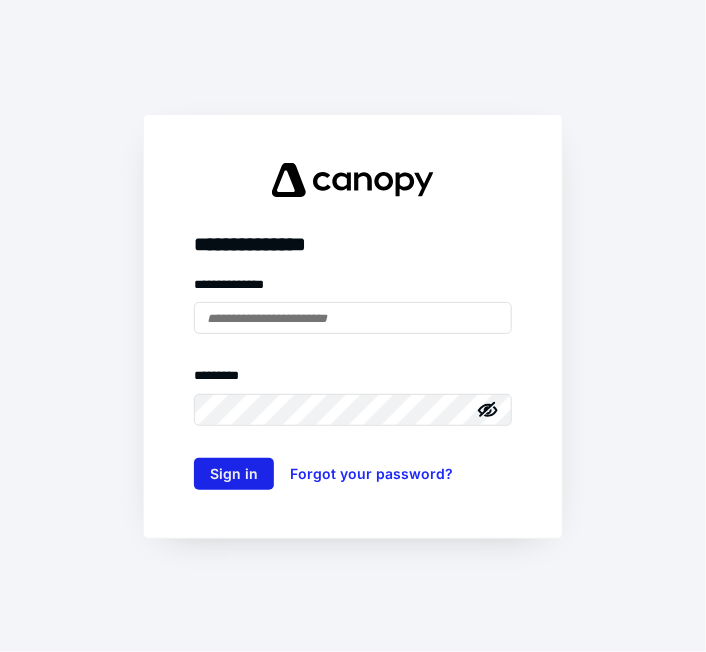 scroll, scrollTop: 0, scrollLeft: 0, axis: both 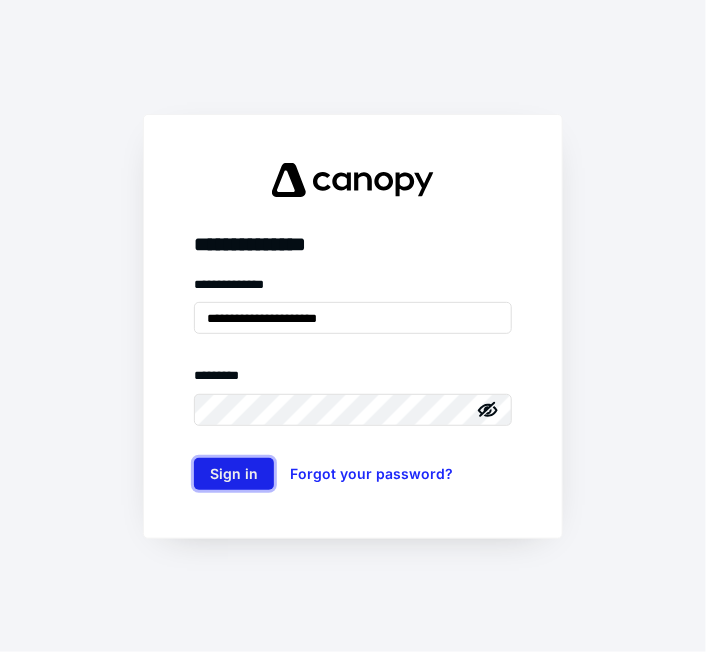 click on "Sign in" at bounding box center (234, 474) 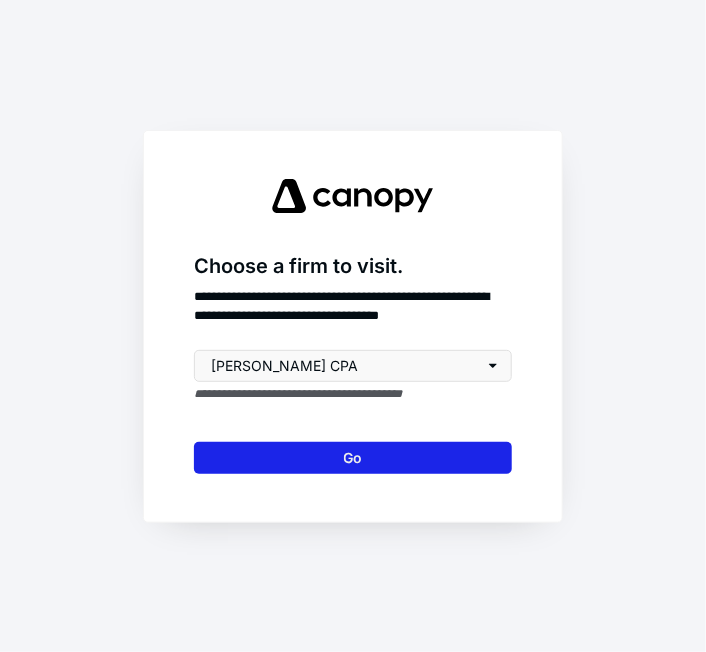 click on "Go" at bounding box center (353, 458) 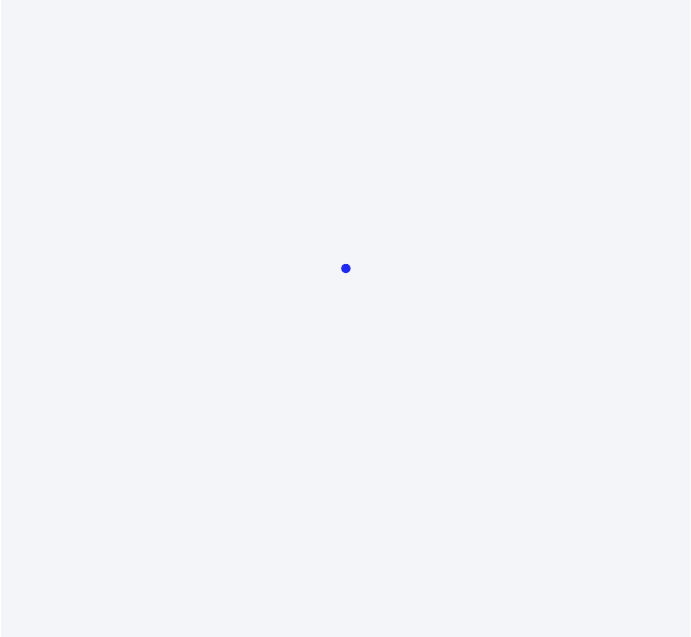 scroll, scrollTop: 0, scrollLeft: 0, axis: both 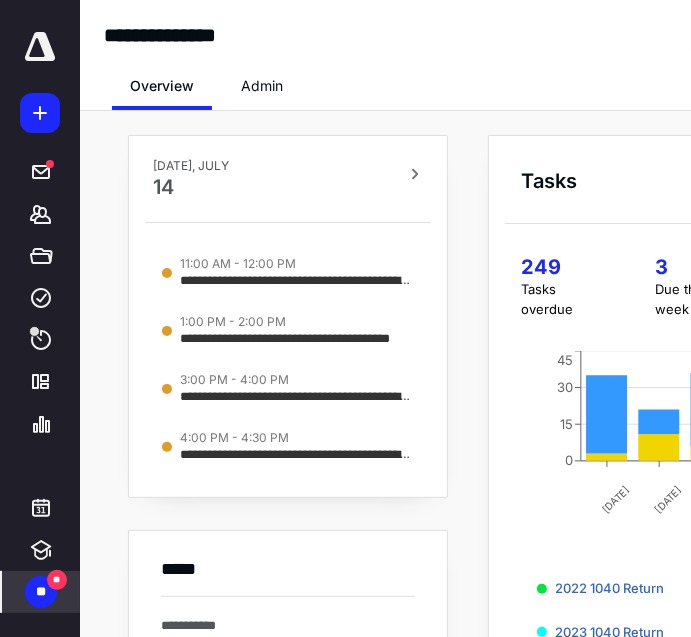 click on "**" at bounding box center (41, 592) 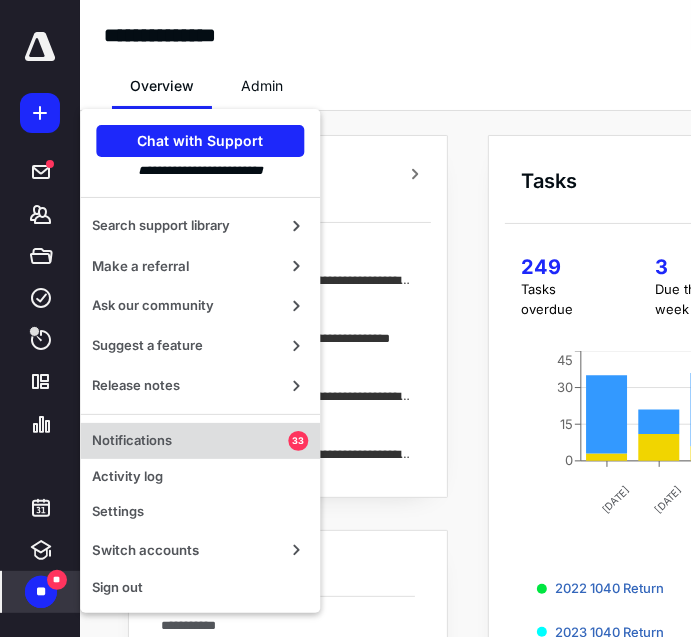 click on "Notifications 33" at bounding box center [200, 441] 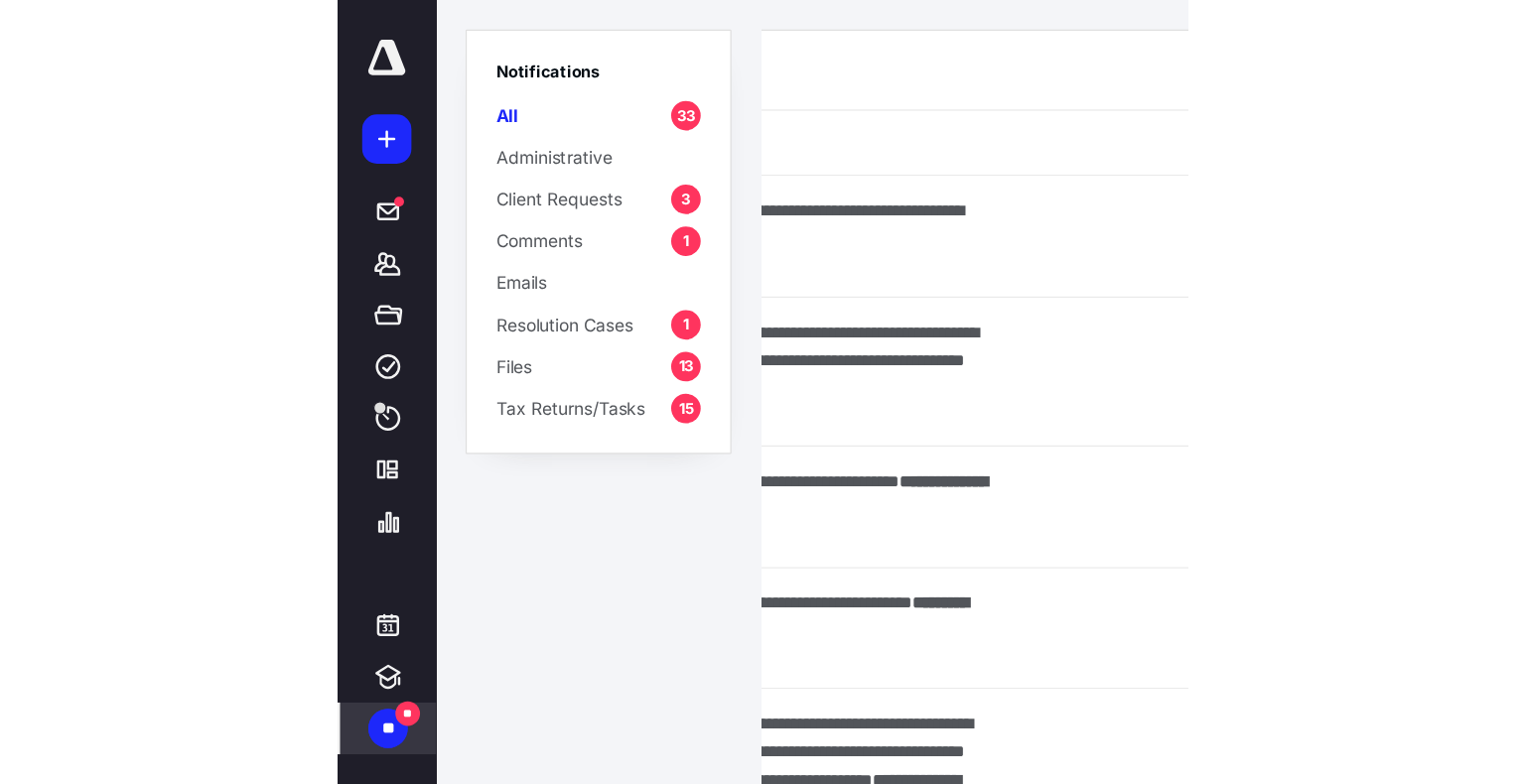 scroll, scrollTop: 0, scrollLeft: 0, axis: both 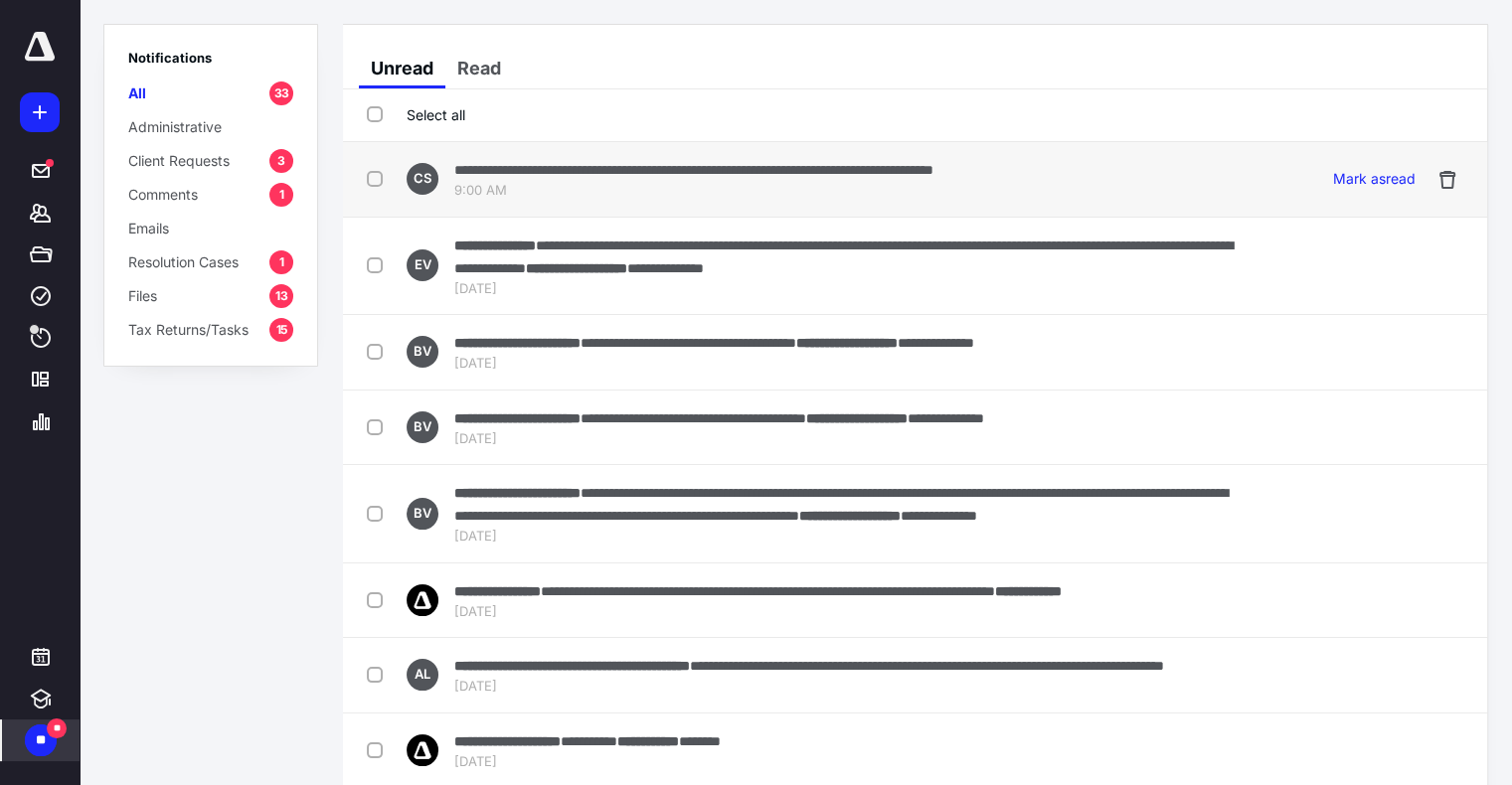 click on "**********" at bounding box center (694, 170) 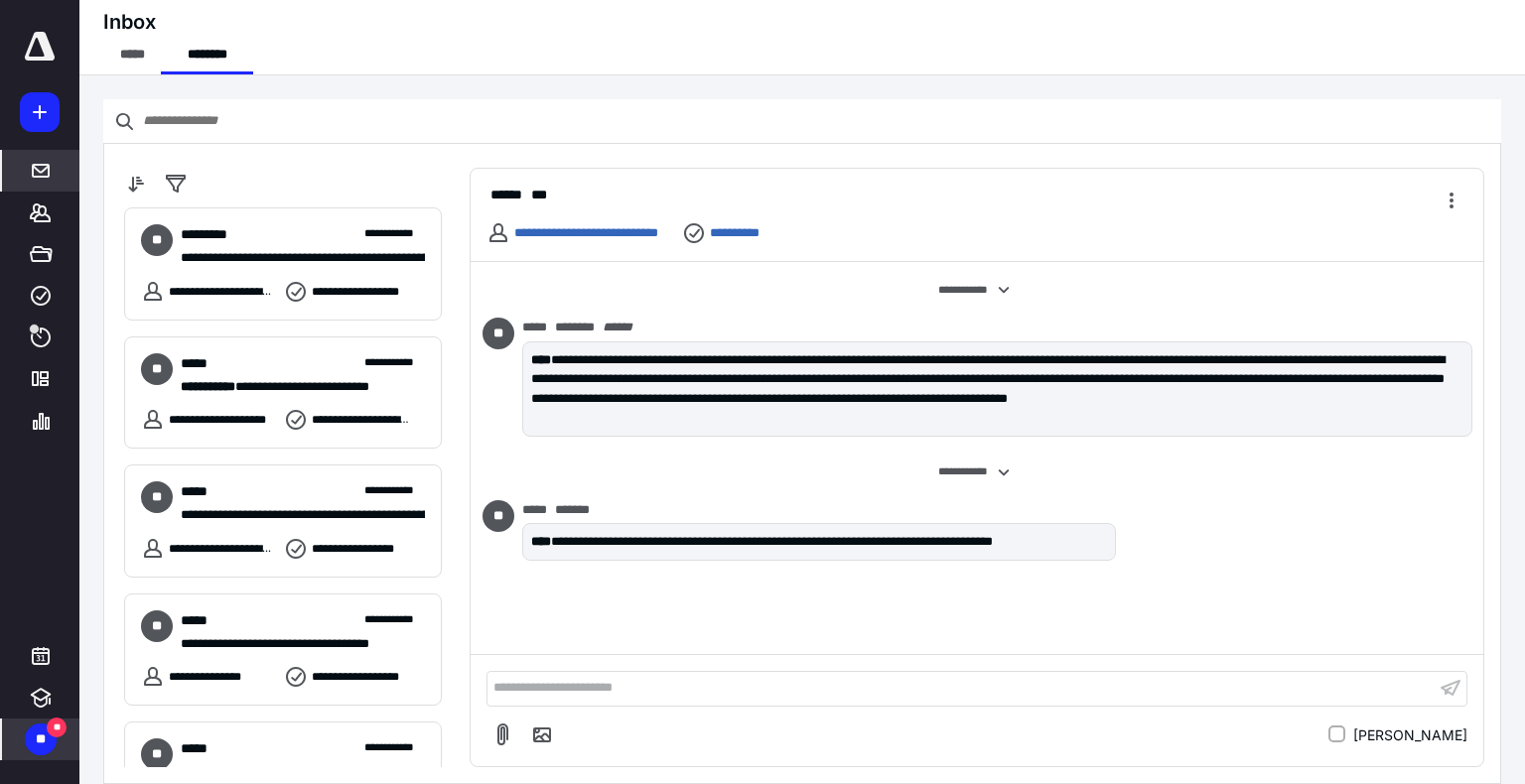 click on "**********" at bounding box center [961, 688] 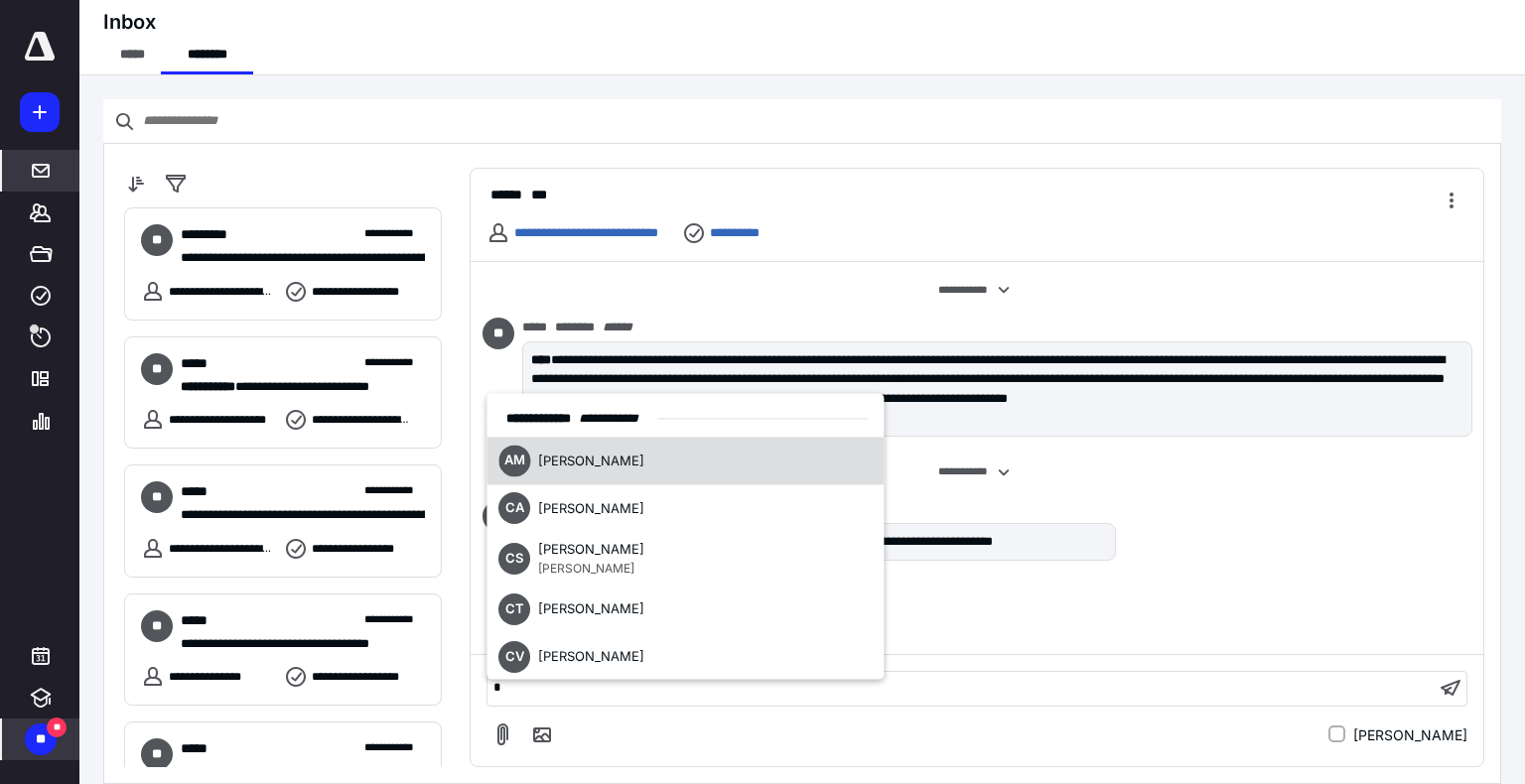 type 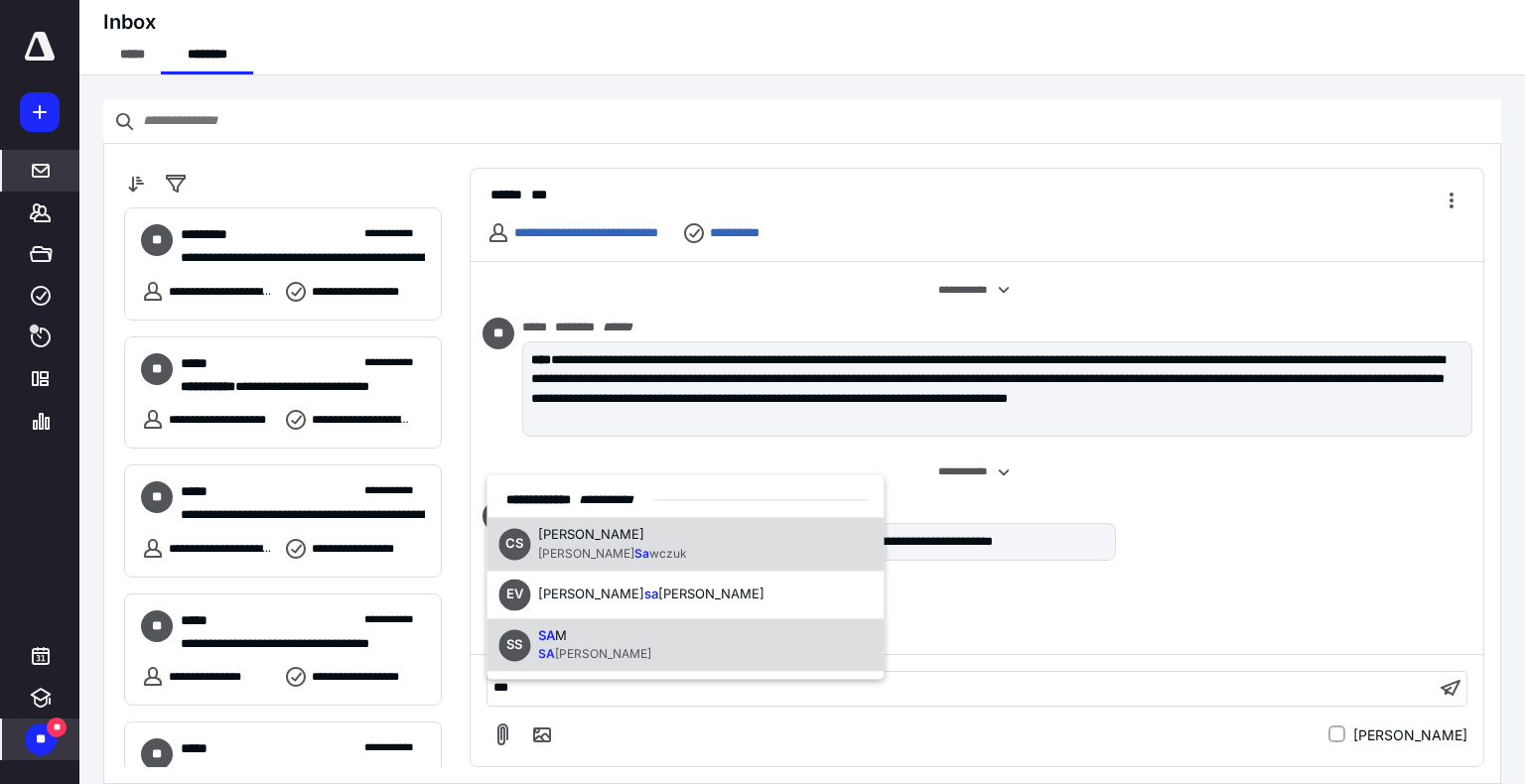 click on "M" at bounding box center (561, 635) 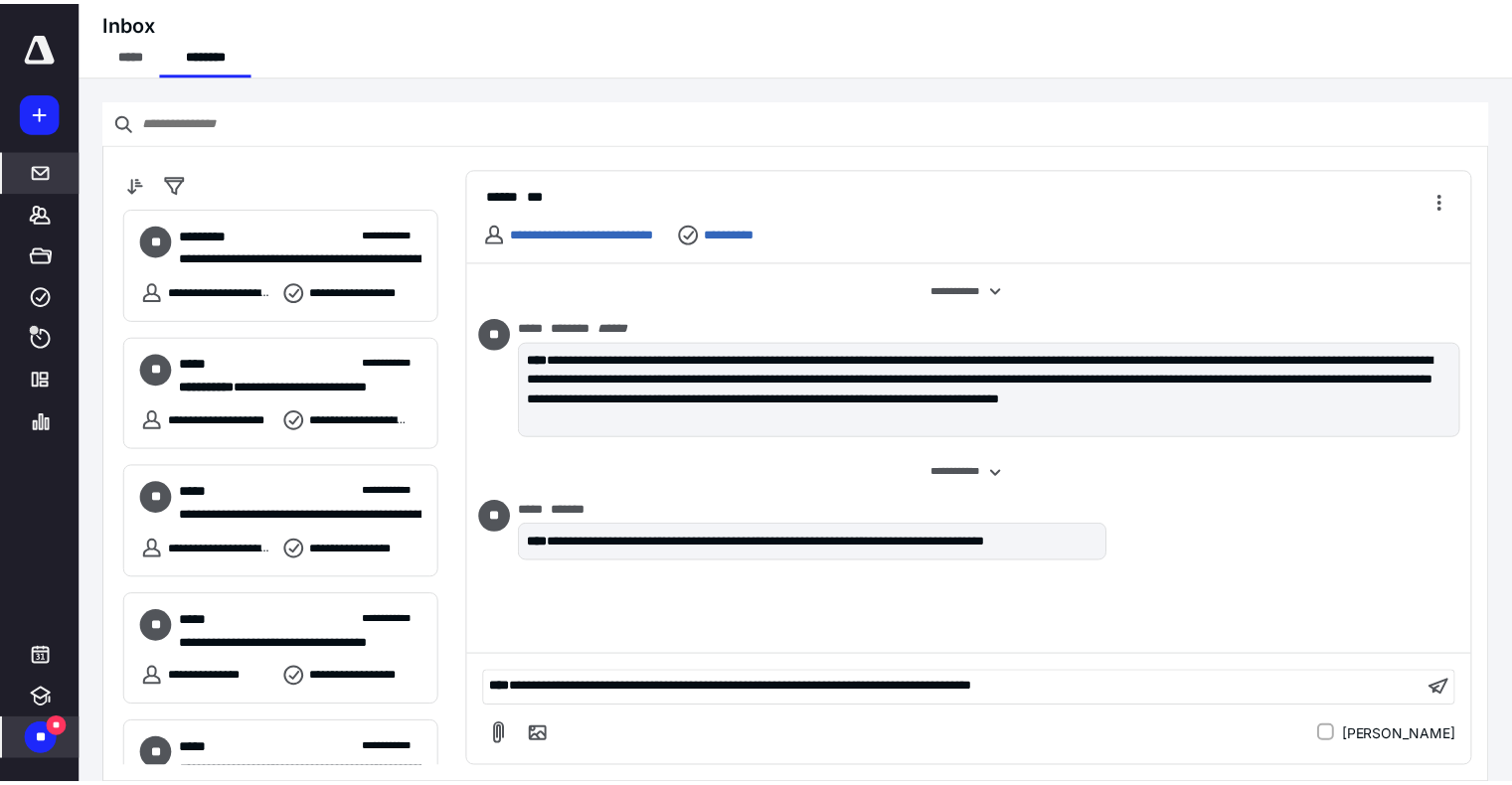 scroll, scrollTop: 47, scrollLeft: 0, axis: vertical 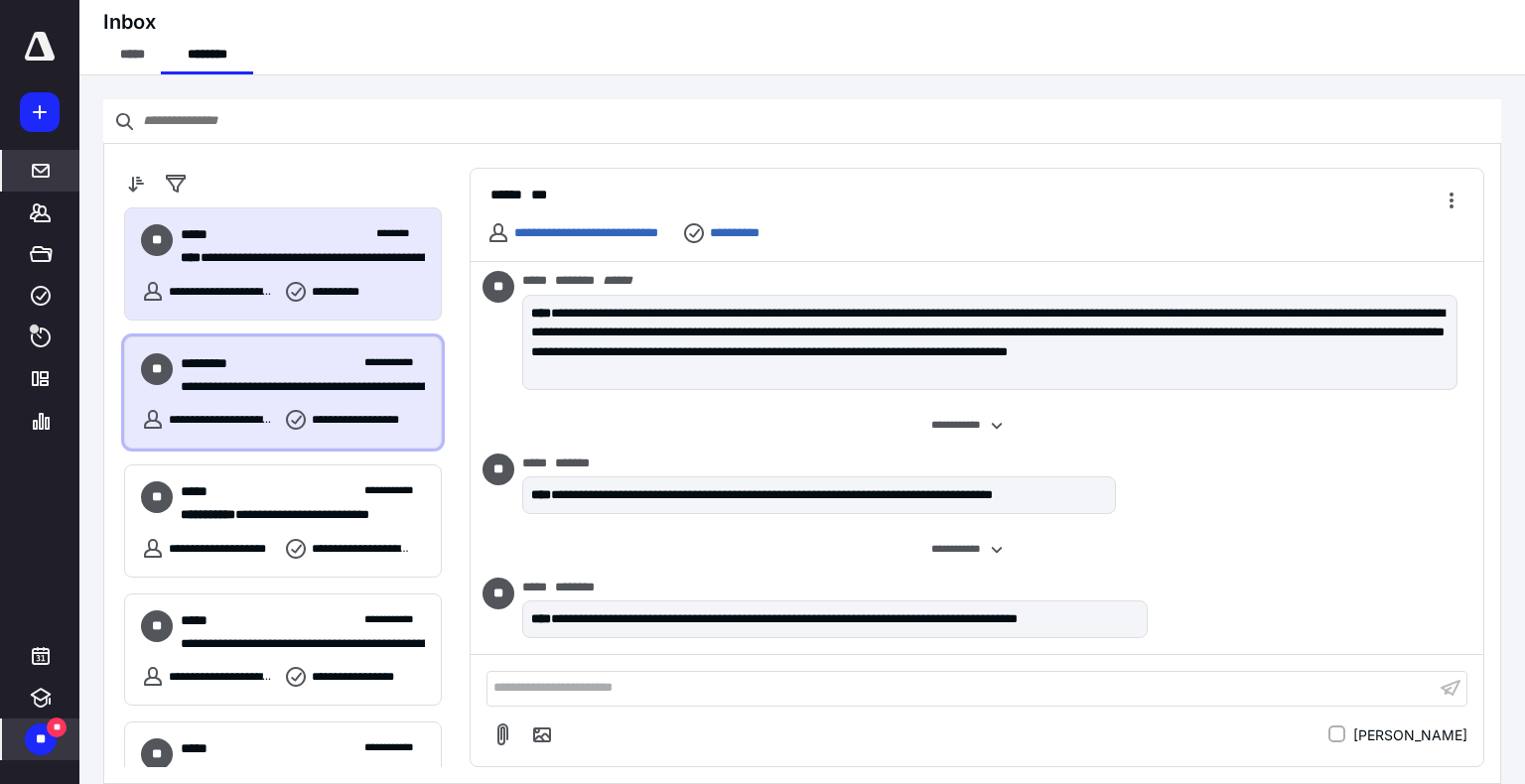 click on "**********" at bounding box center (295, 387) 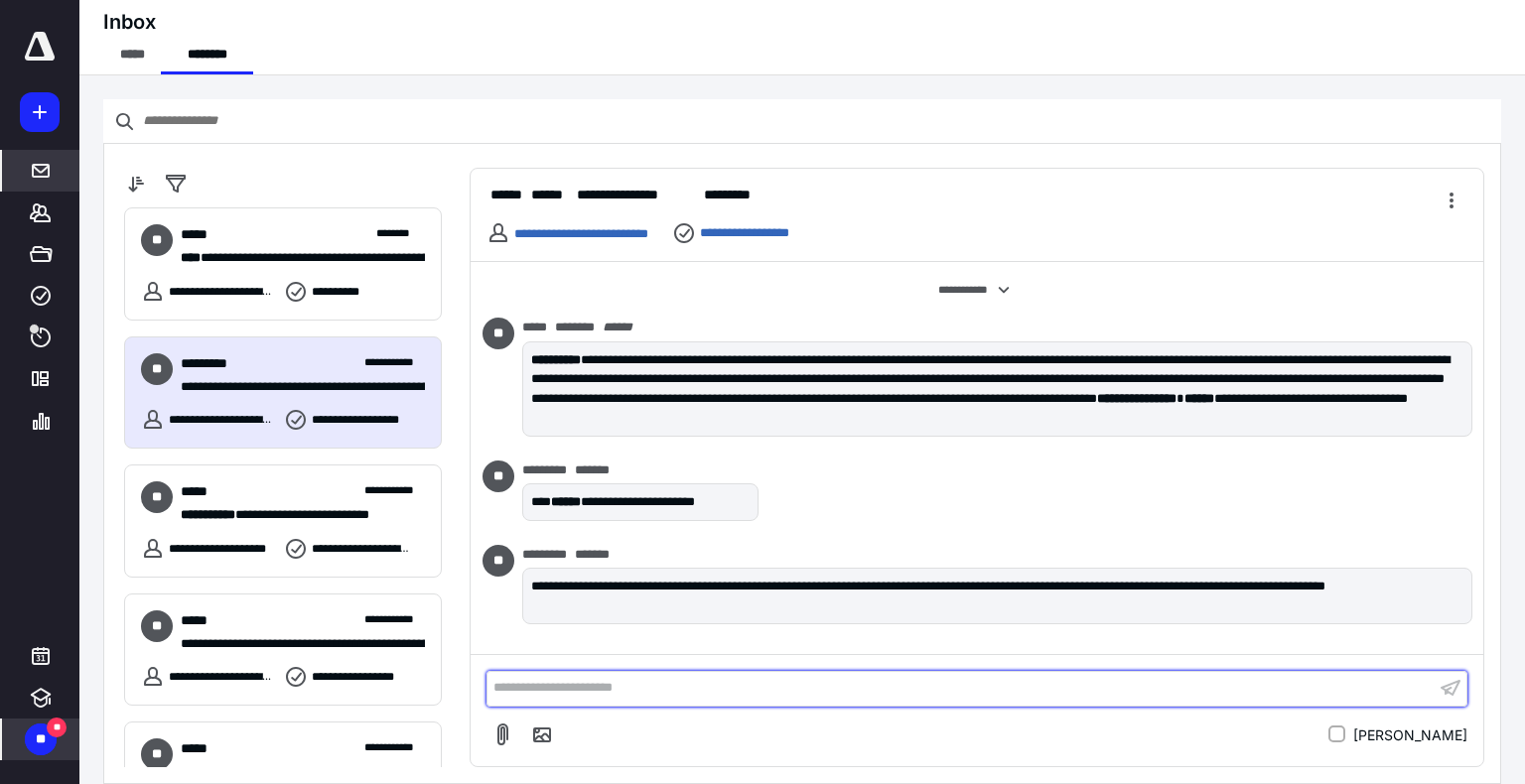click on "**********" at bounding box center [961, 688] 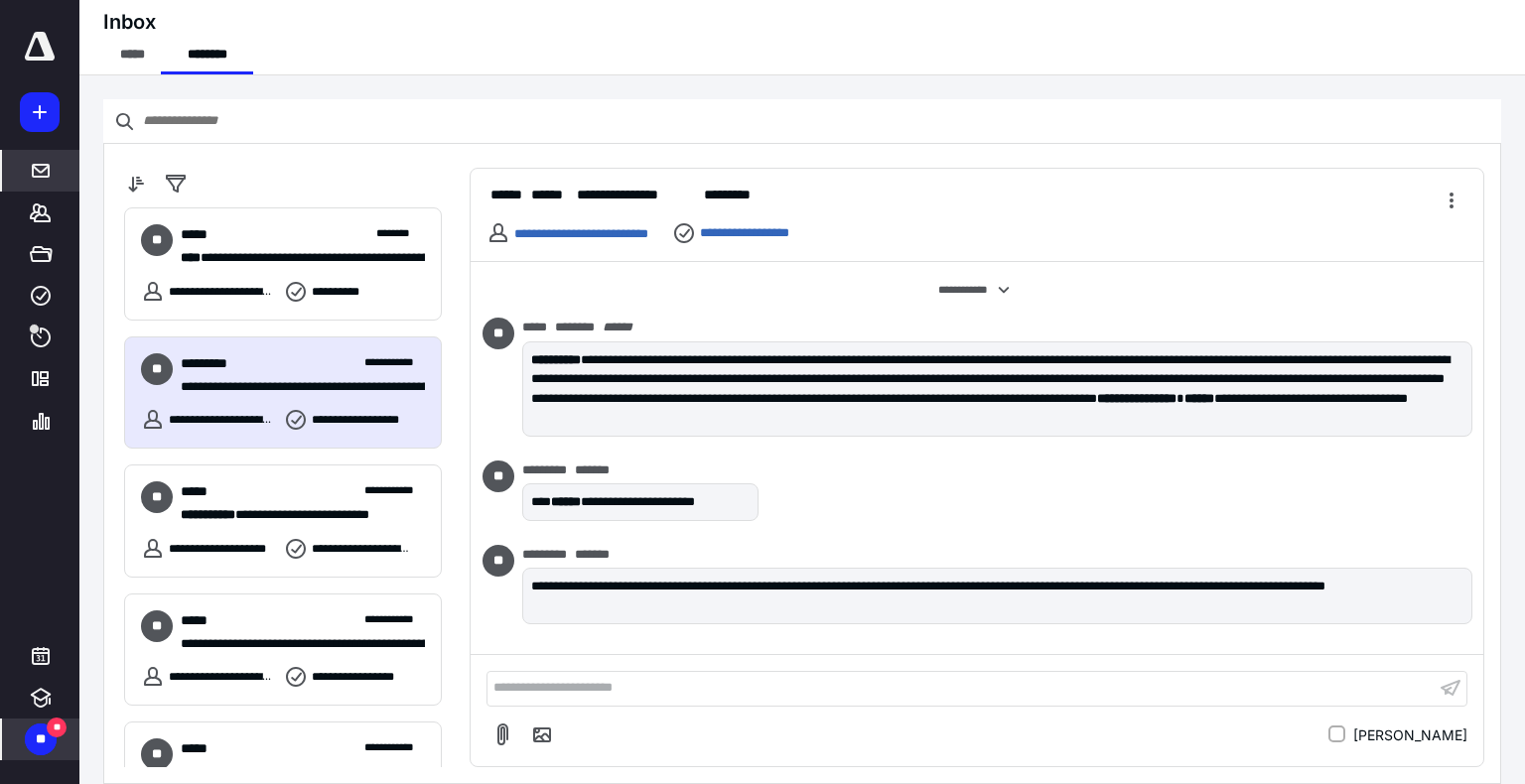 click on "**" at bounding box center (41, 739) 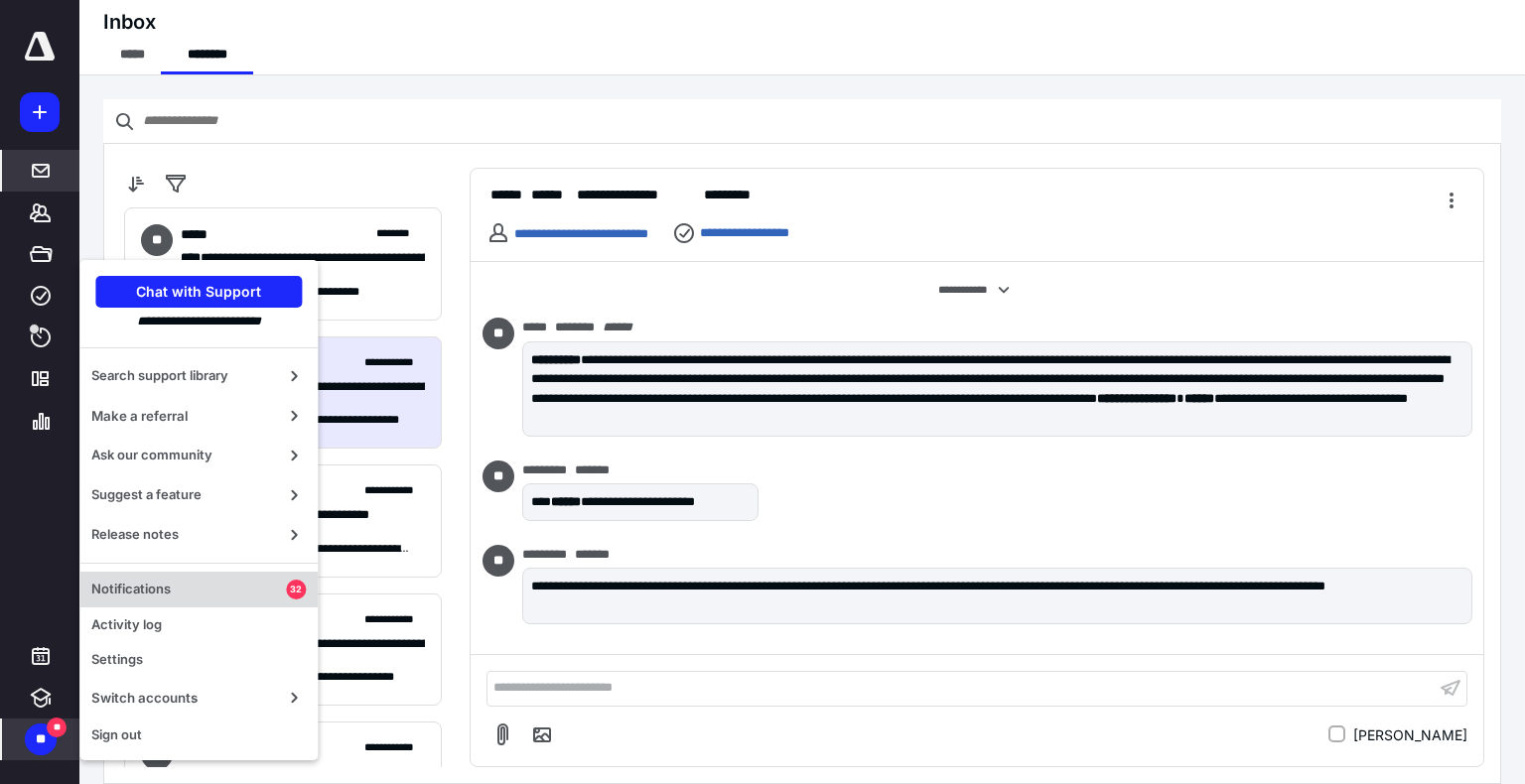 click on "Notifications" at bounding box center [189, 589] 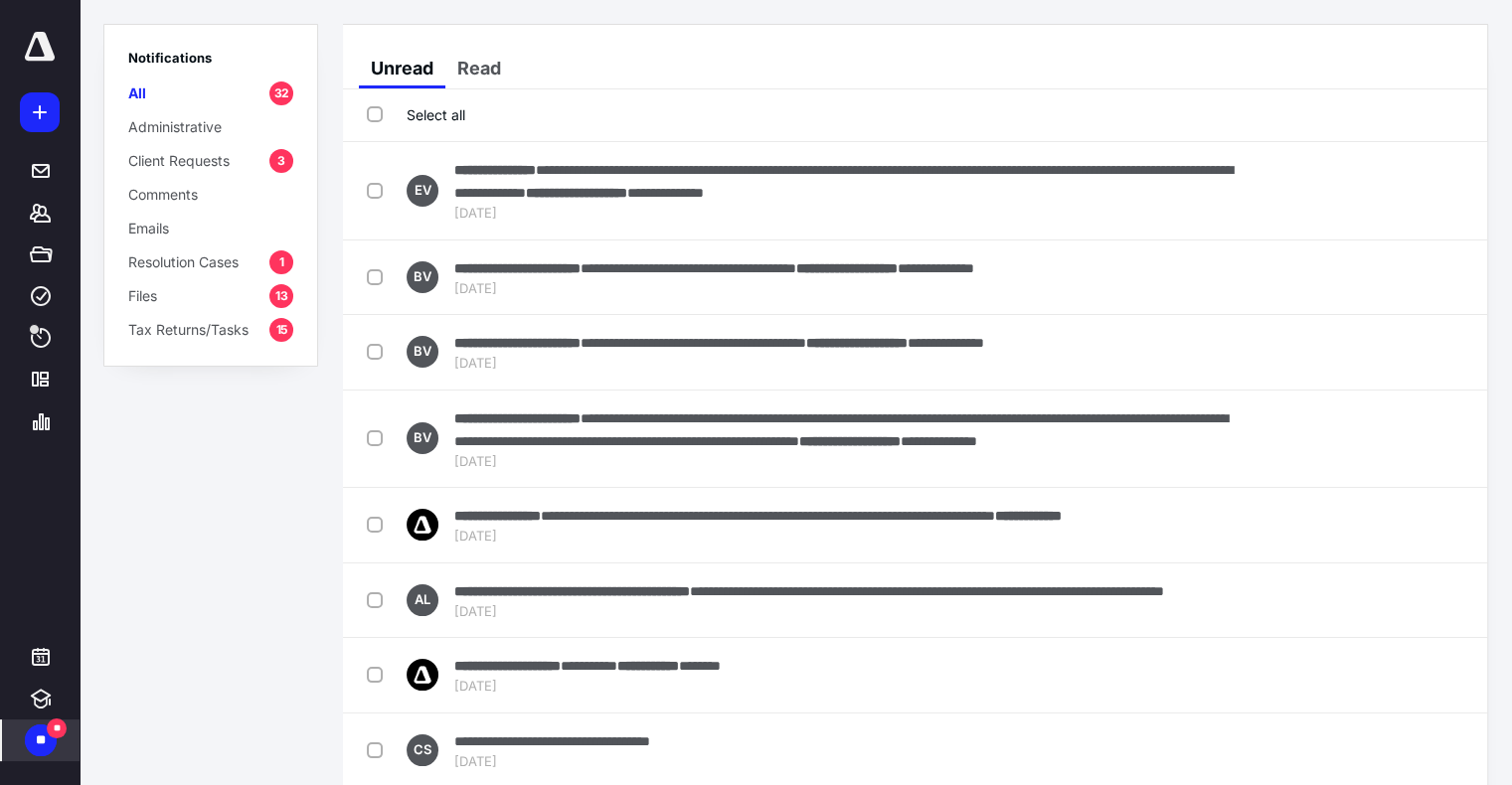 click on "**" at bounding box center (57, 728) 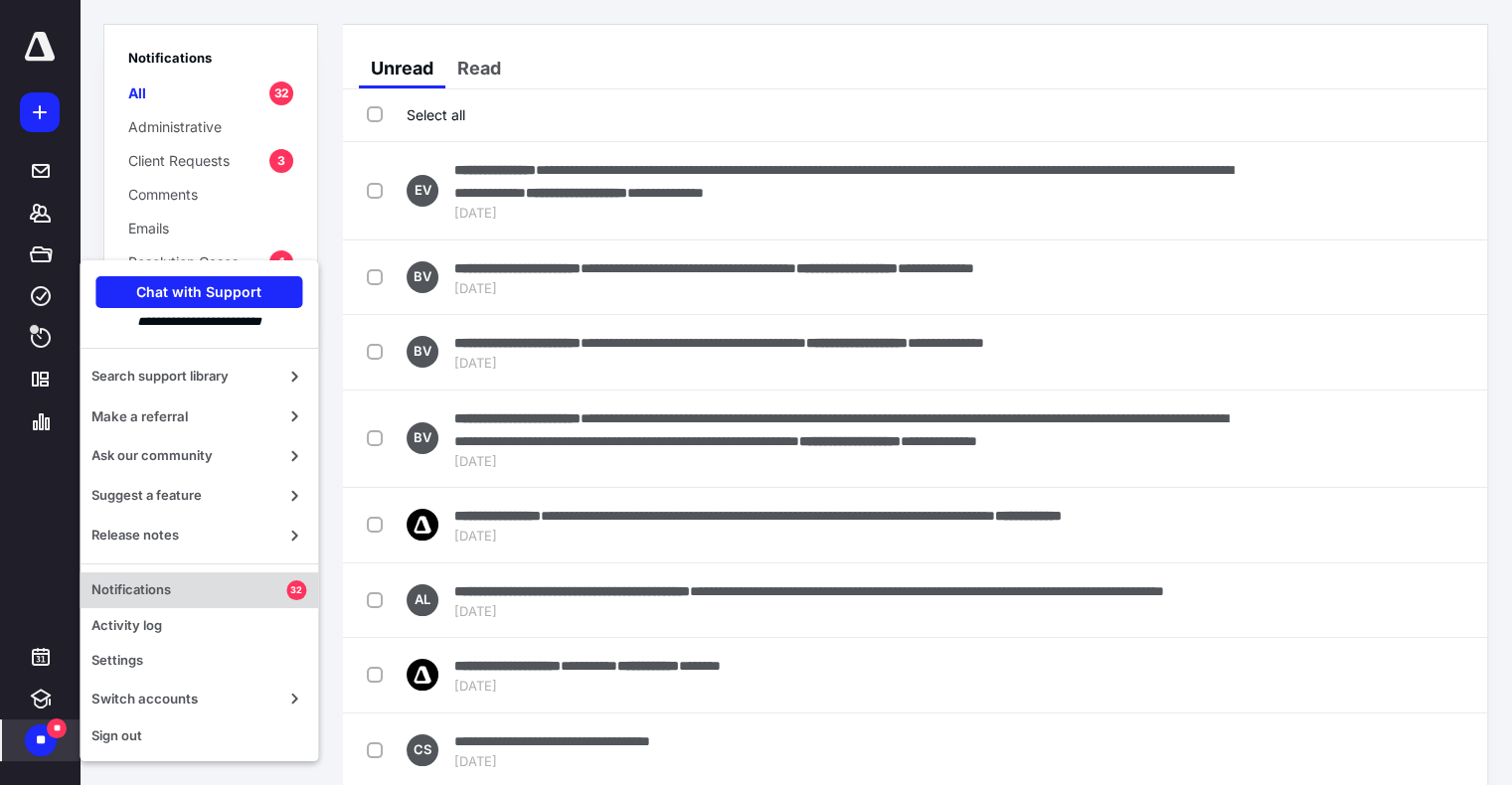 click on "Notifications 32" at bounding box center (199, 590) 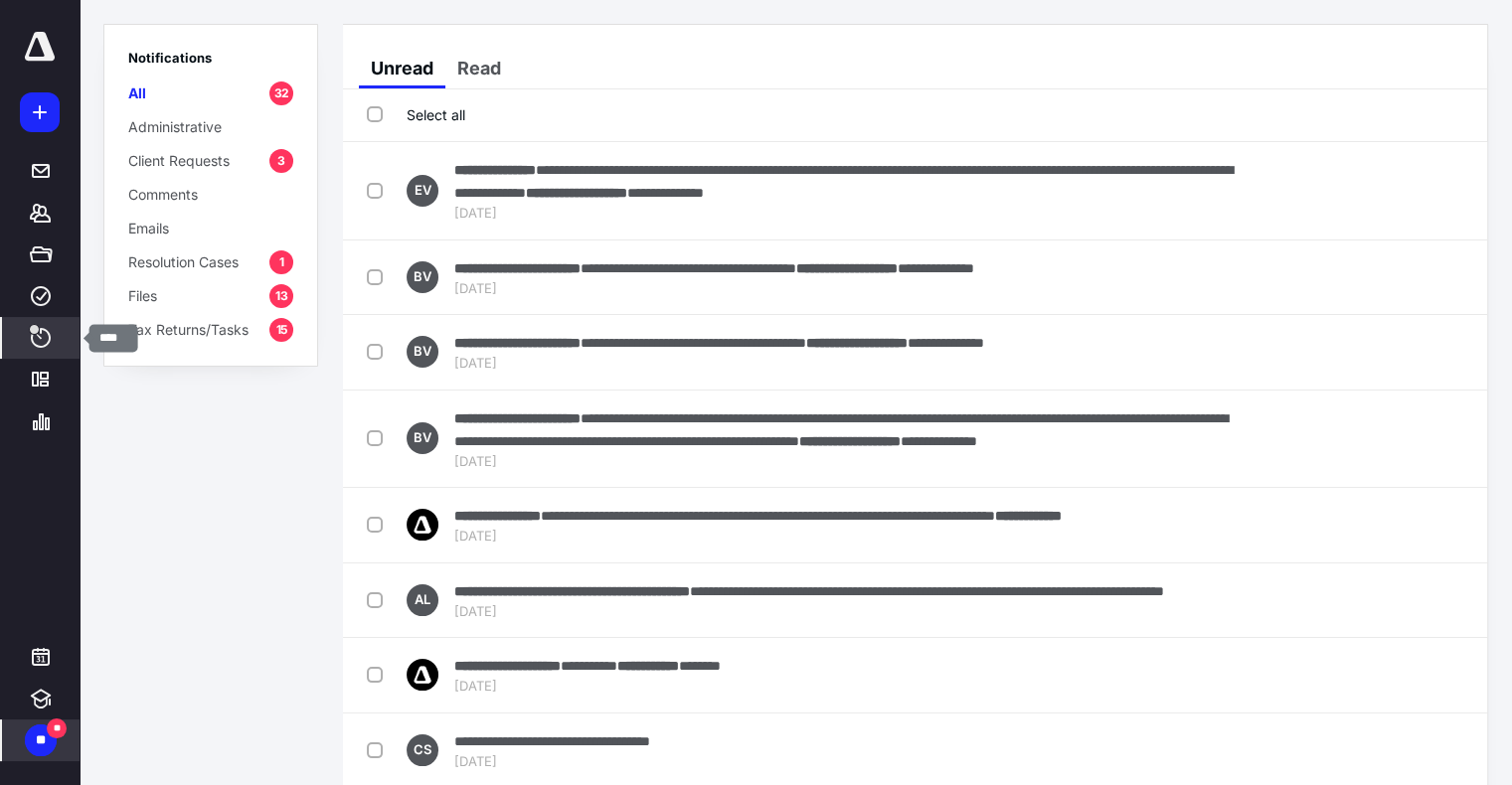 click on "****" at bounding box center (41, 338) 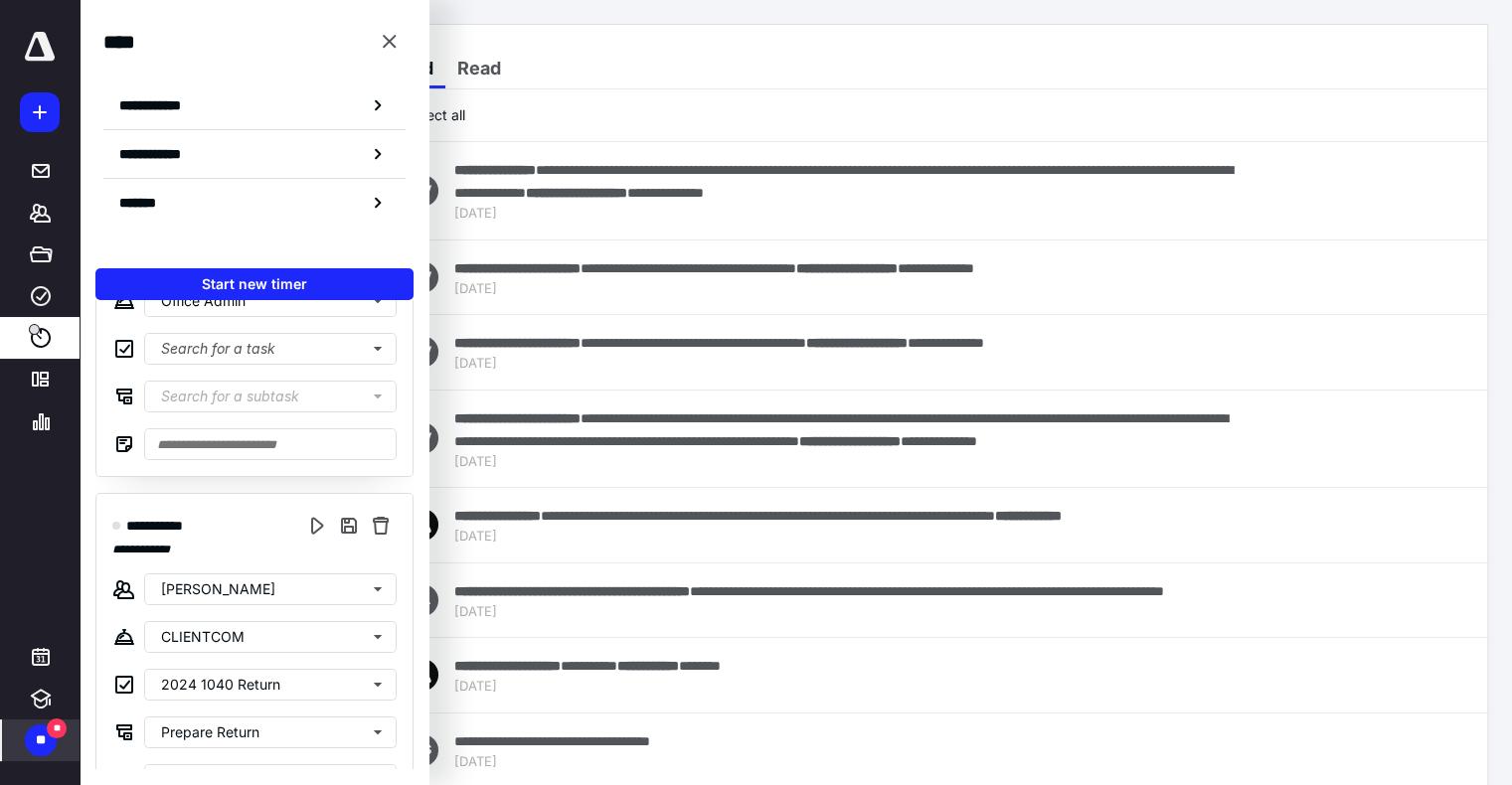 scroll, scrollTop: 497, scrollLeft: 0, axis: vertical 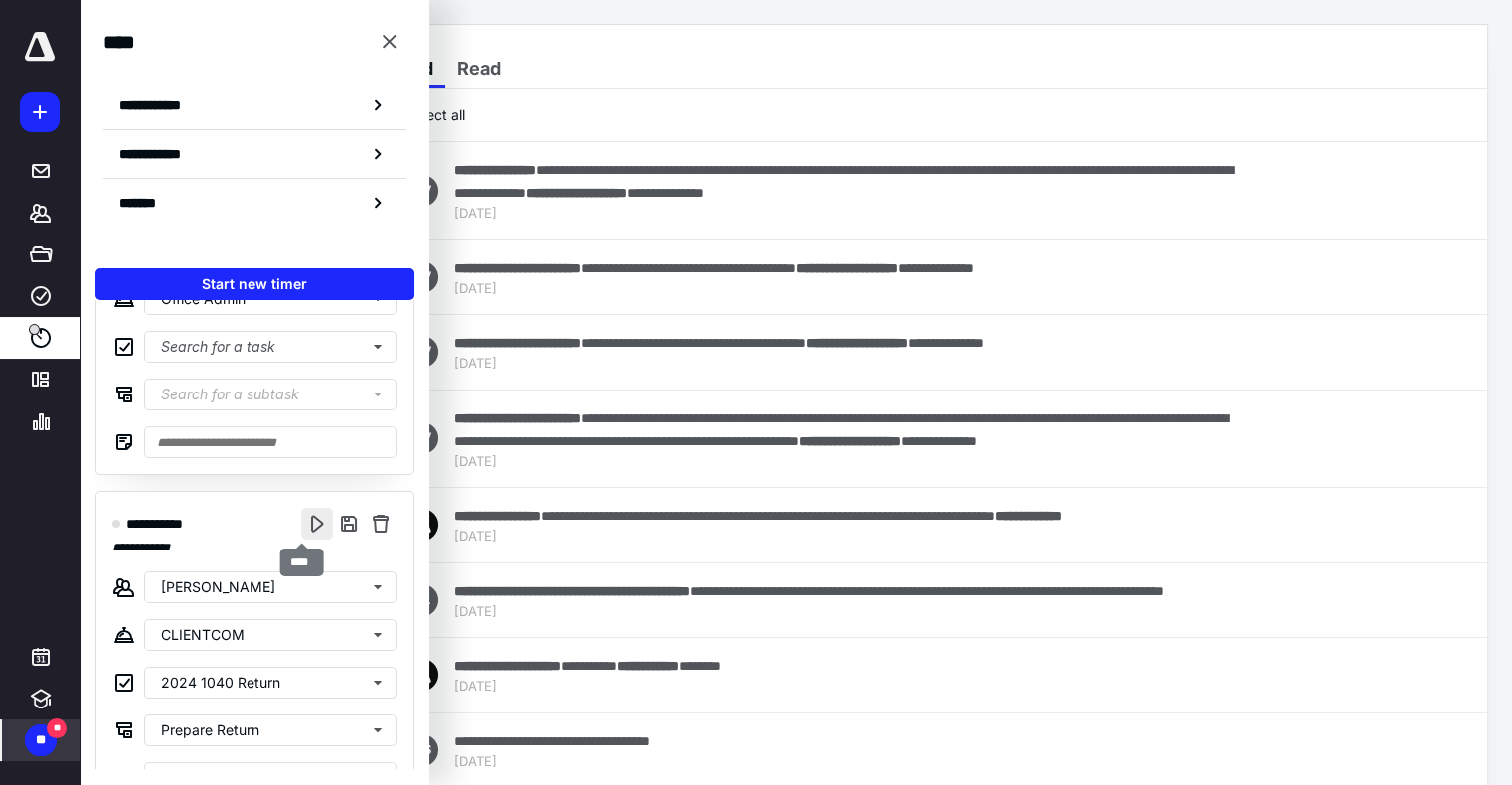 click at bounding box center (317, 524) 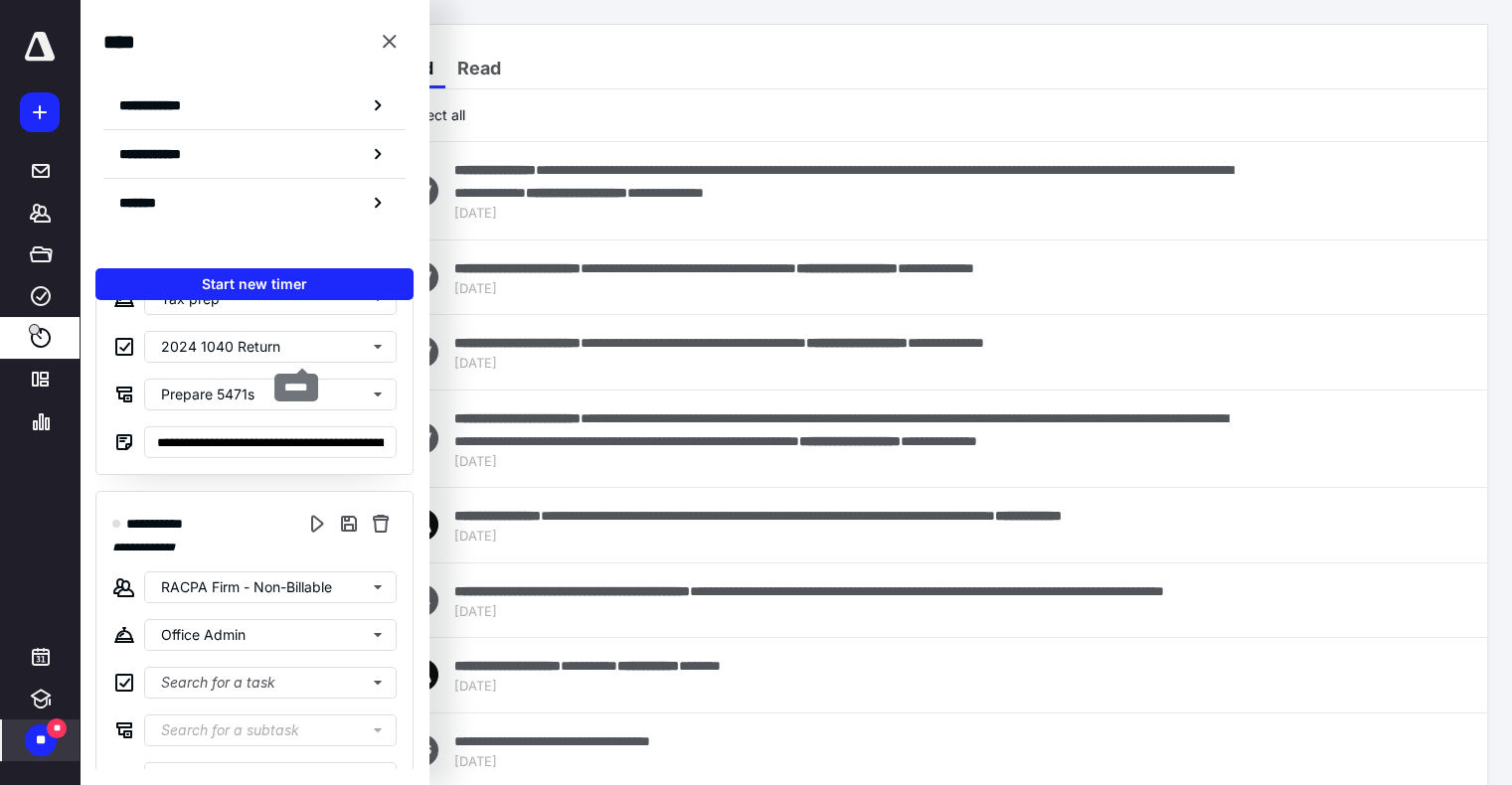 scroll, scrollTop: 0, scrollLeft: 0, axis: both 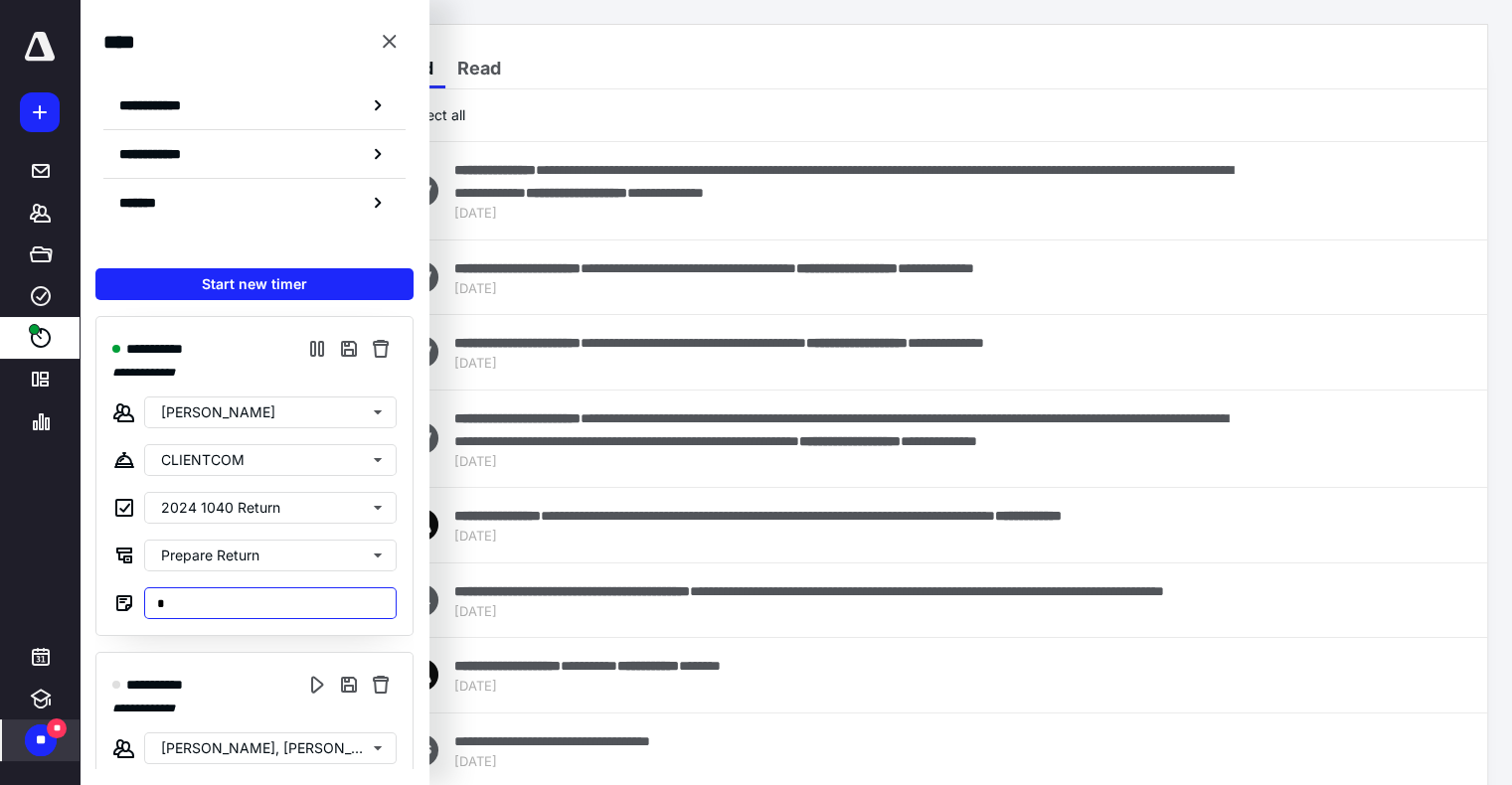 click on "*" at bounding box center (270, 603) 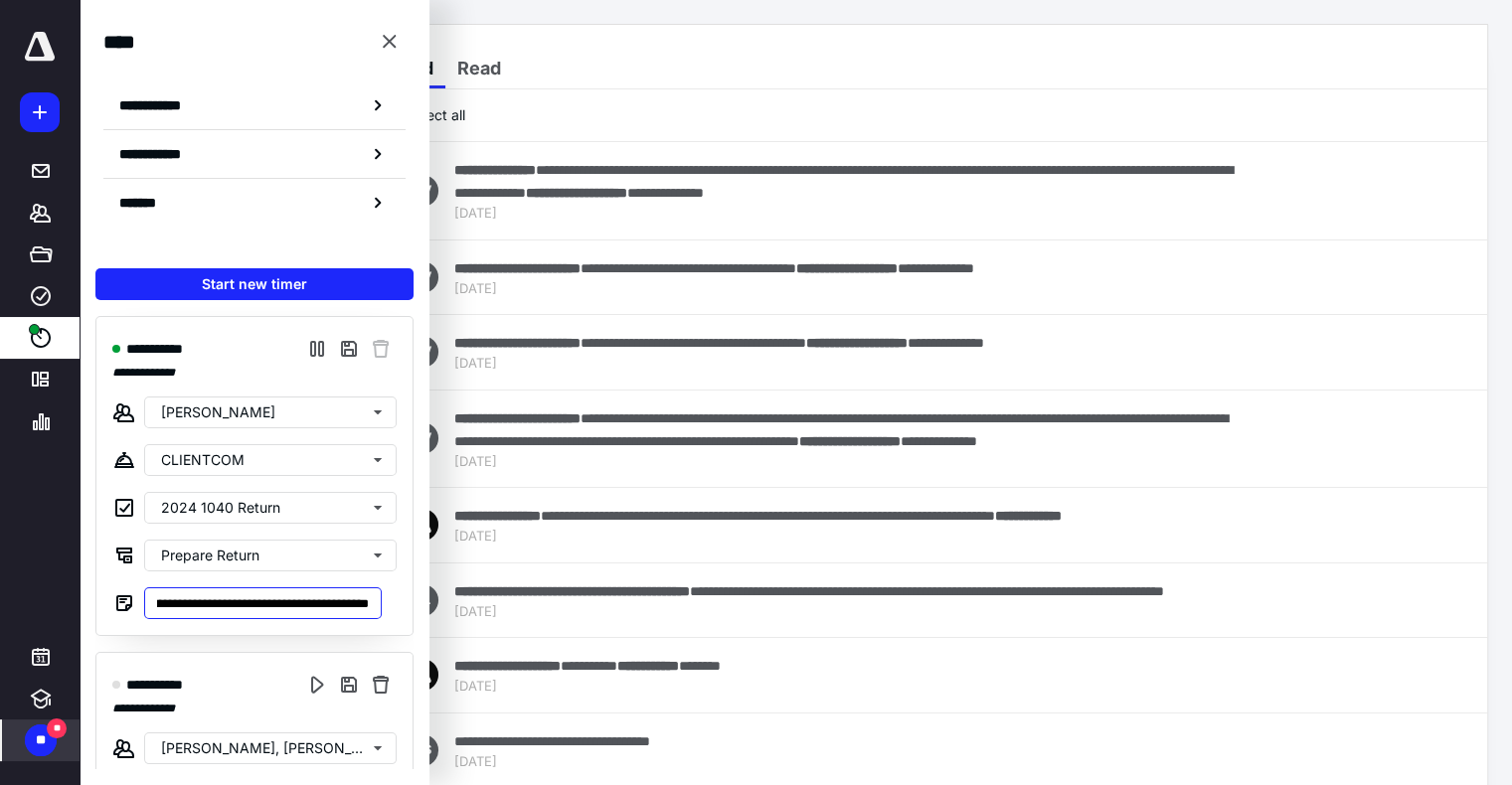 scroll, scrollTop: 0, scrollLeft: 483, axis: horizontal 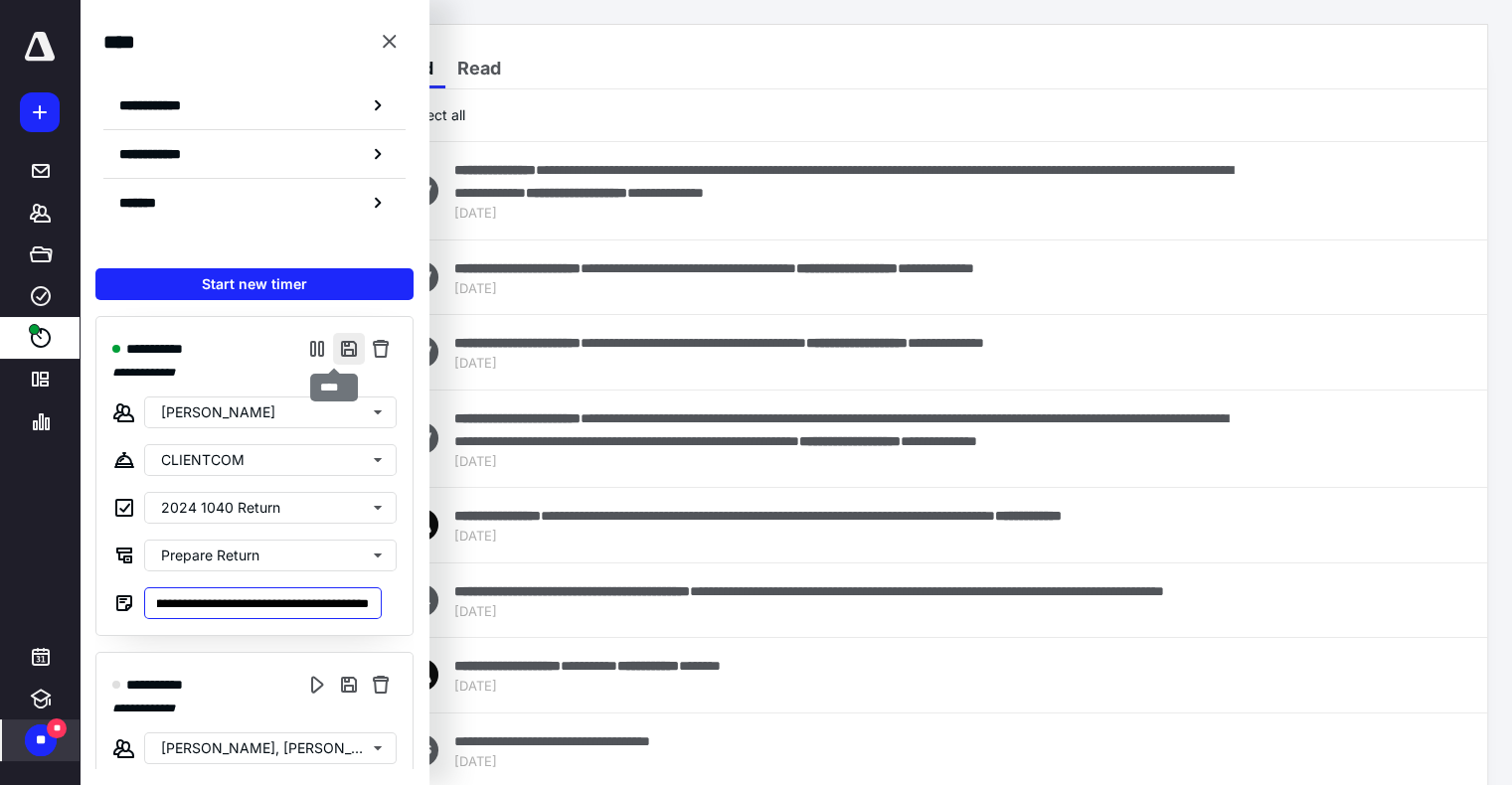 type on "**********" 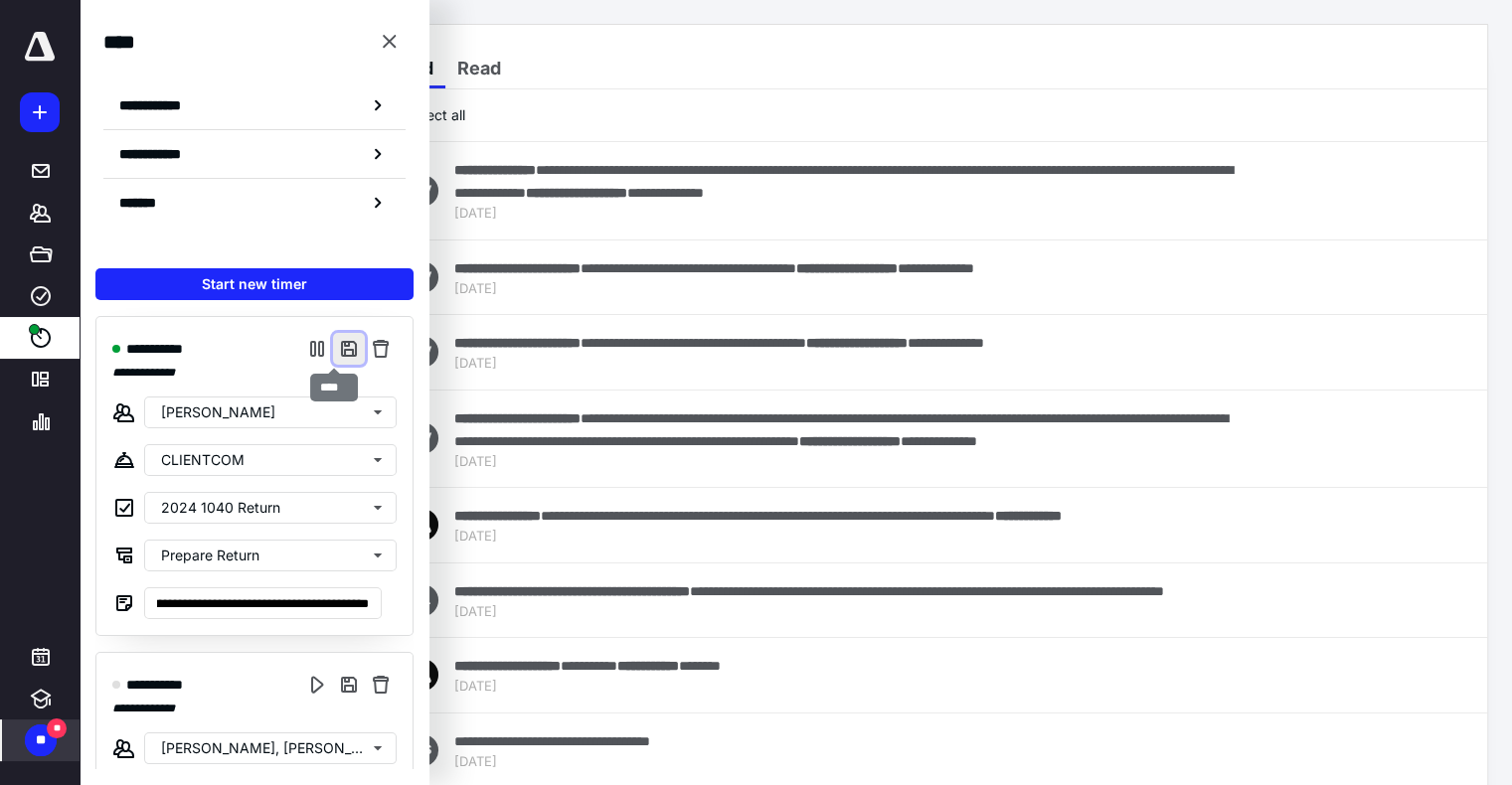 scroll, scrollTop: 0, scrollLeft: 0, axis: both 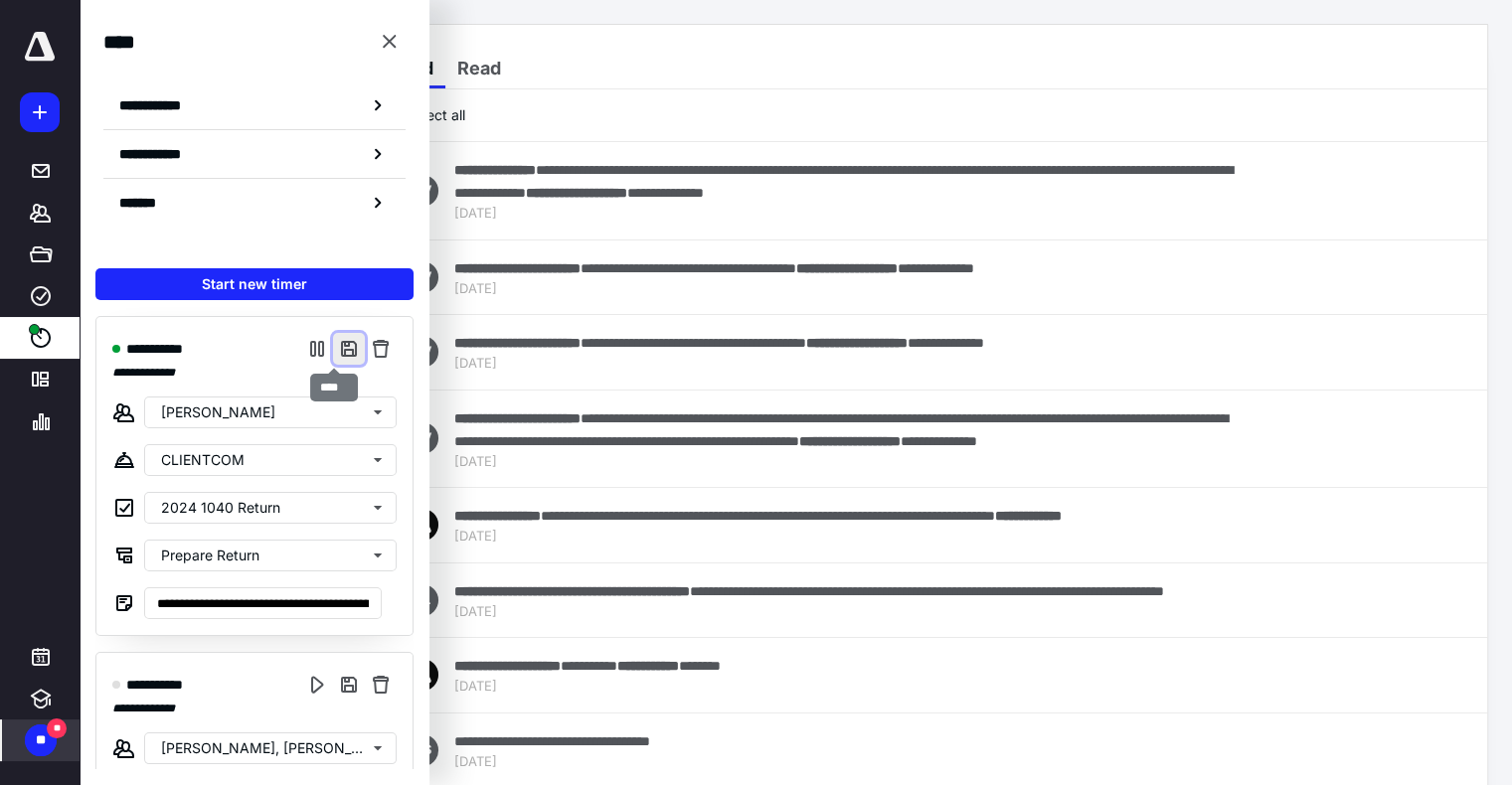 click at bounding box center [349, 349] 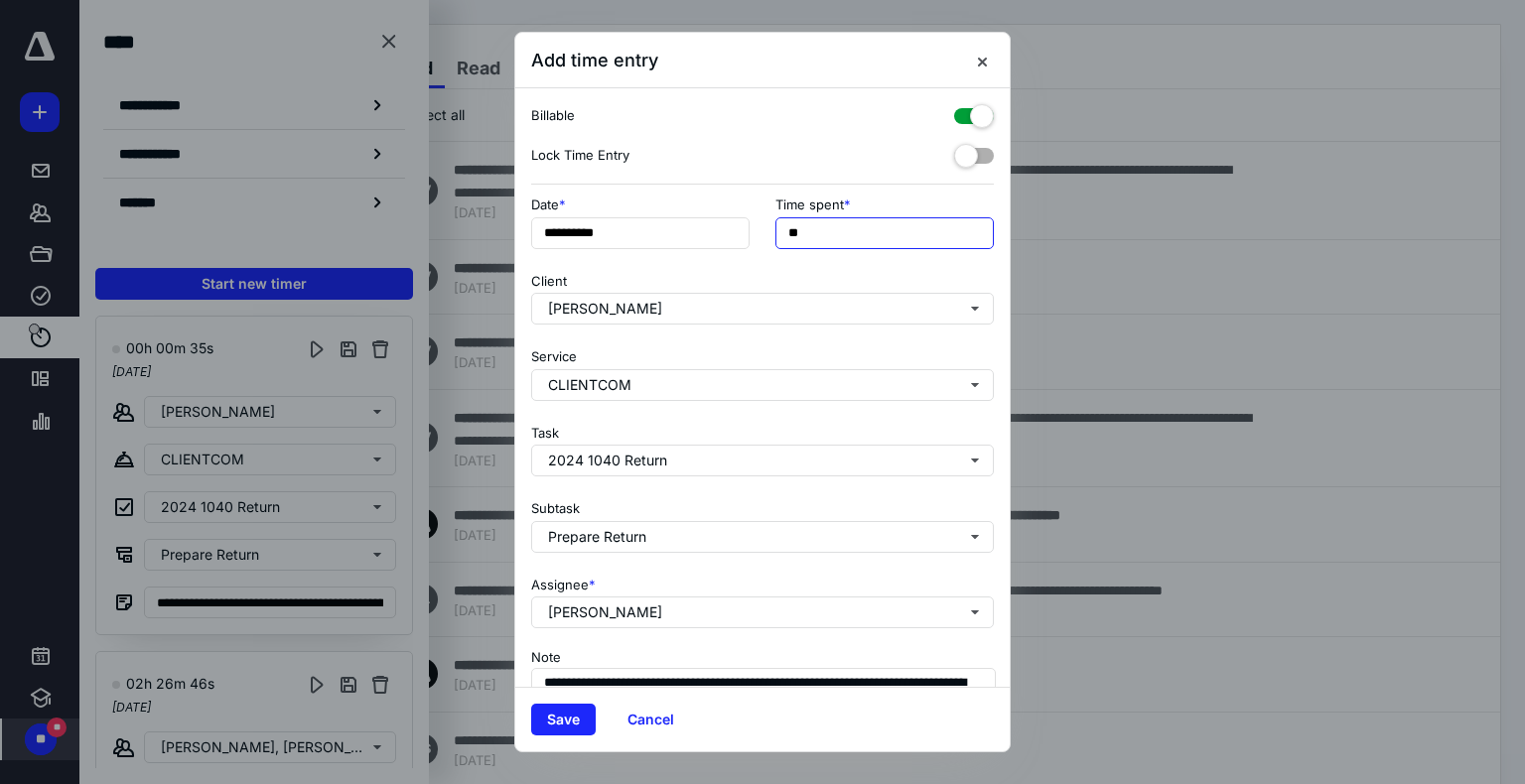 click on "**" at bounding box center [885, 233] 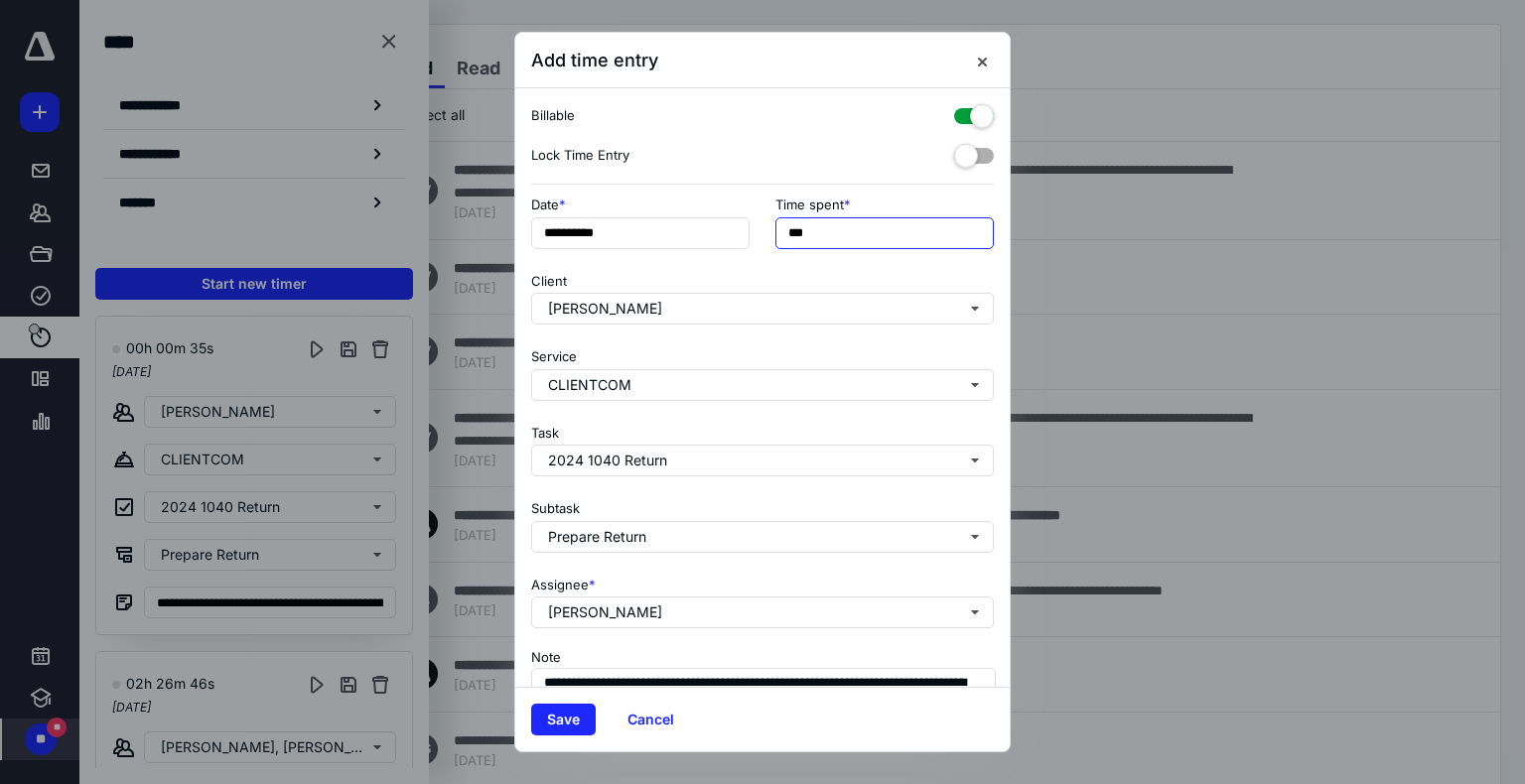 type on "***" 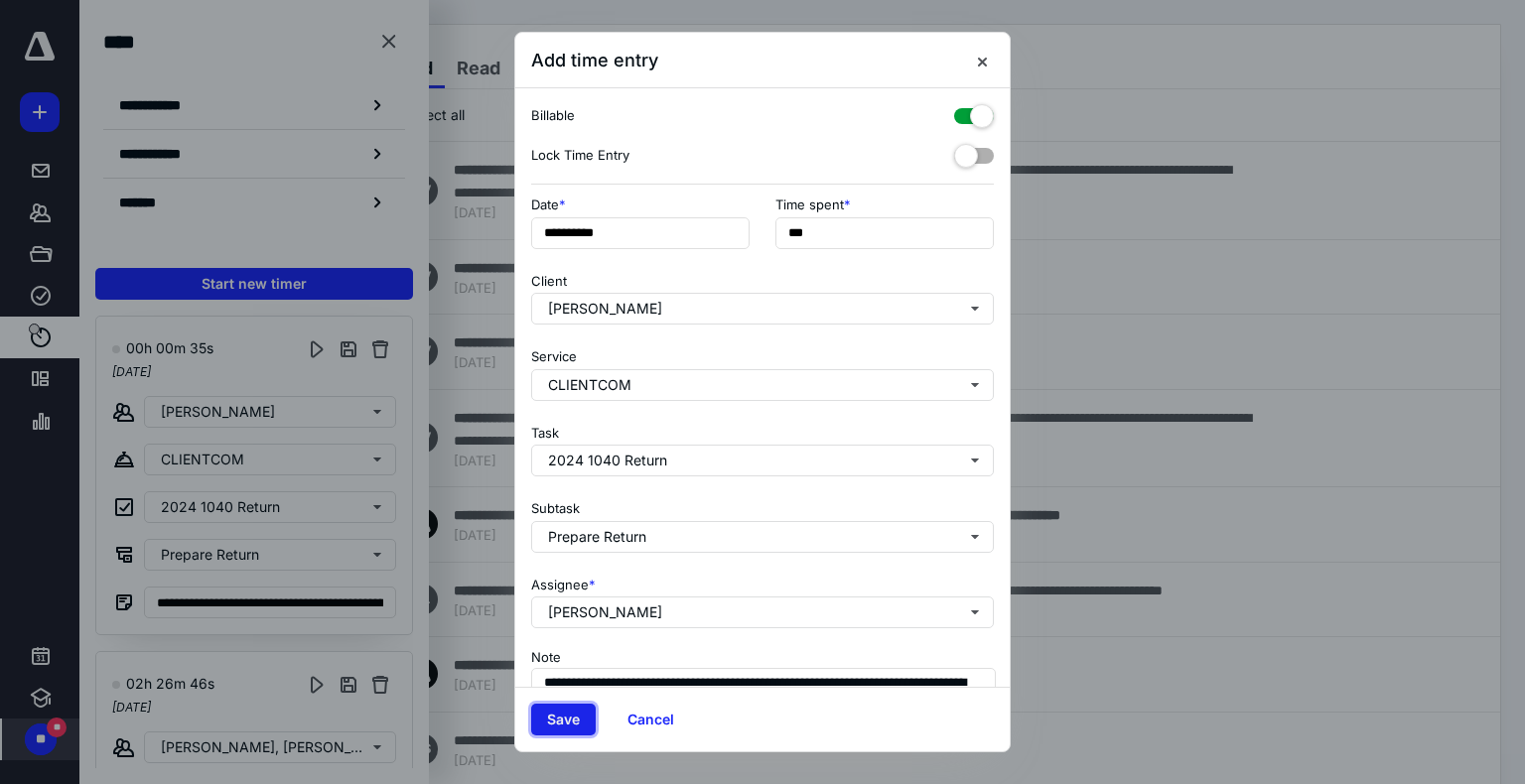 click on "Save" at bounding box center (563, 719) 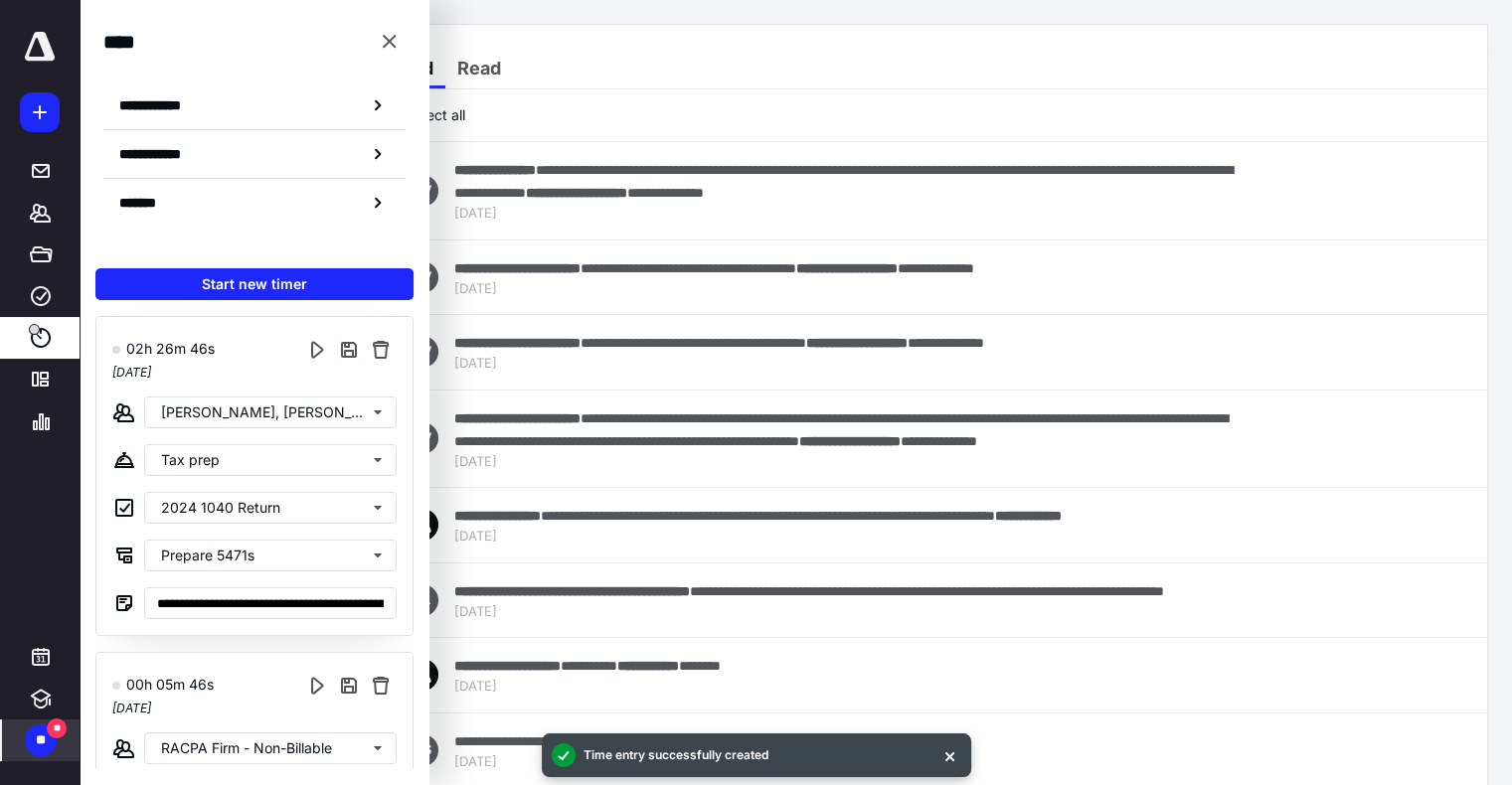 click on "00h 05m 46s [DATE] RACPA Firm - Non-Billable Office Admin  Search for a task Search for a subtask" at bounding box center (254, 812) 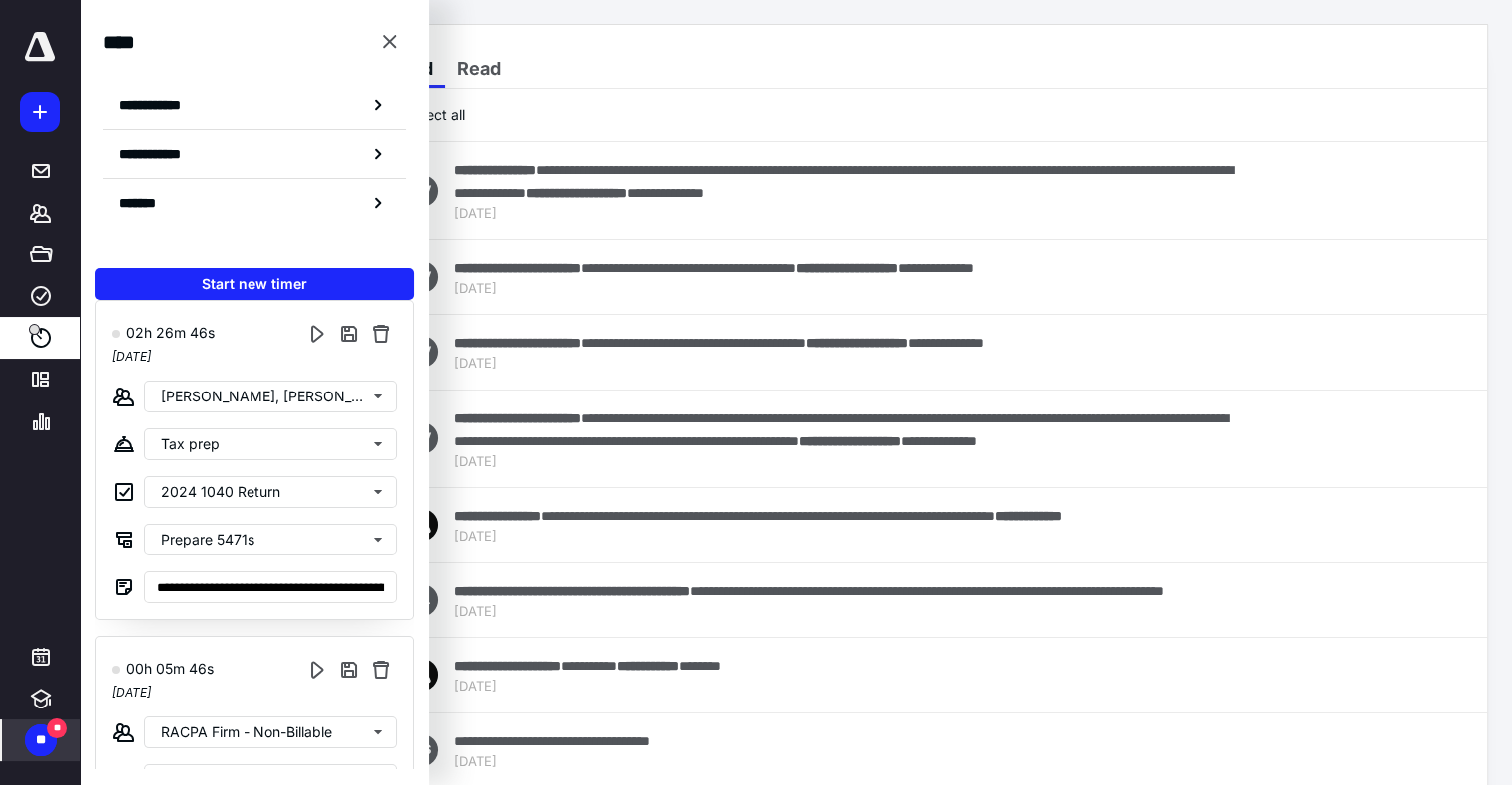 scroll, scrollTop: 0, scrollLeft: 0, axis: both 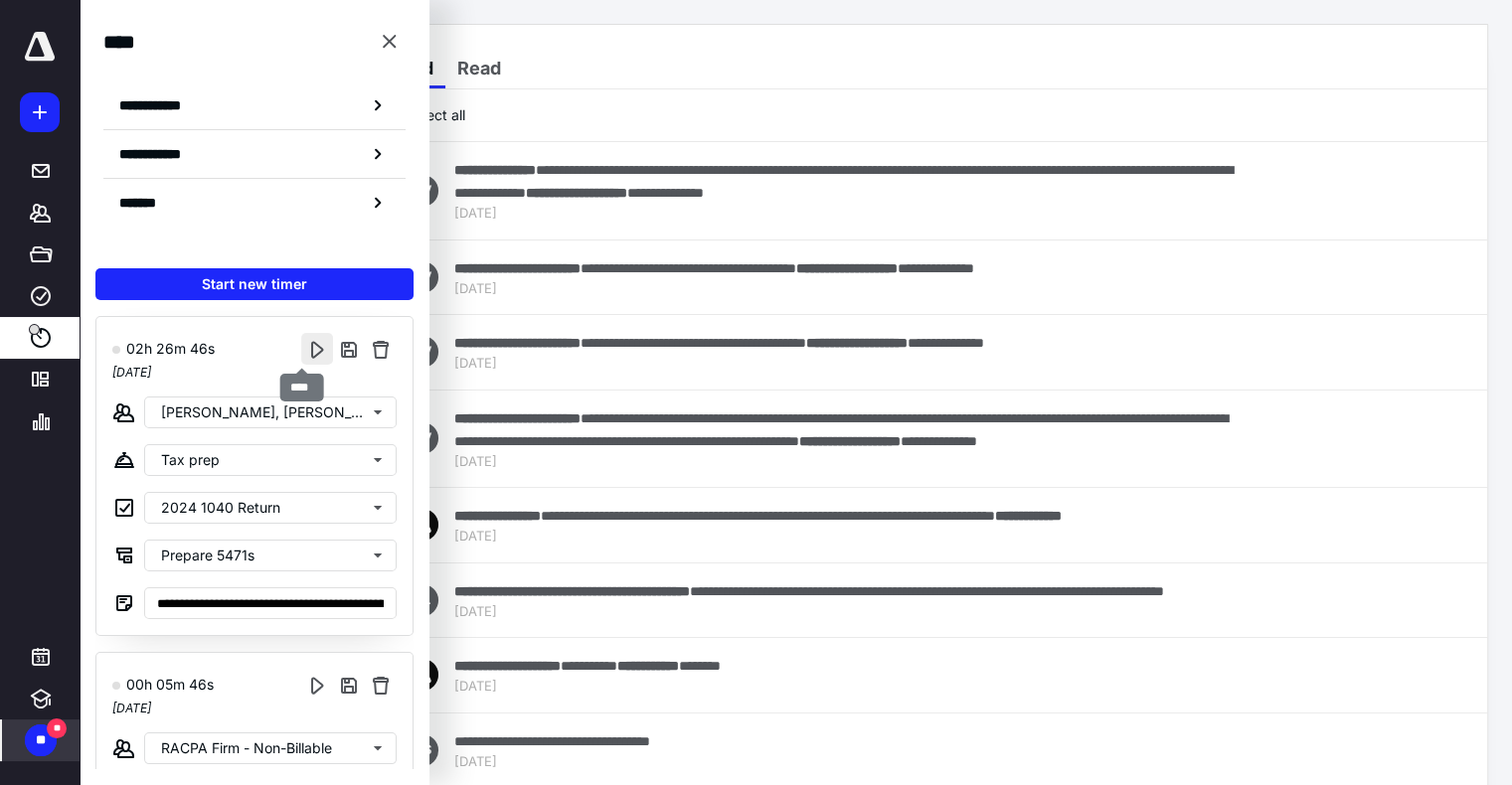 click at bounding box center [317, 349] 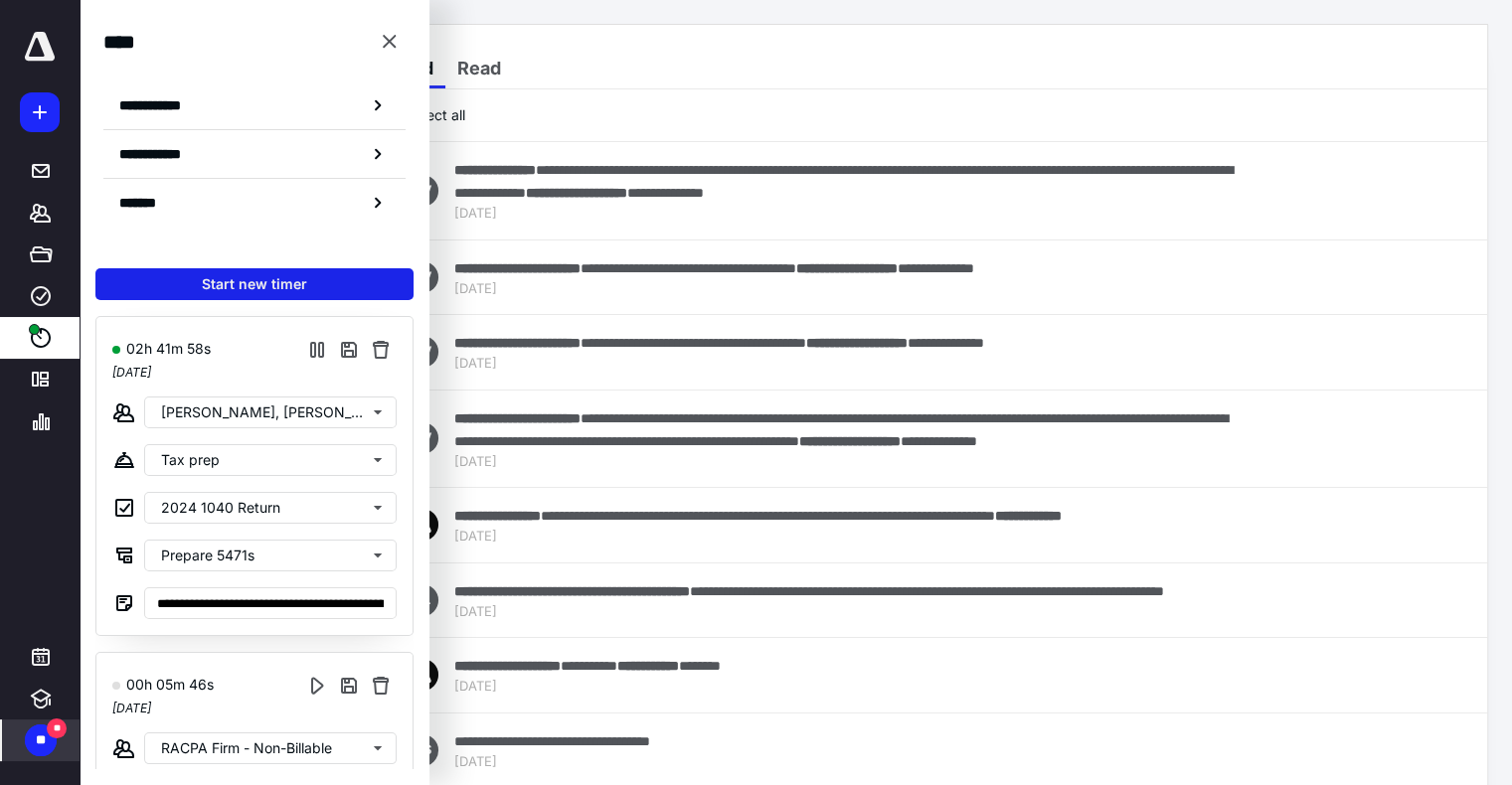 click on "Start new timer" at bounding box center [254, 284] 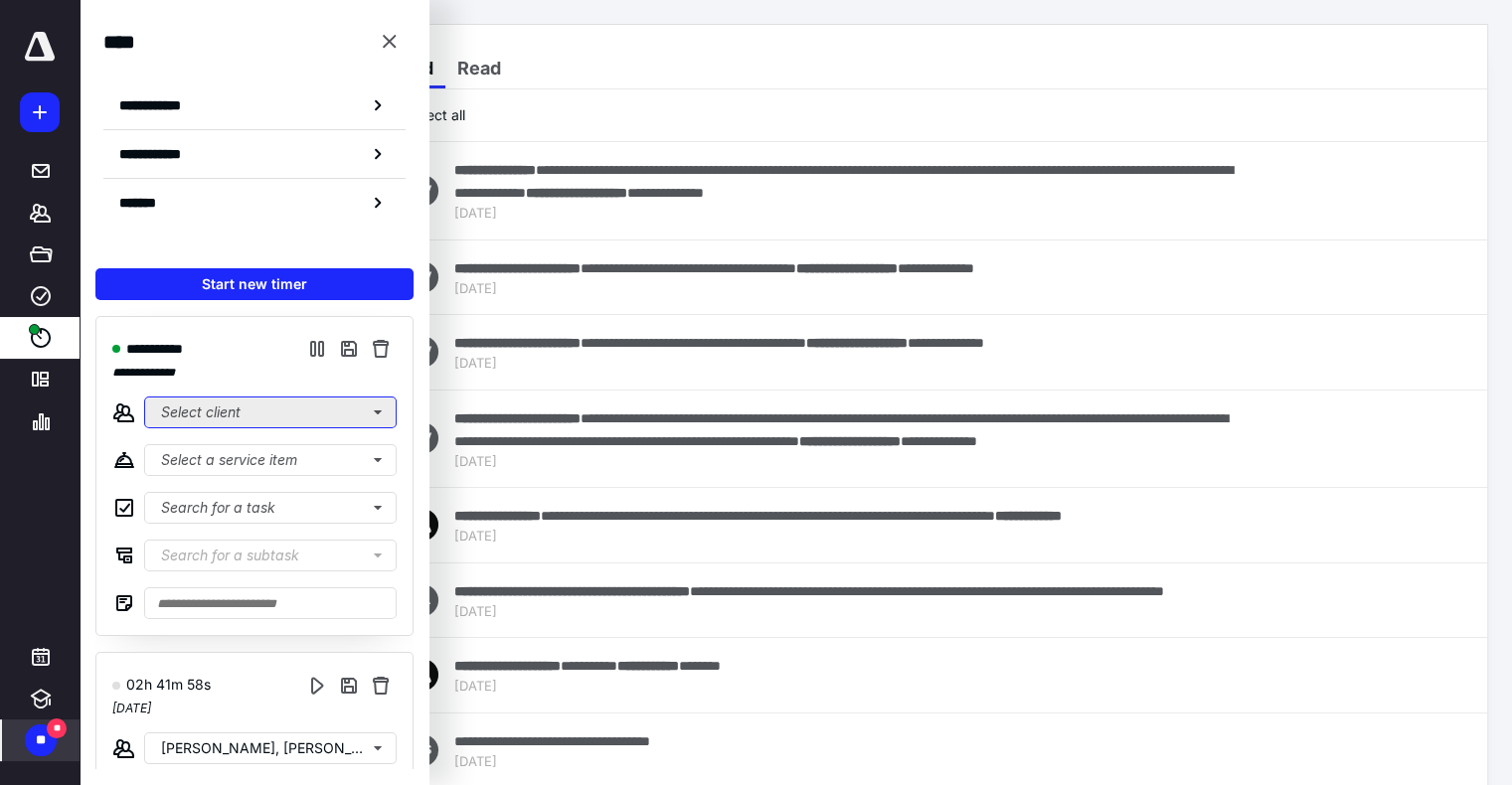 click on "Select client" at bounding box center (270, 412) 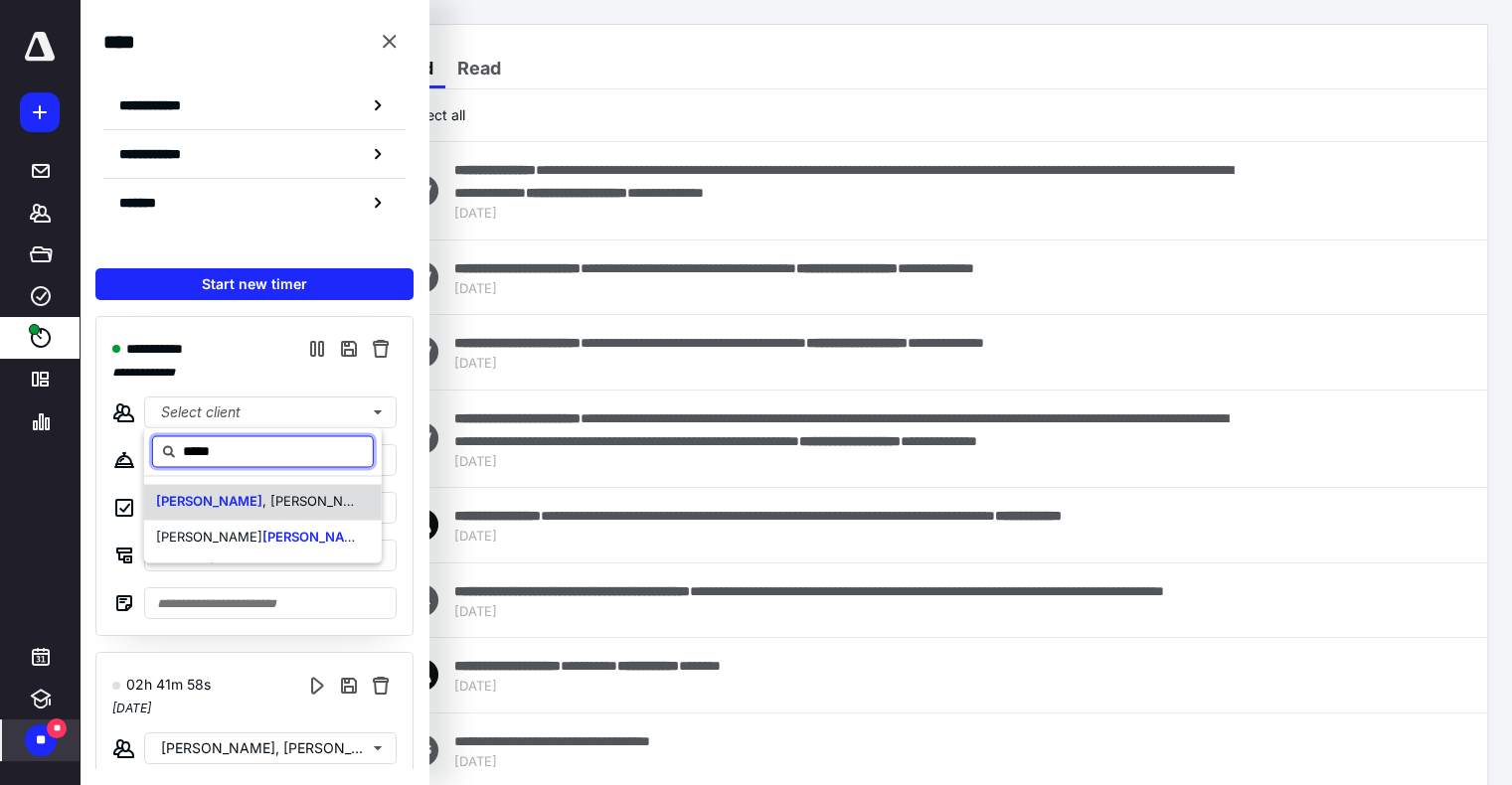 click on ", [PERSON_NAME]" at bounding box center [319, 501] 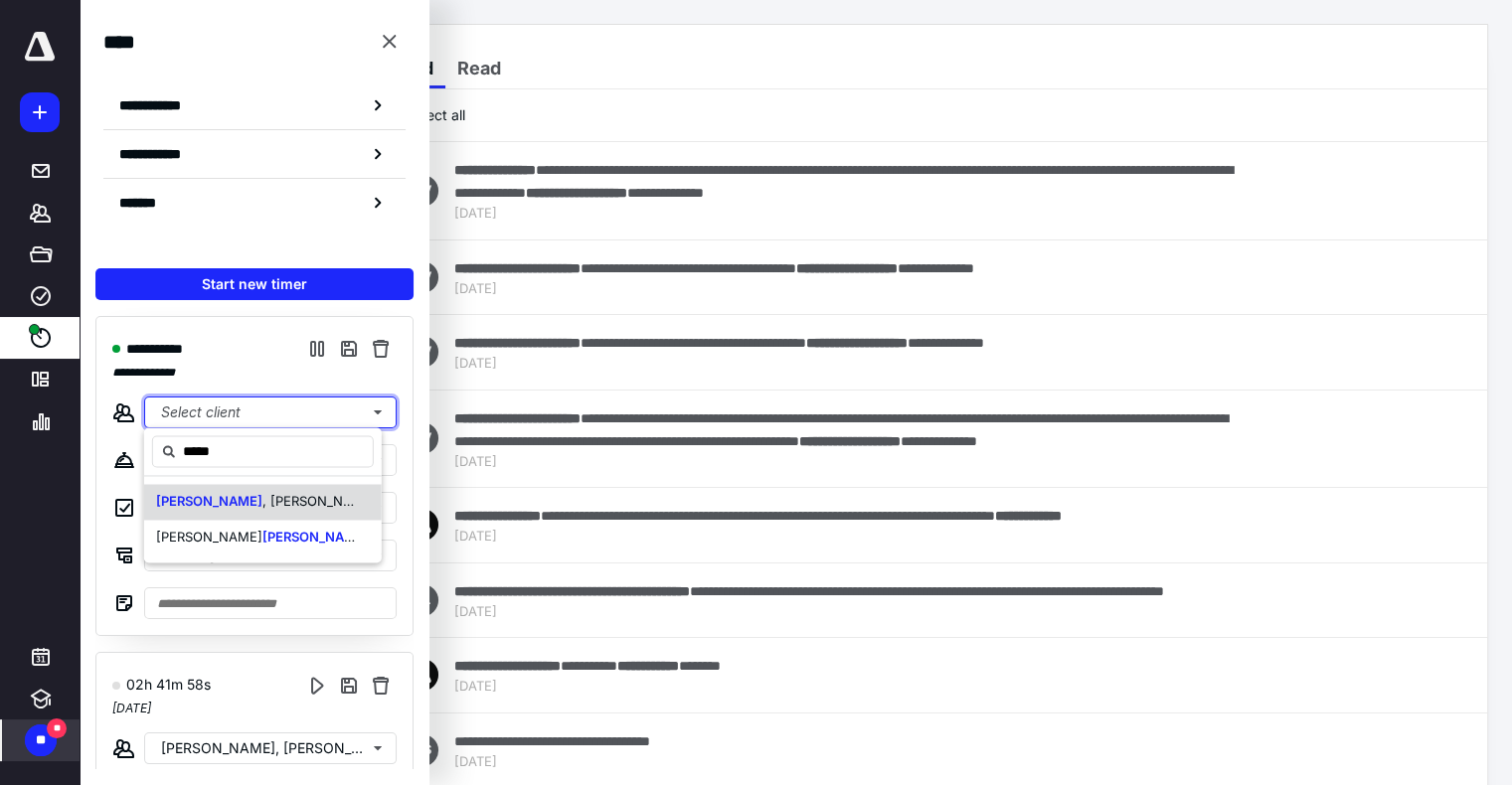 type 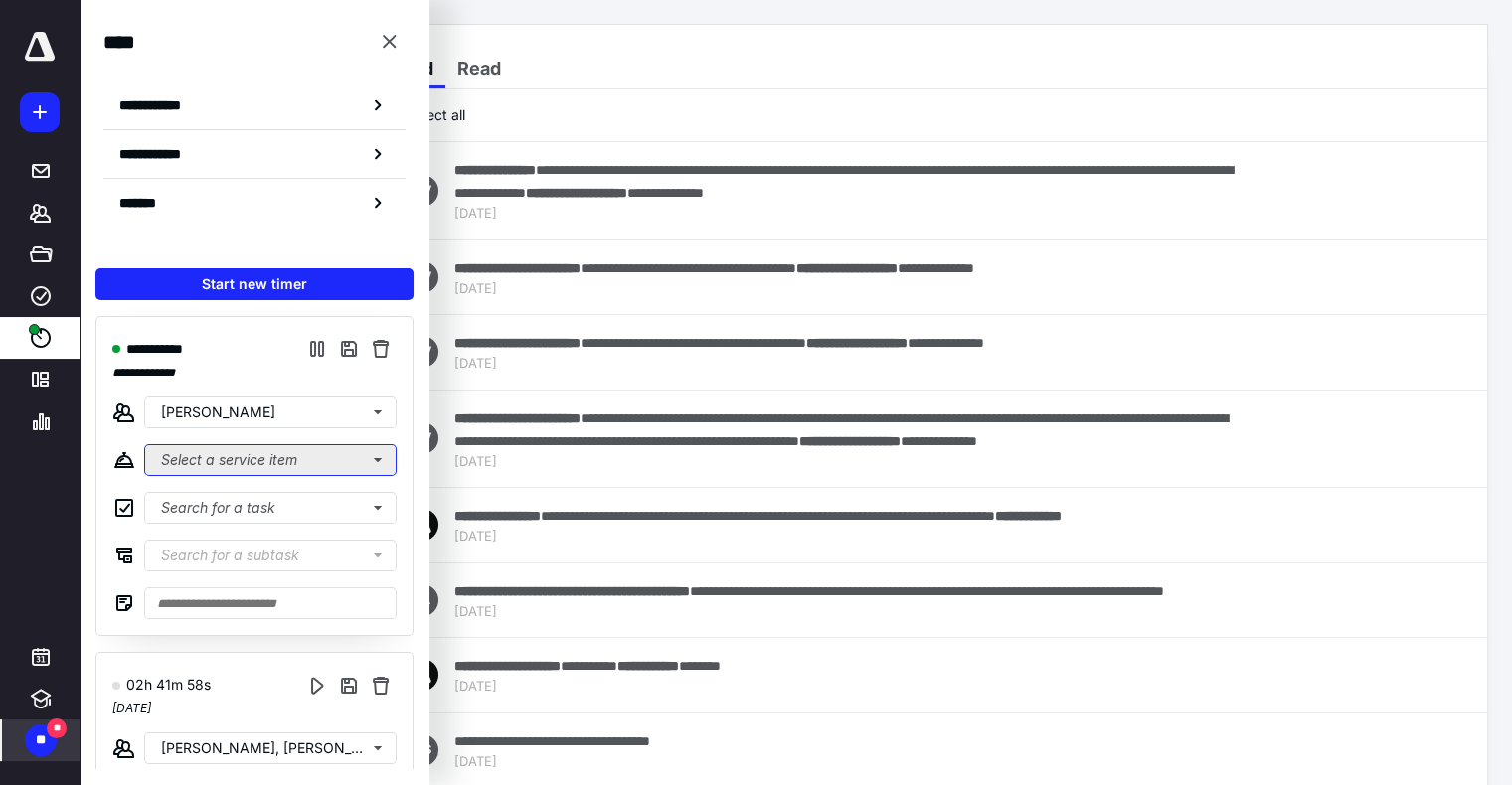 click on "Select a service item" at bounding box center (270, 460) 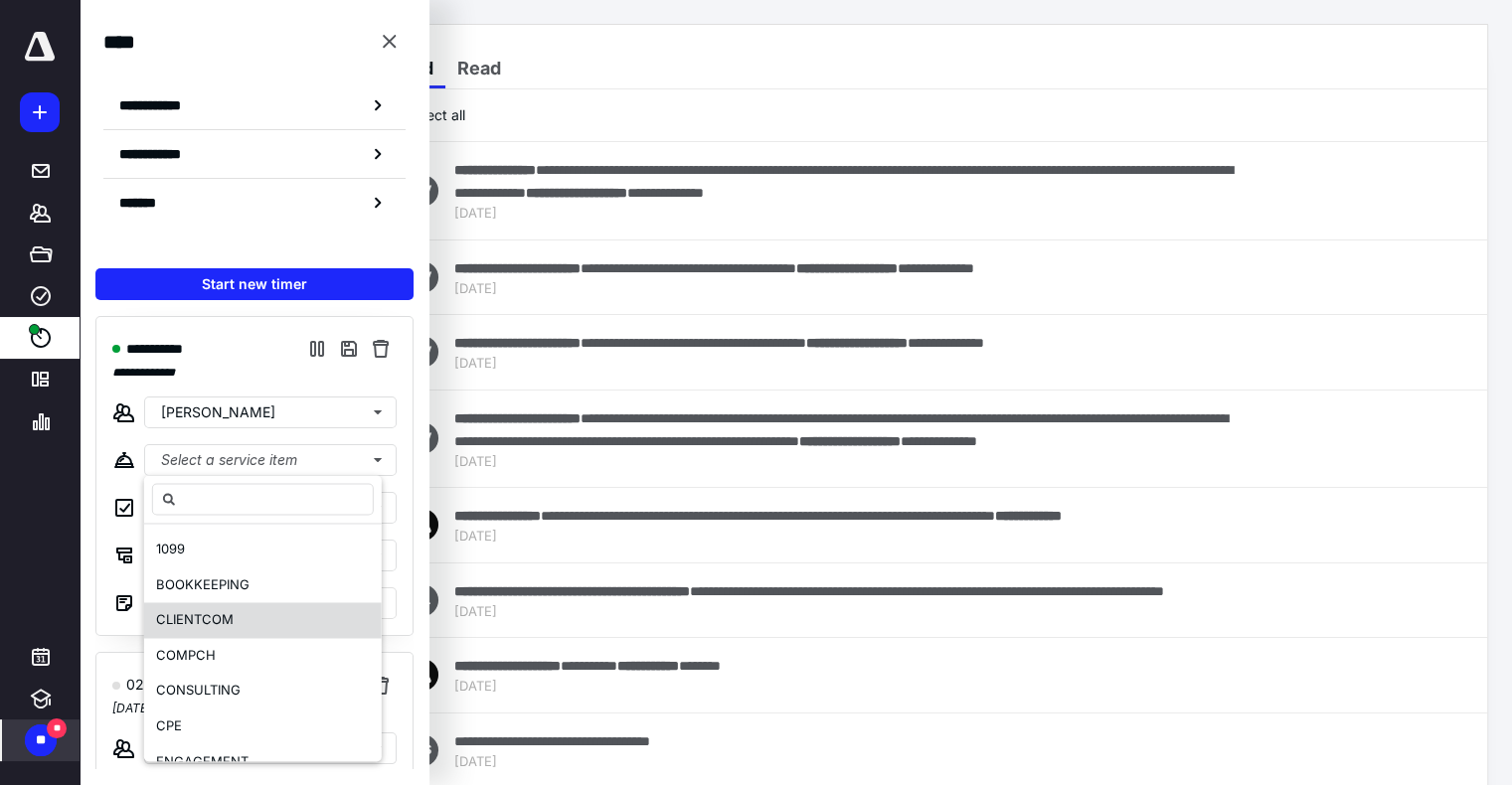 click on "CLIENTCOM" at bounding box center (262, 620) 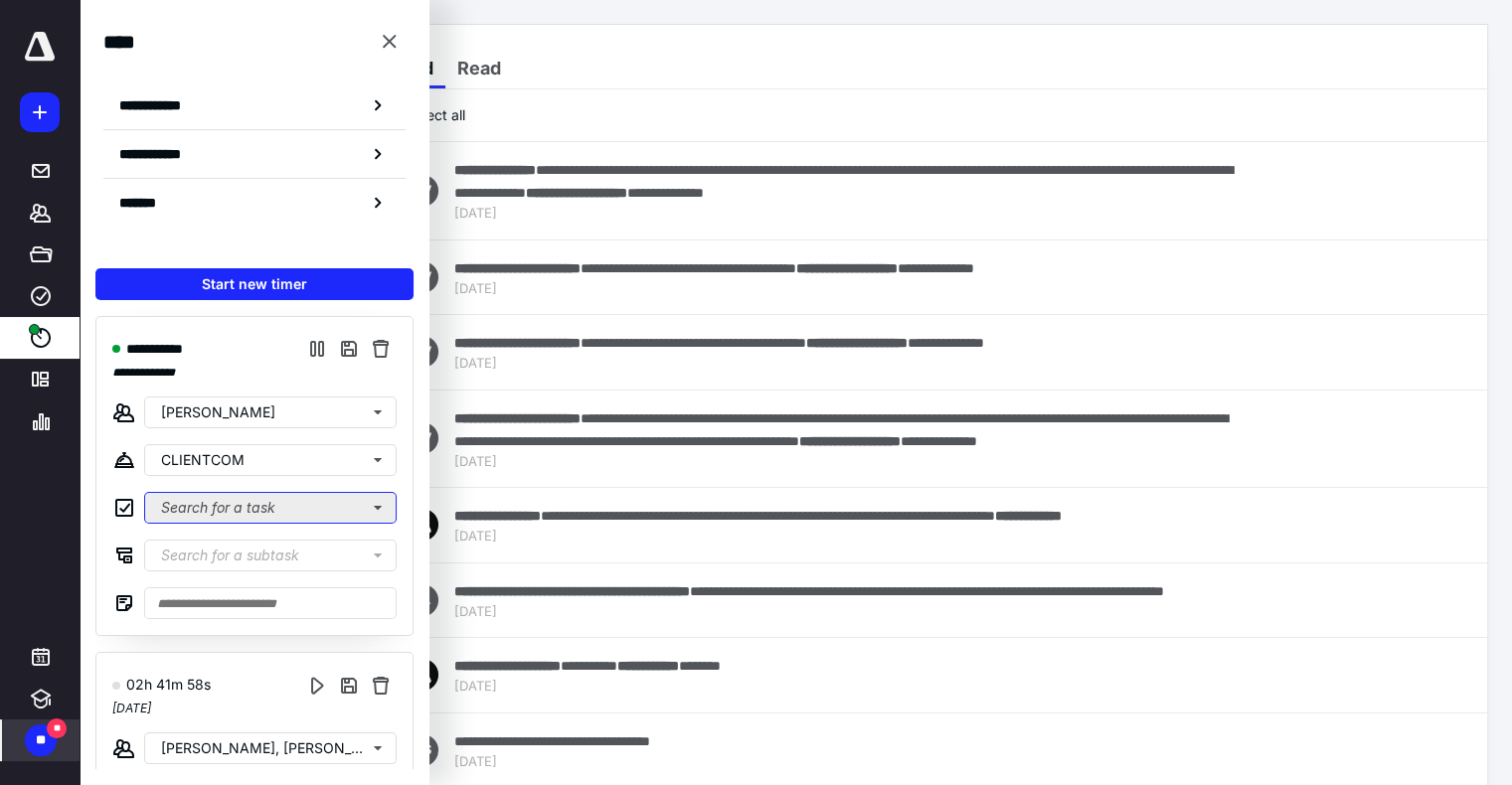click on "Search for a task" at bounding box center (270, 508) 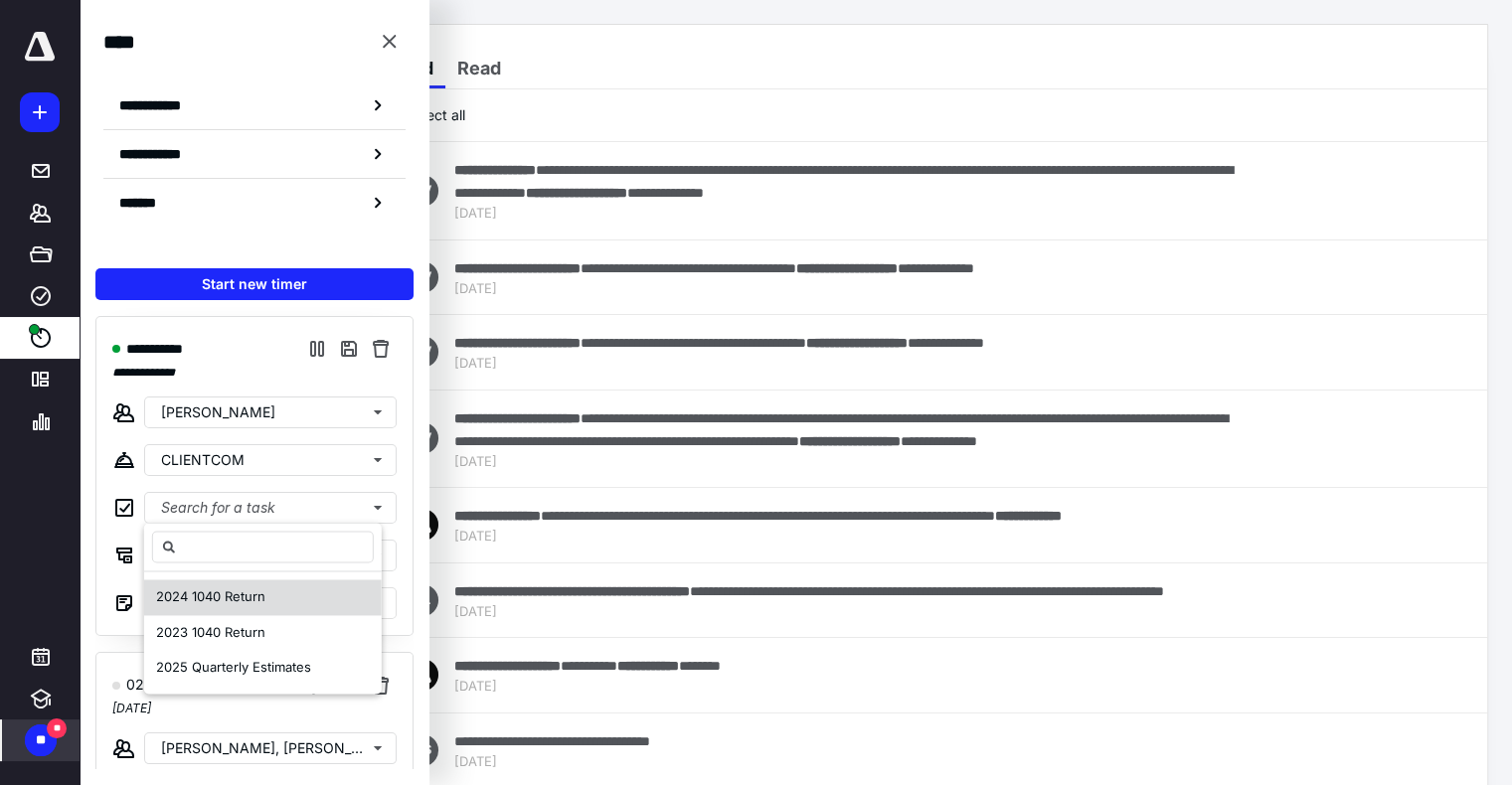 click on "2024  1040 Return" at bounding box center (211, 596) 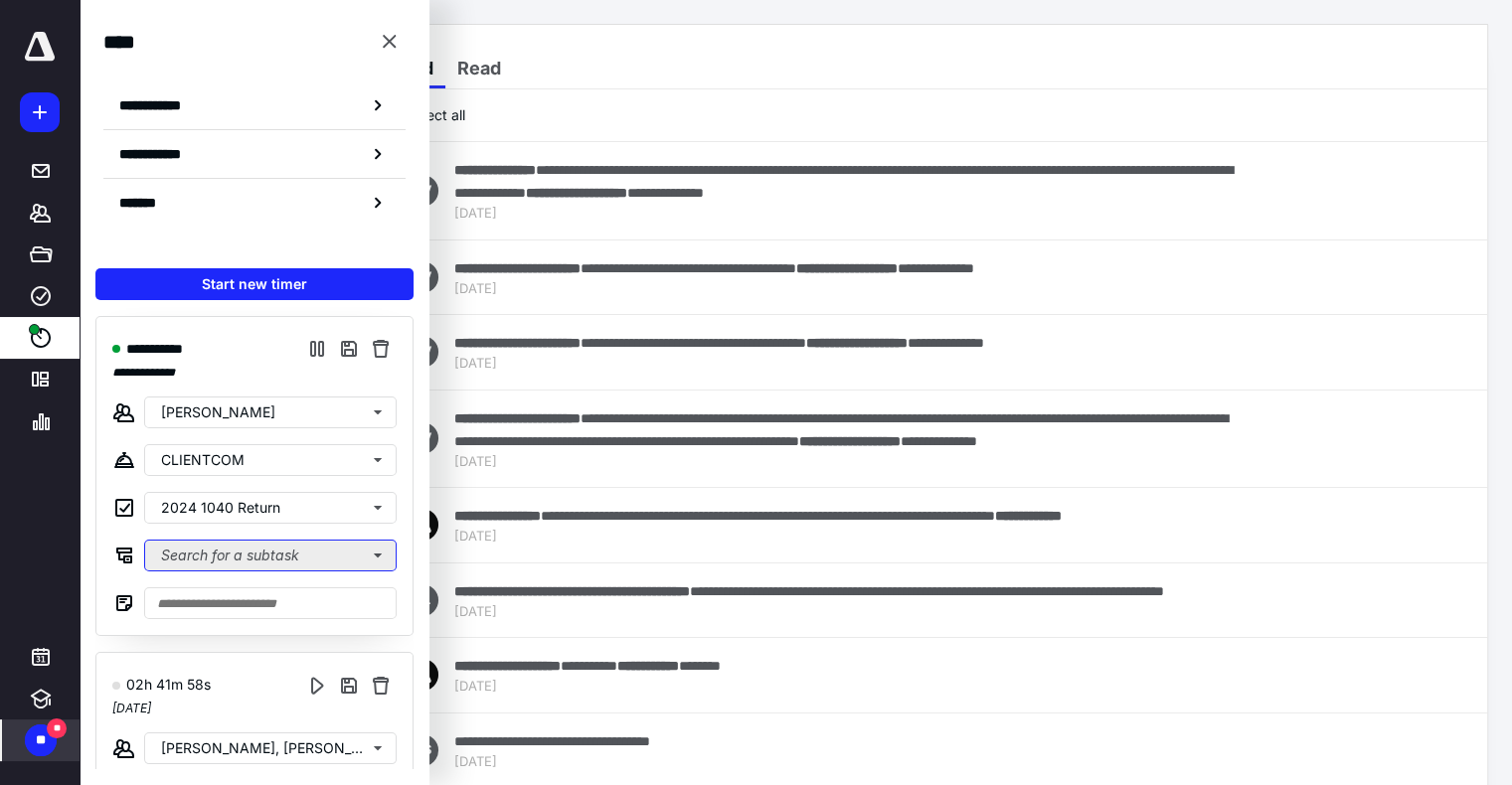 click on "Search for a subtask" at bounding box center (270, 555) 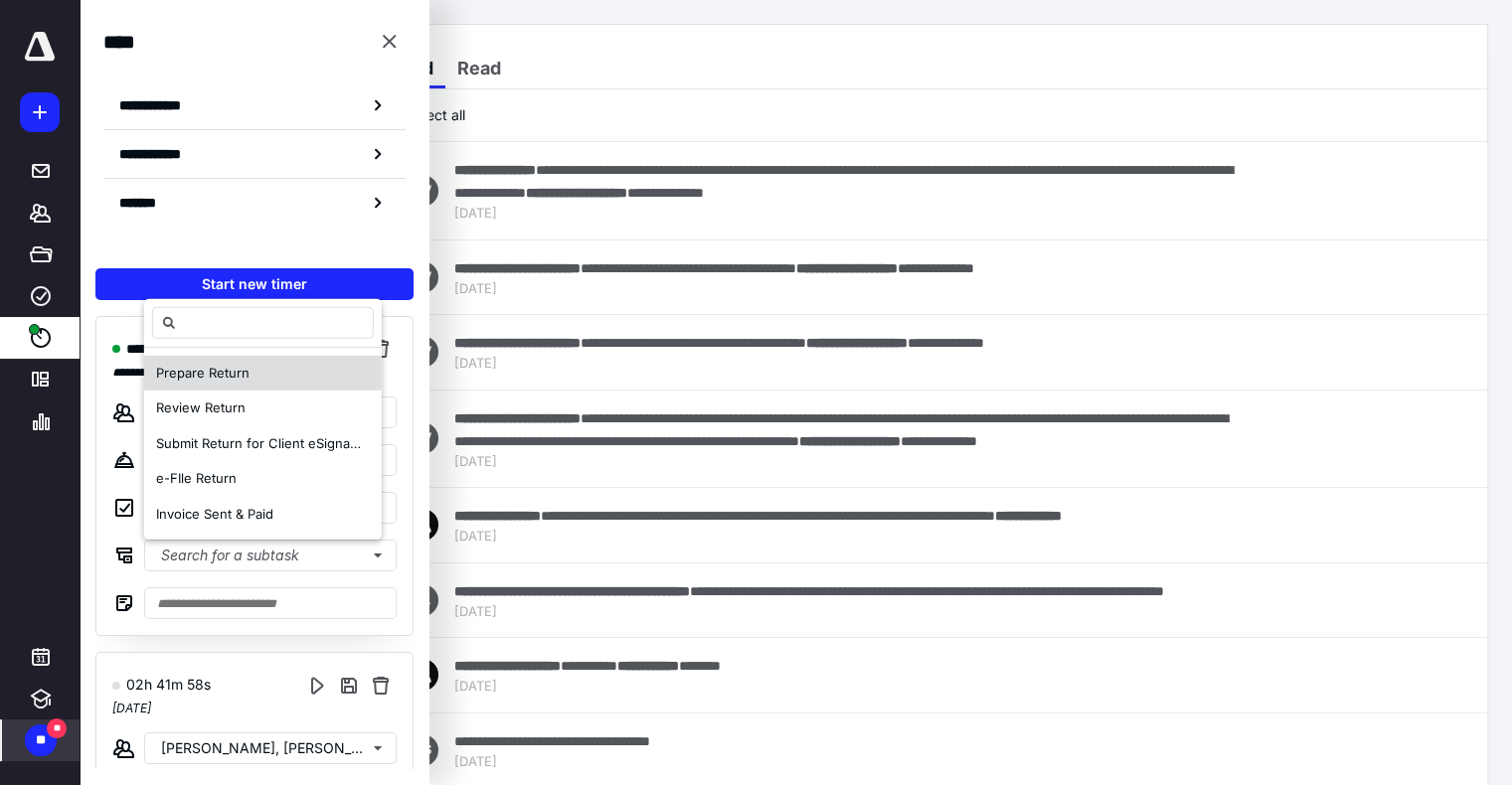 click on "Prepare Return" at bounding box center [262, 373] 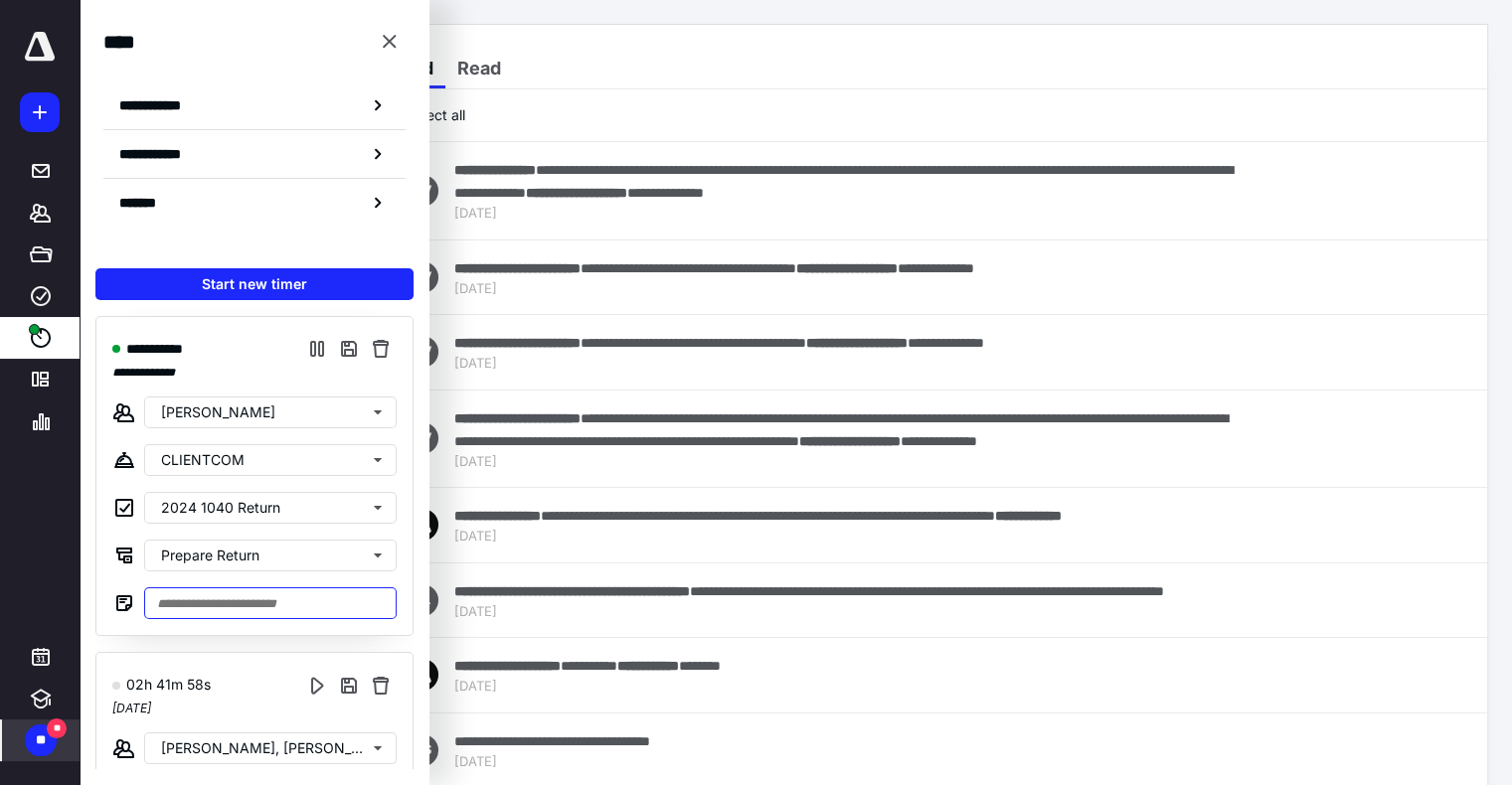 click at bounding box center [270, 603] 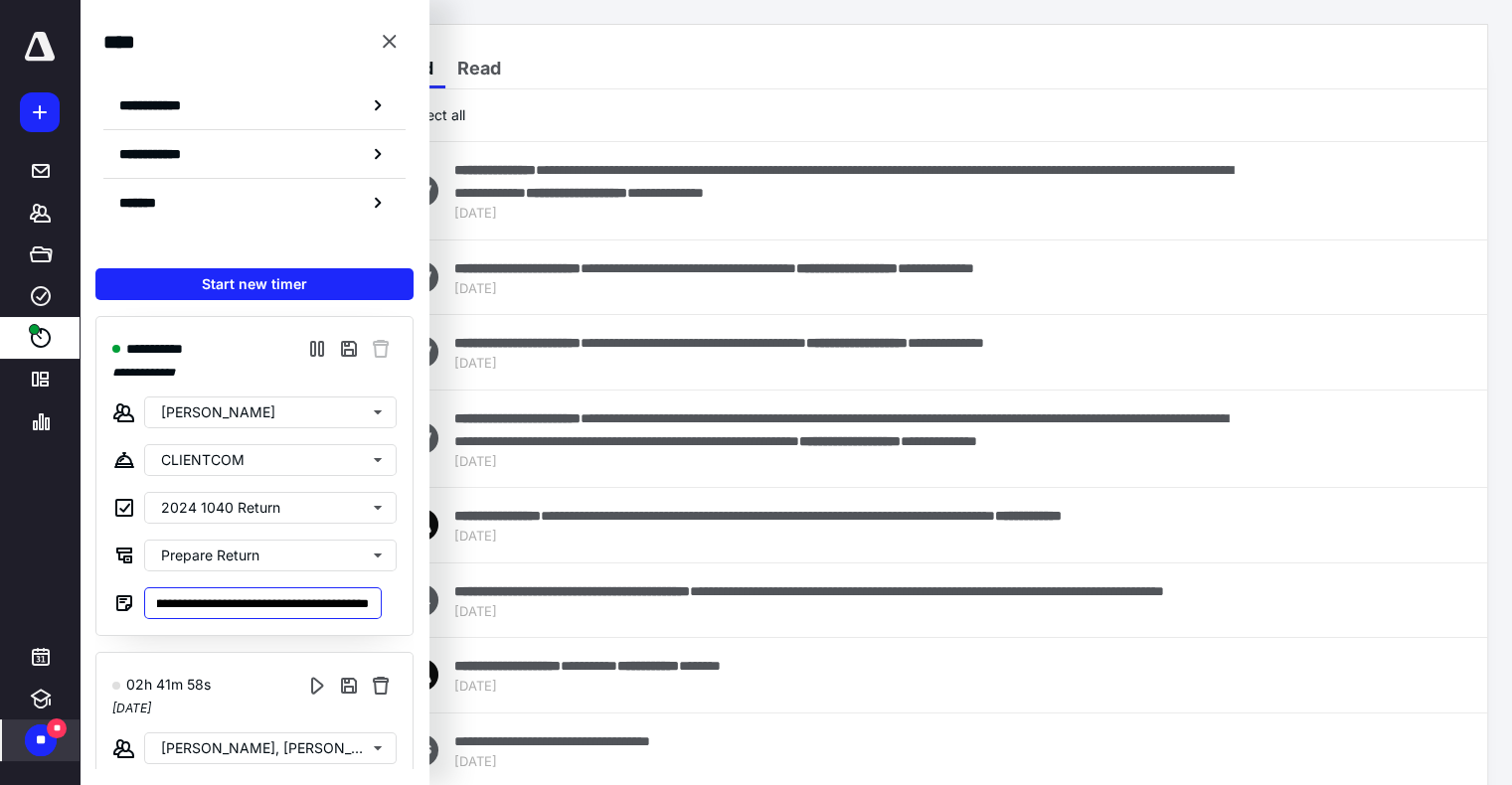 scroll, scrollTop: 0, scrollLeft: 430, axis: horizontal 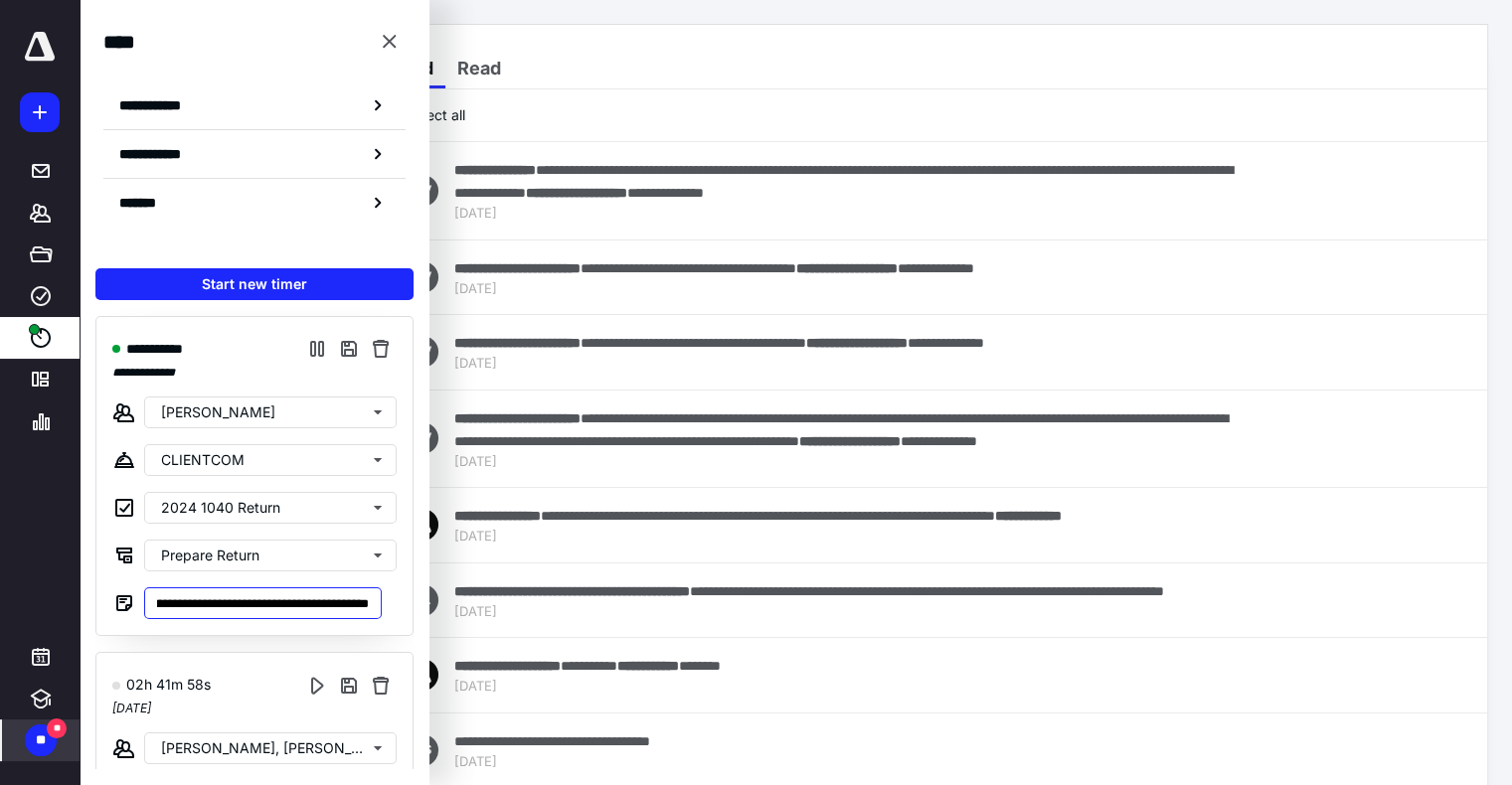 type on "**********" 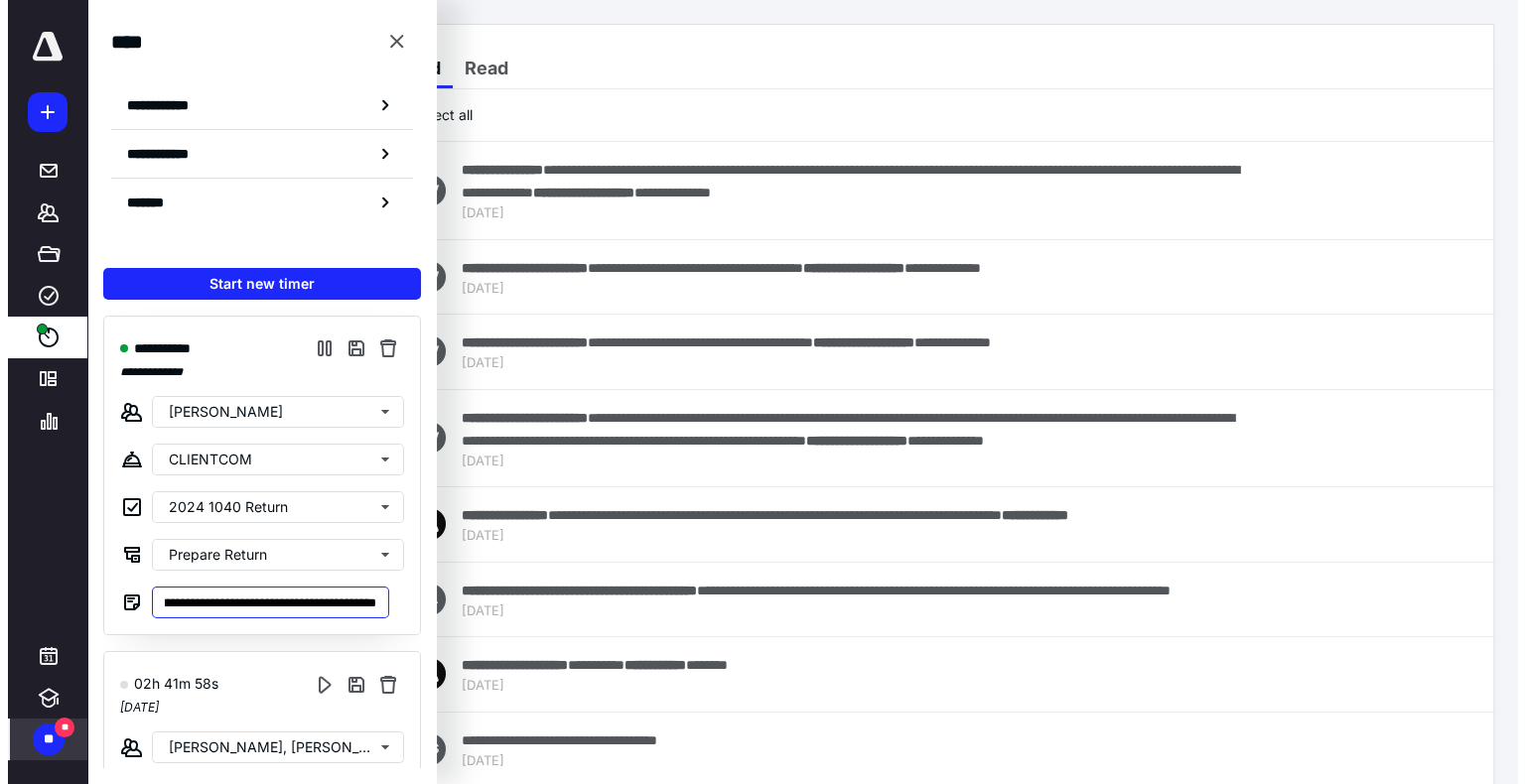 scroll, scrollTop: 0, scrollLeft: 0, axis: both 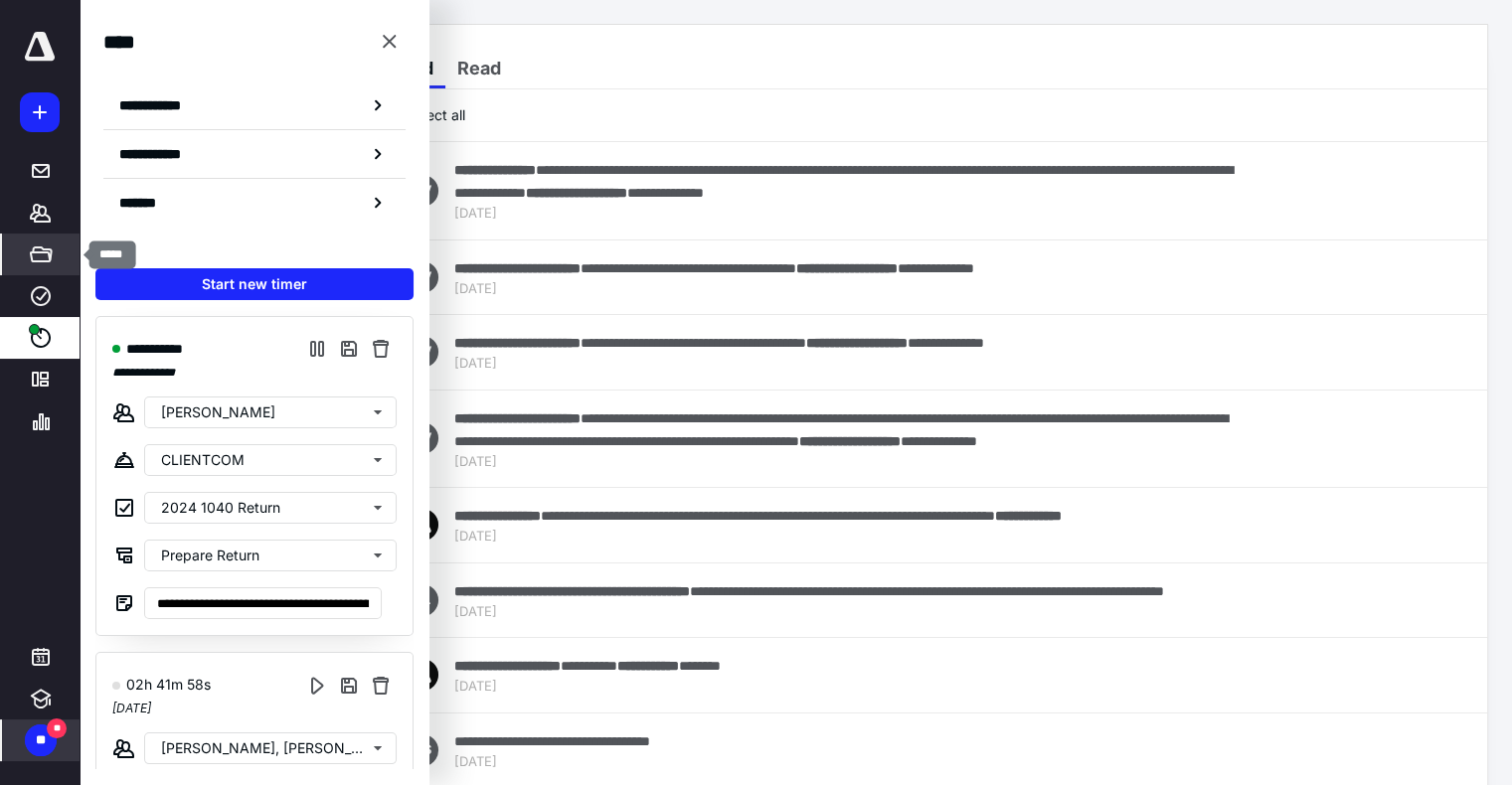 click 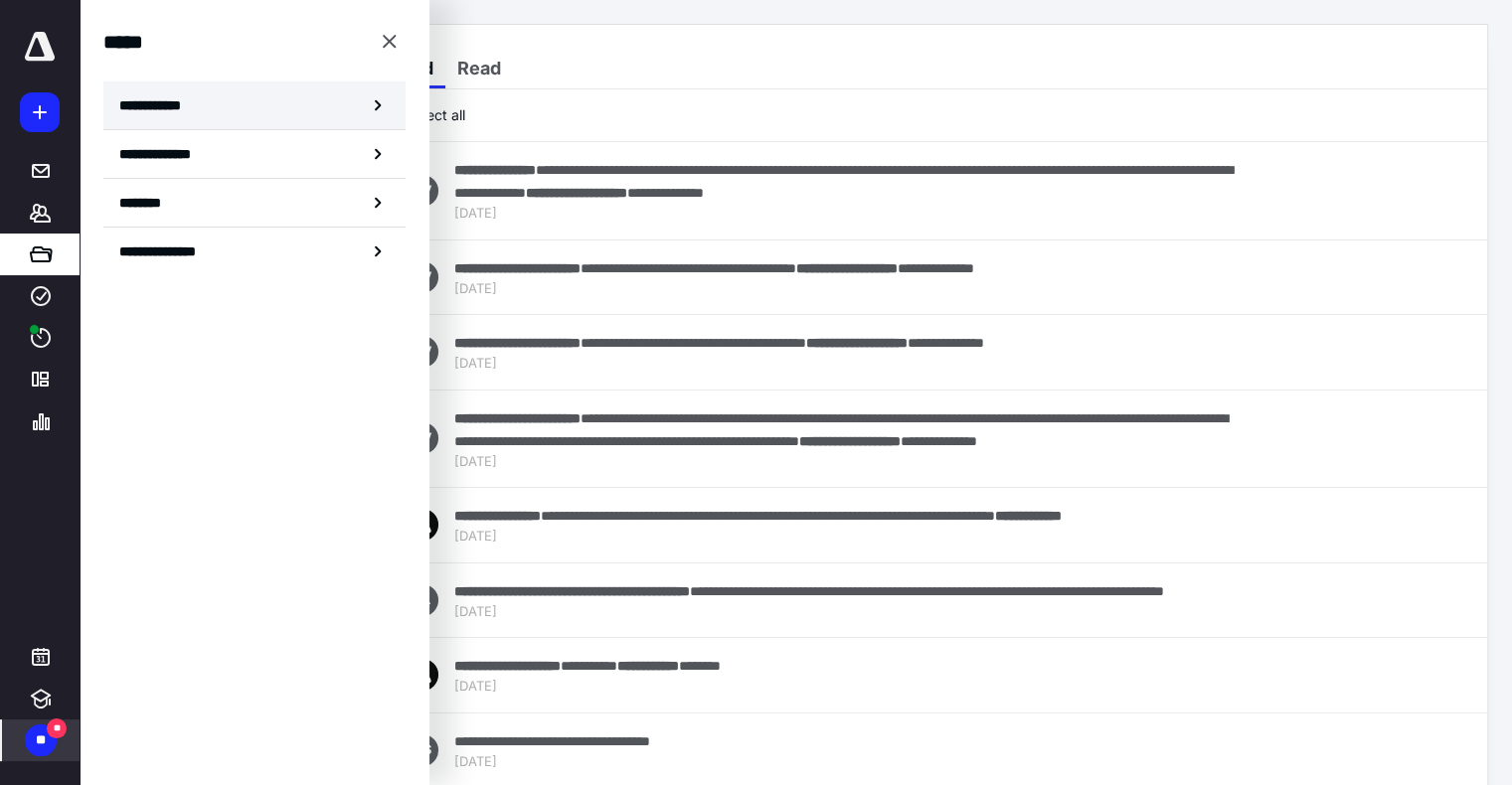click on "**********" at bounding box center [156, 105] 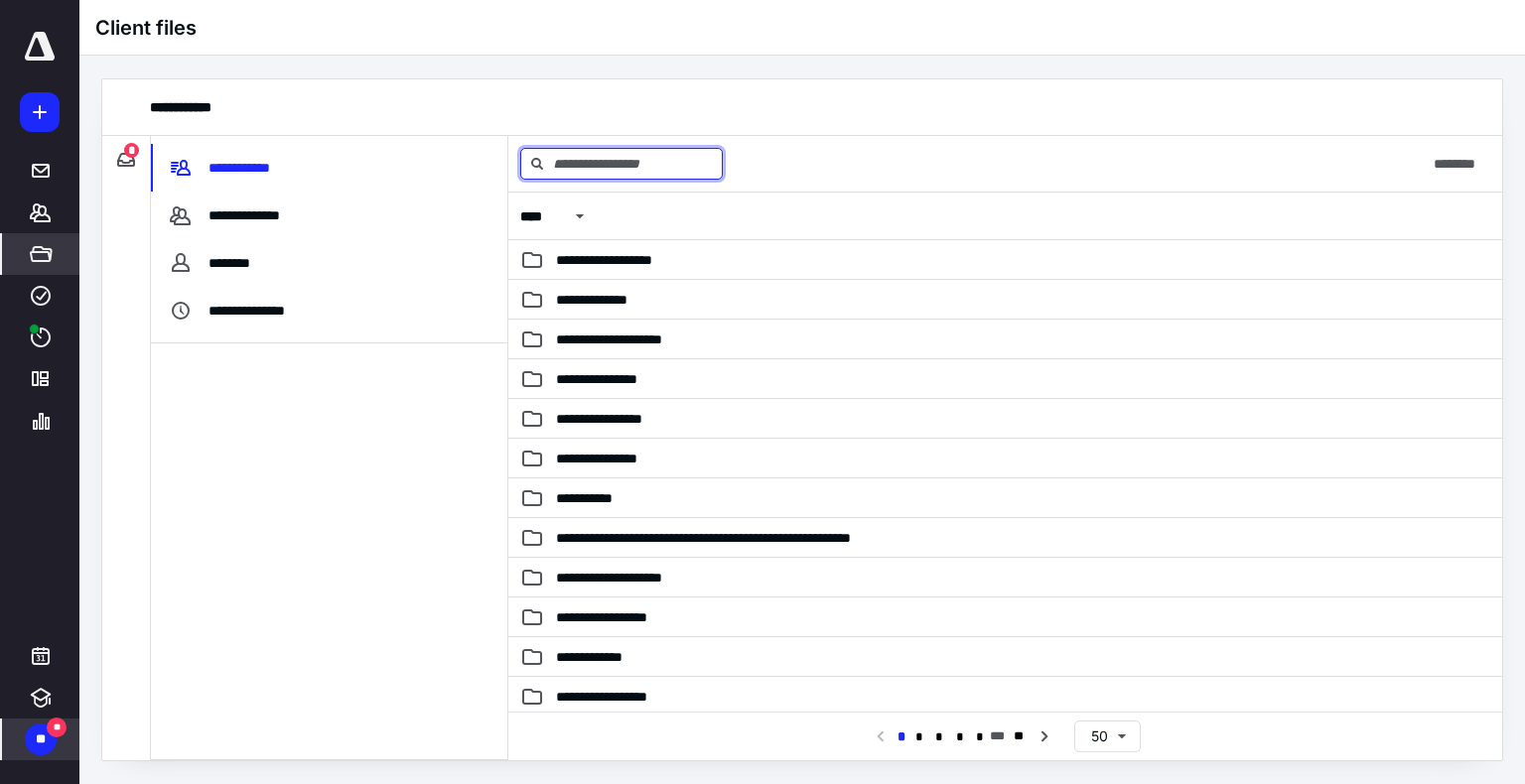 click at bounding box center [622, 164] 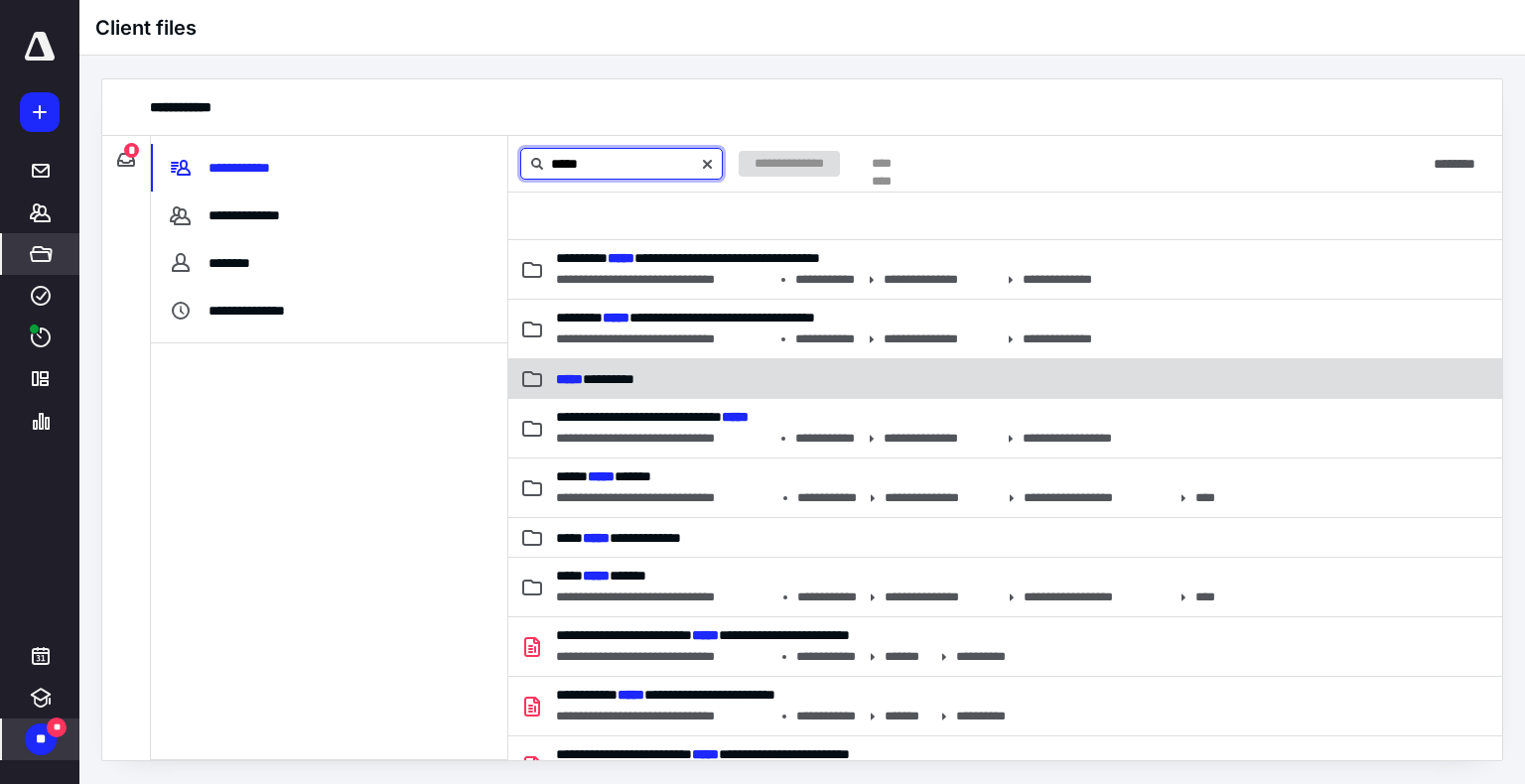 type on "*****" 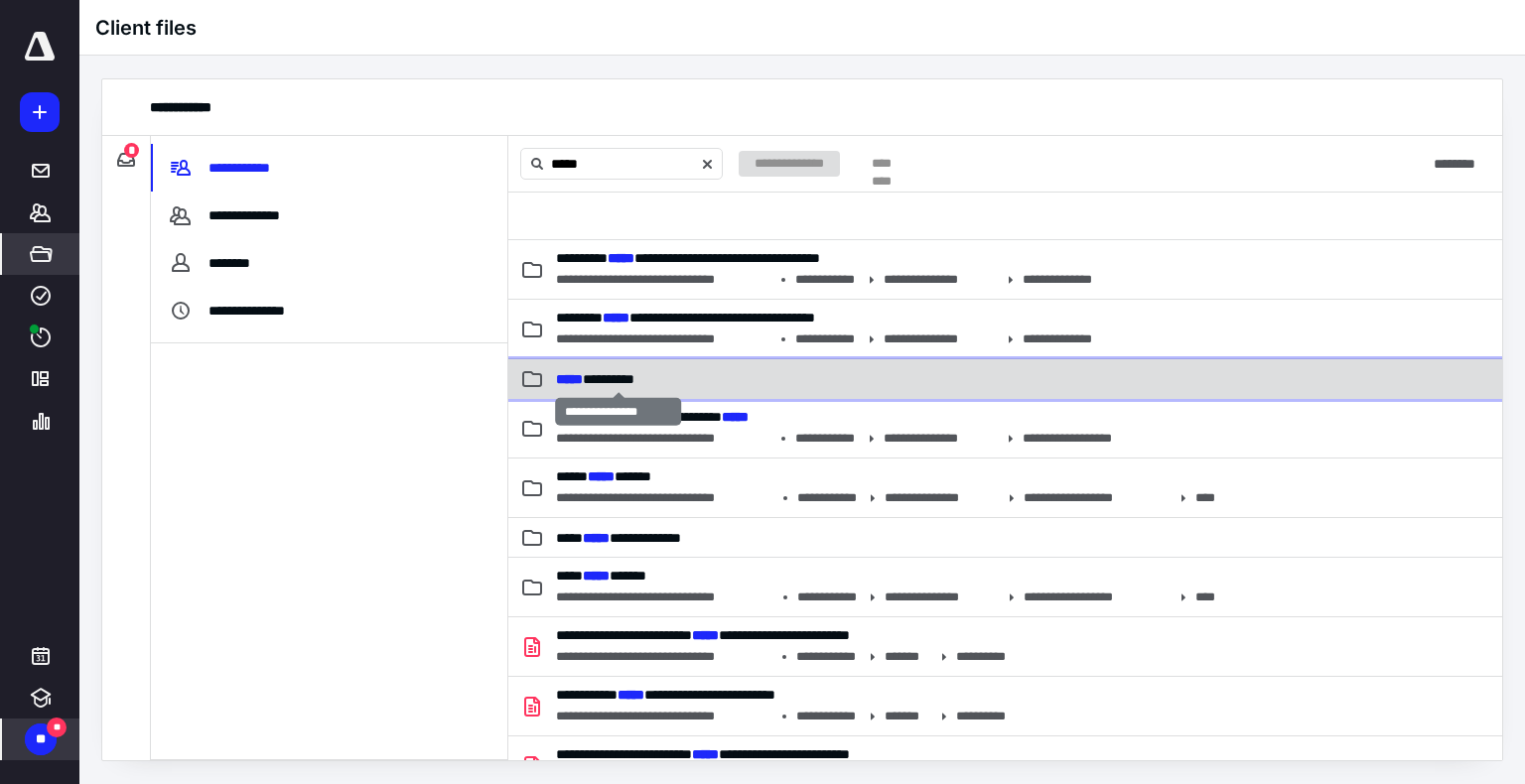 click on "**********" at bounding box center (595, 379) 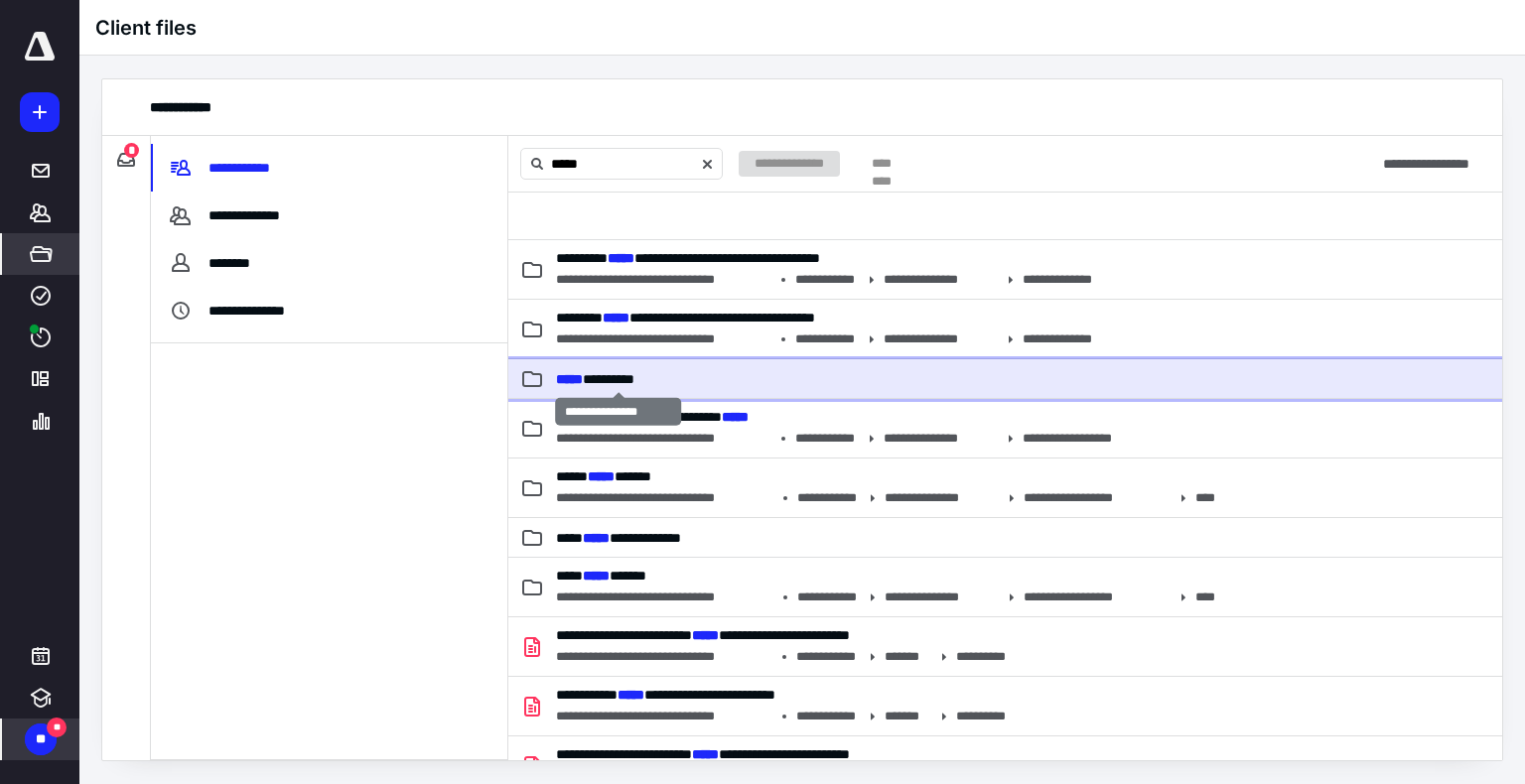 click on "**********" at bounding box center (595, 379) 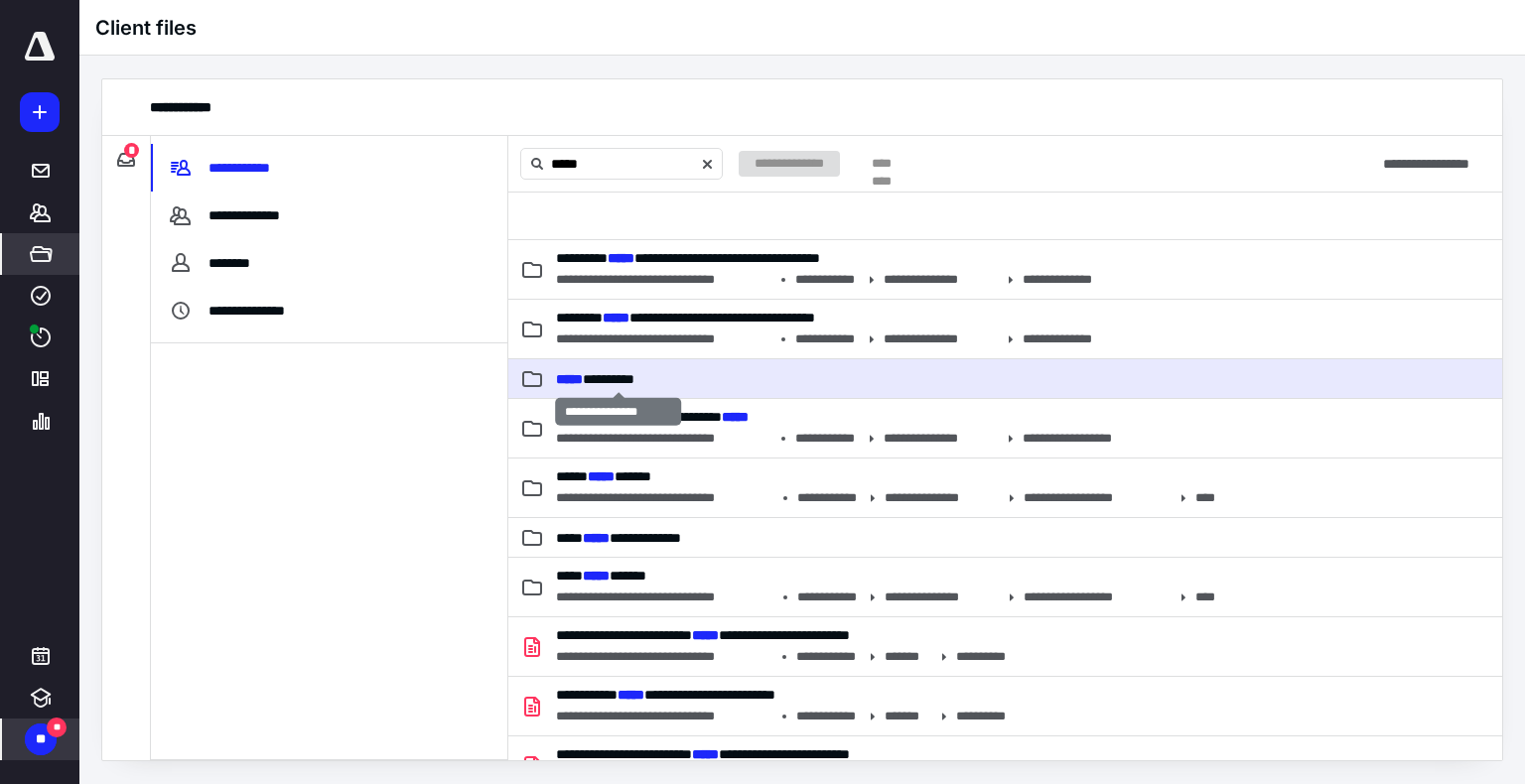 type 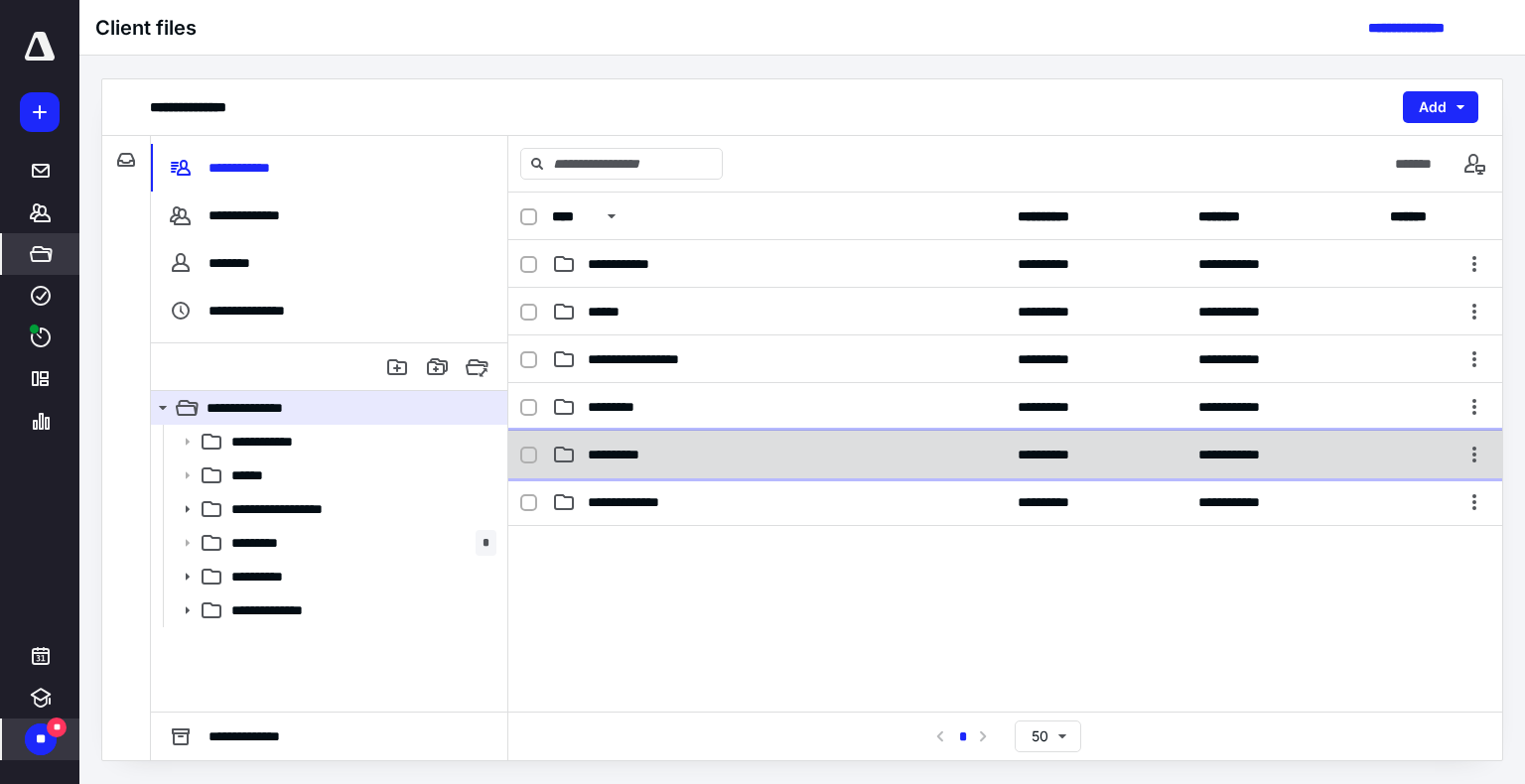 click on "**********" at bounding box center [778, 455] 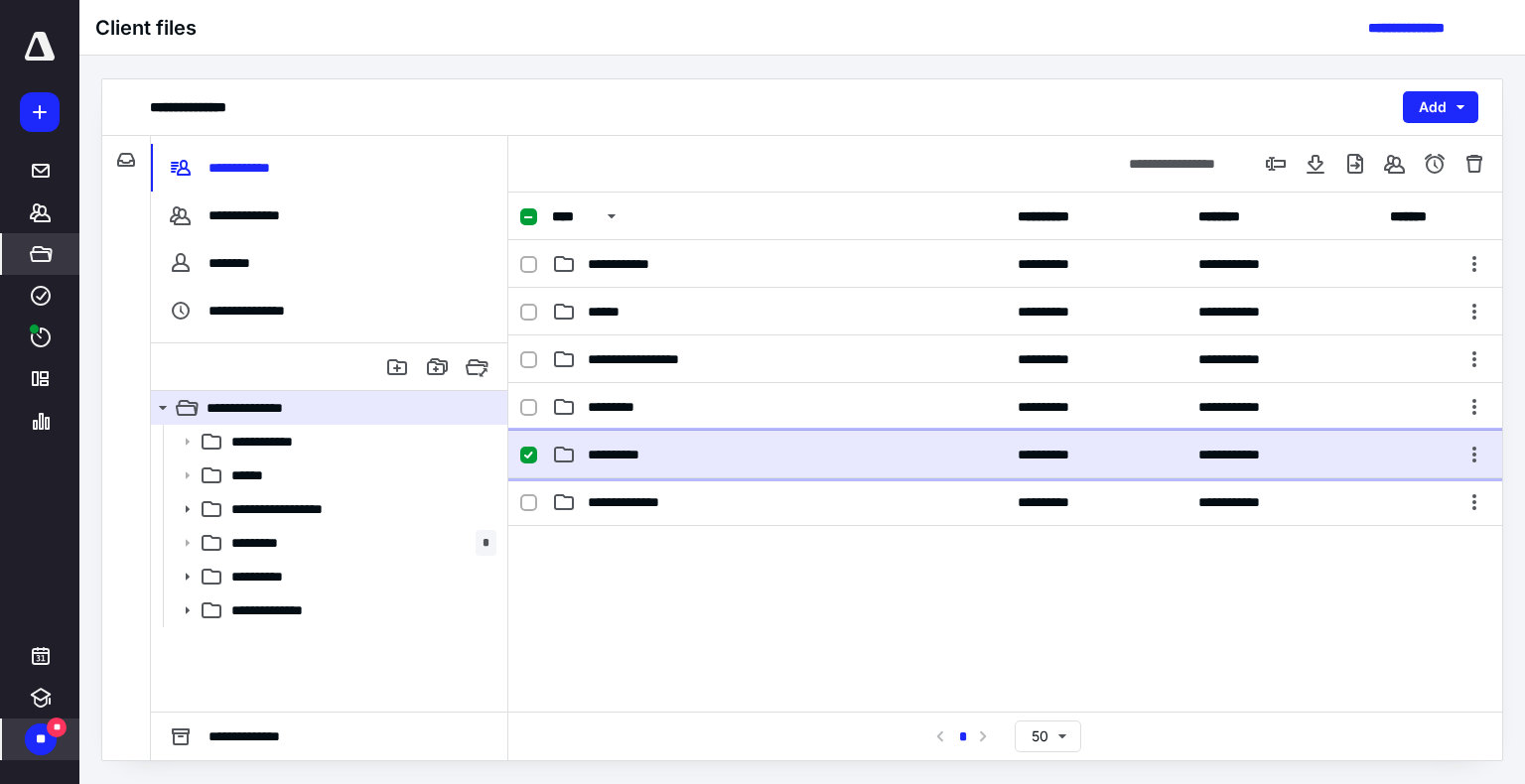 click on "**********" at bounding box center (778, 455) 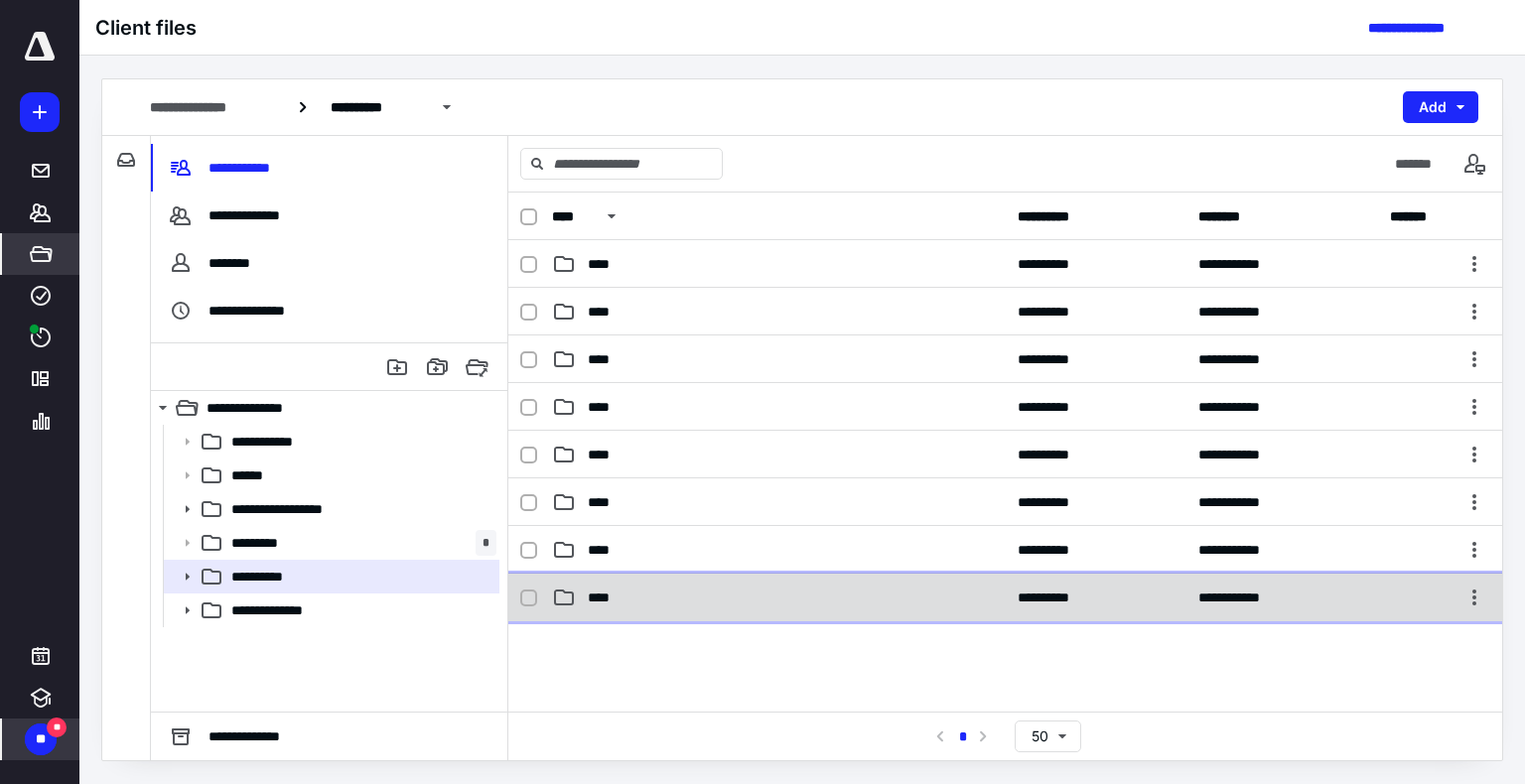 click on "**********" at bounding box center [1005, 597] 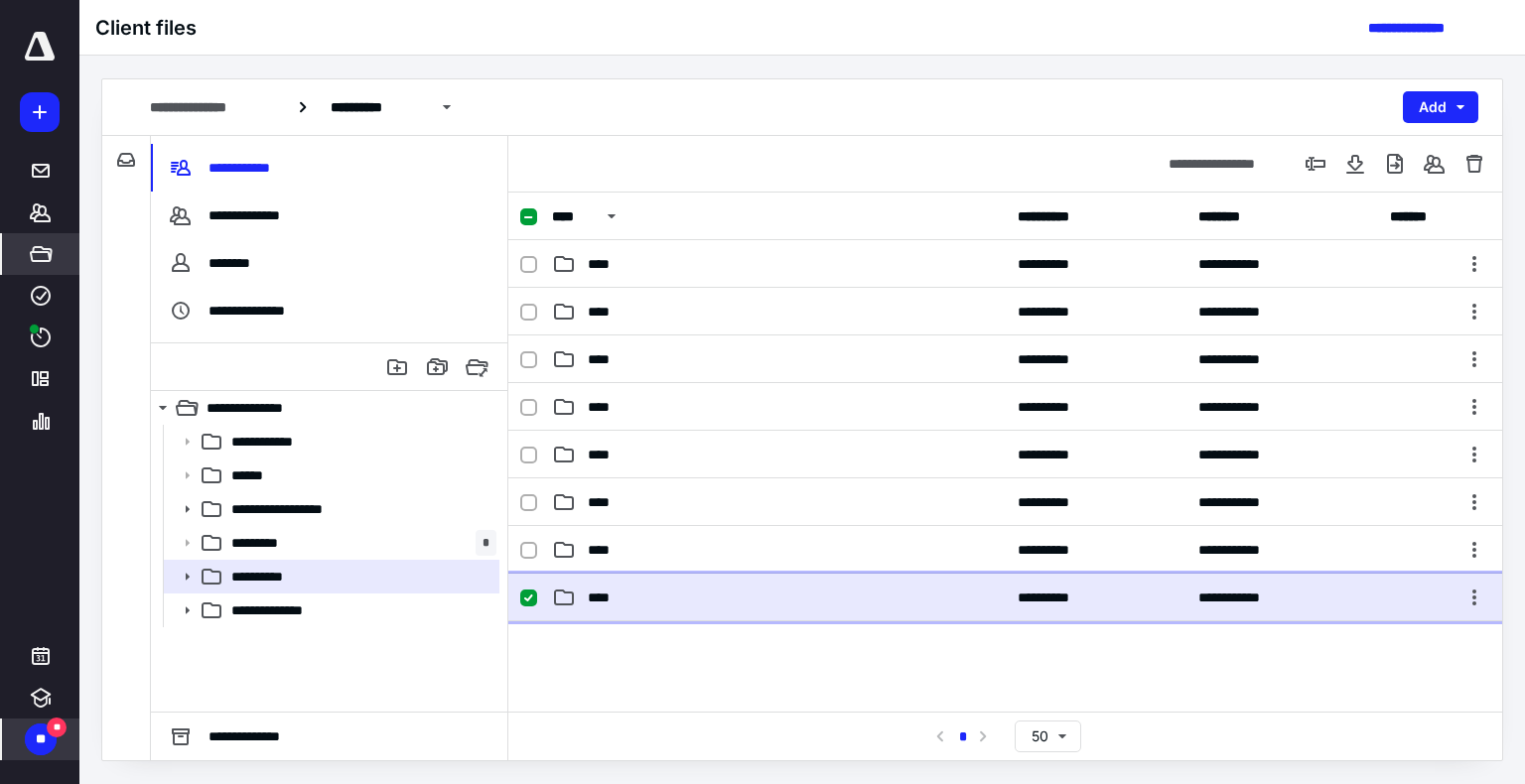 click on "**********" at bounding box center [1005, 597] 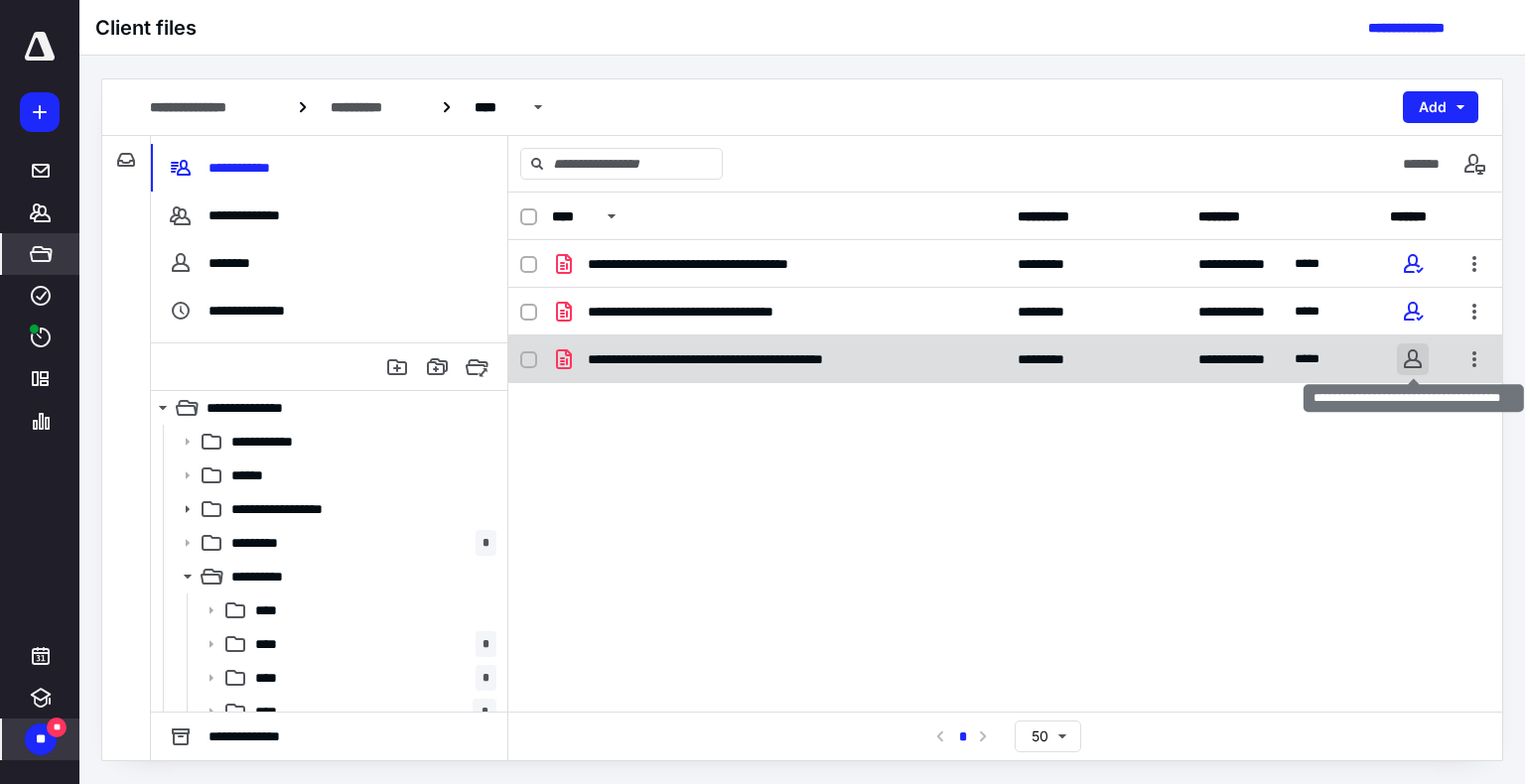 click at bounding box center [1413, 359] 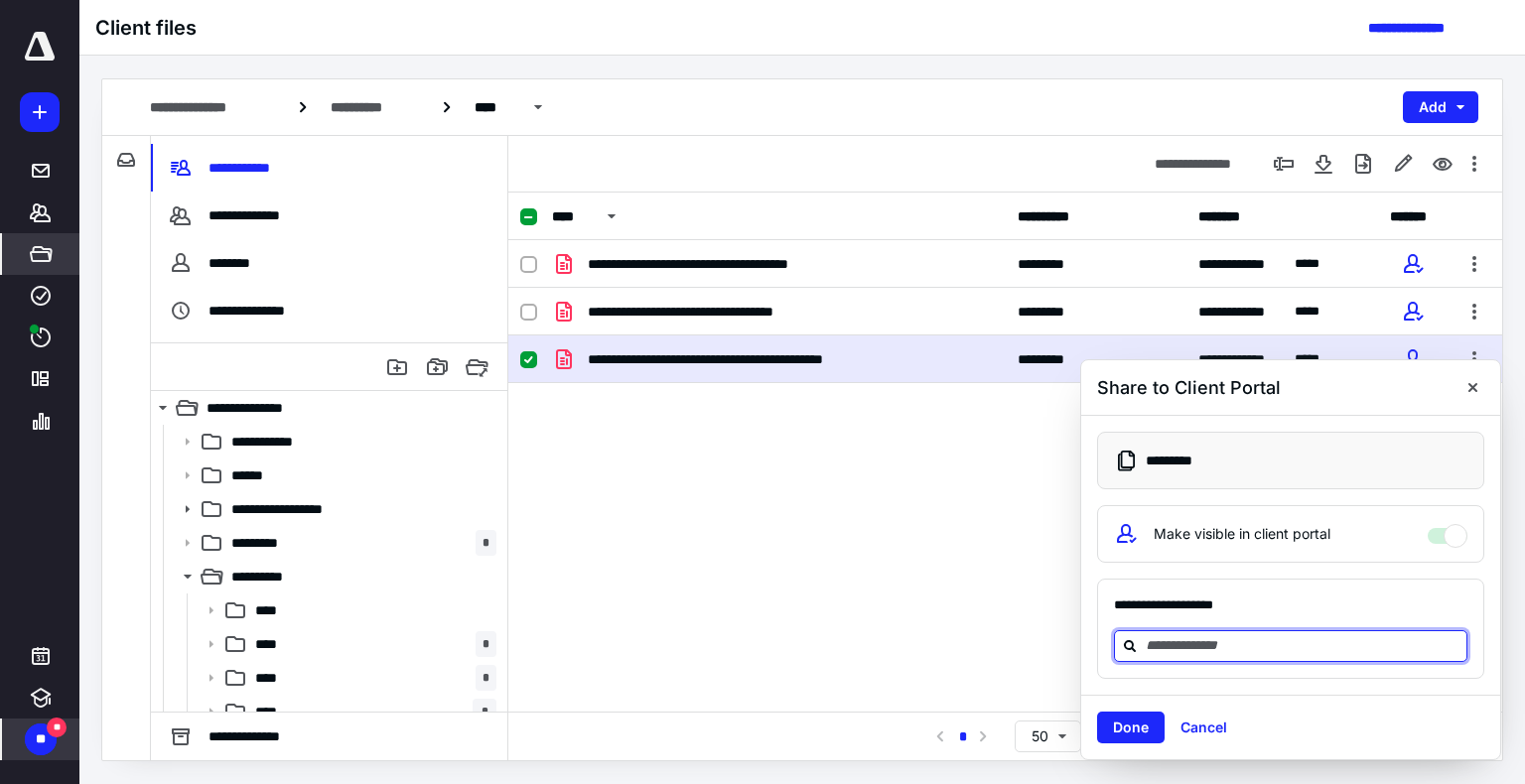 click at bounding box center (1303, 645) 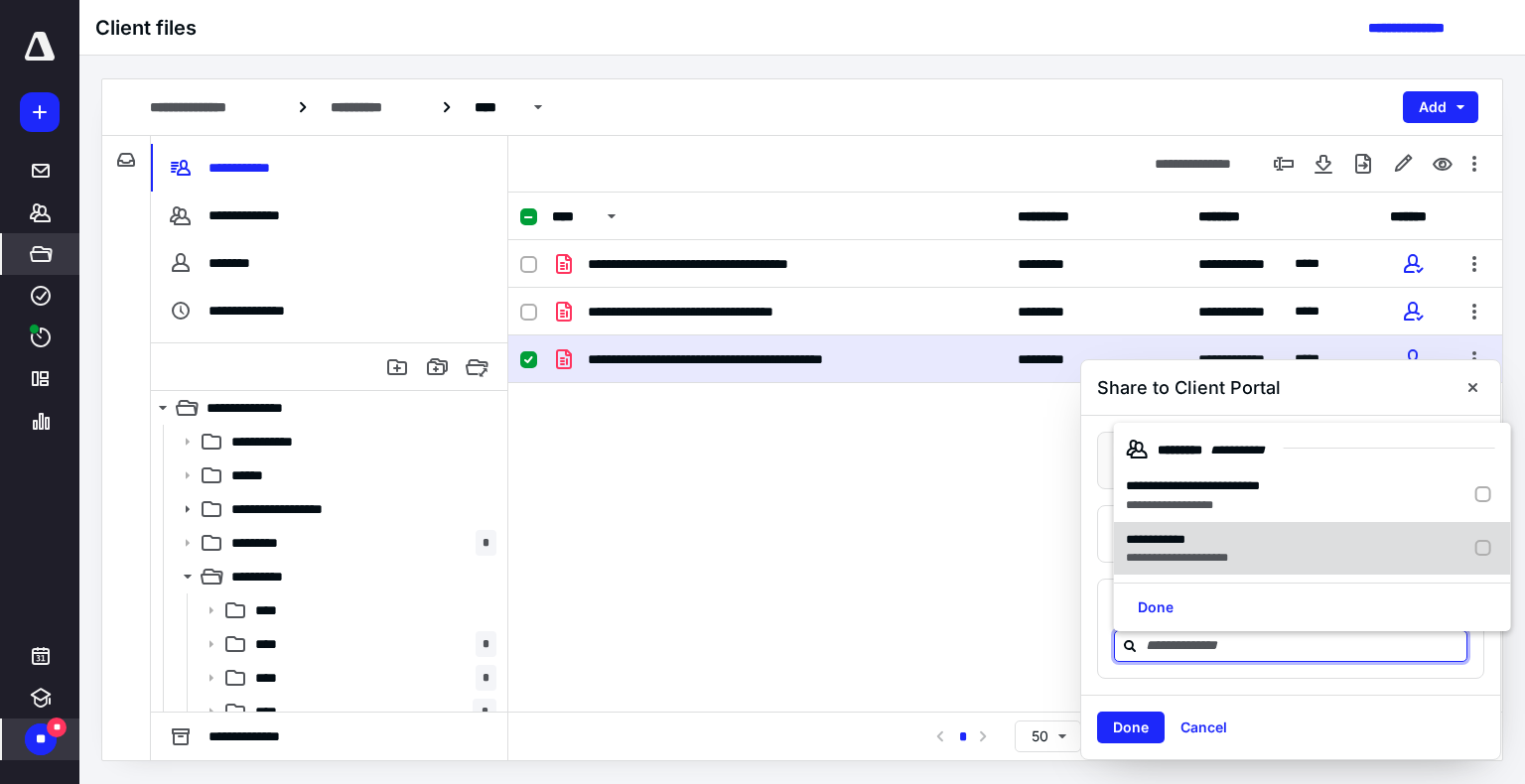 click on "**********" at bounding box center (1177, 558) 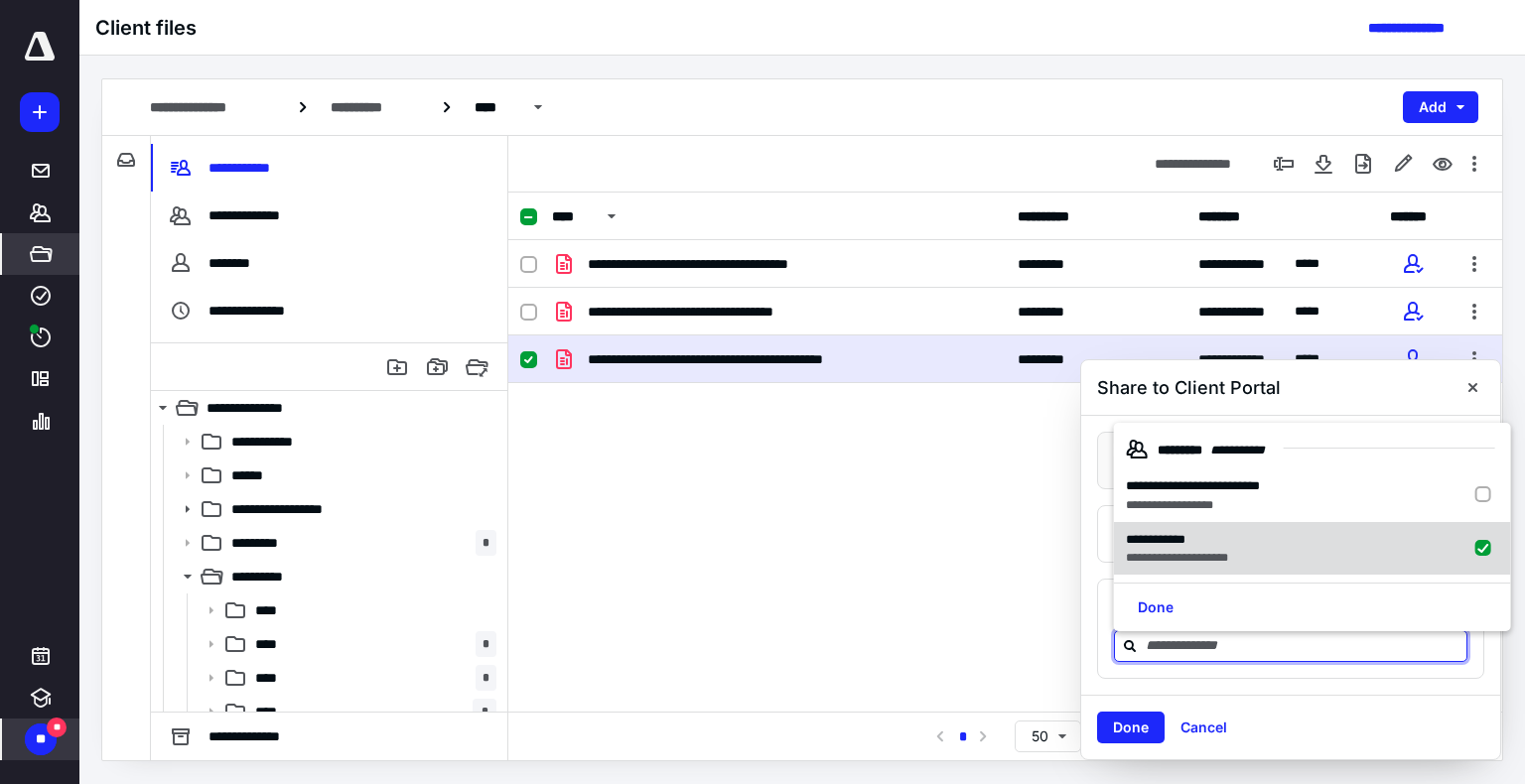 checkbox on "true" 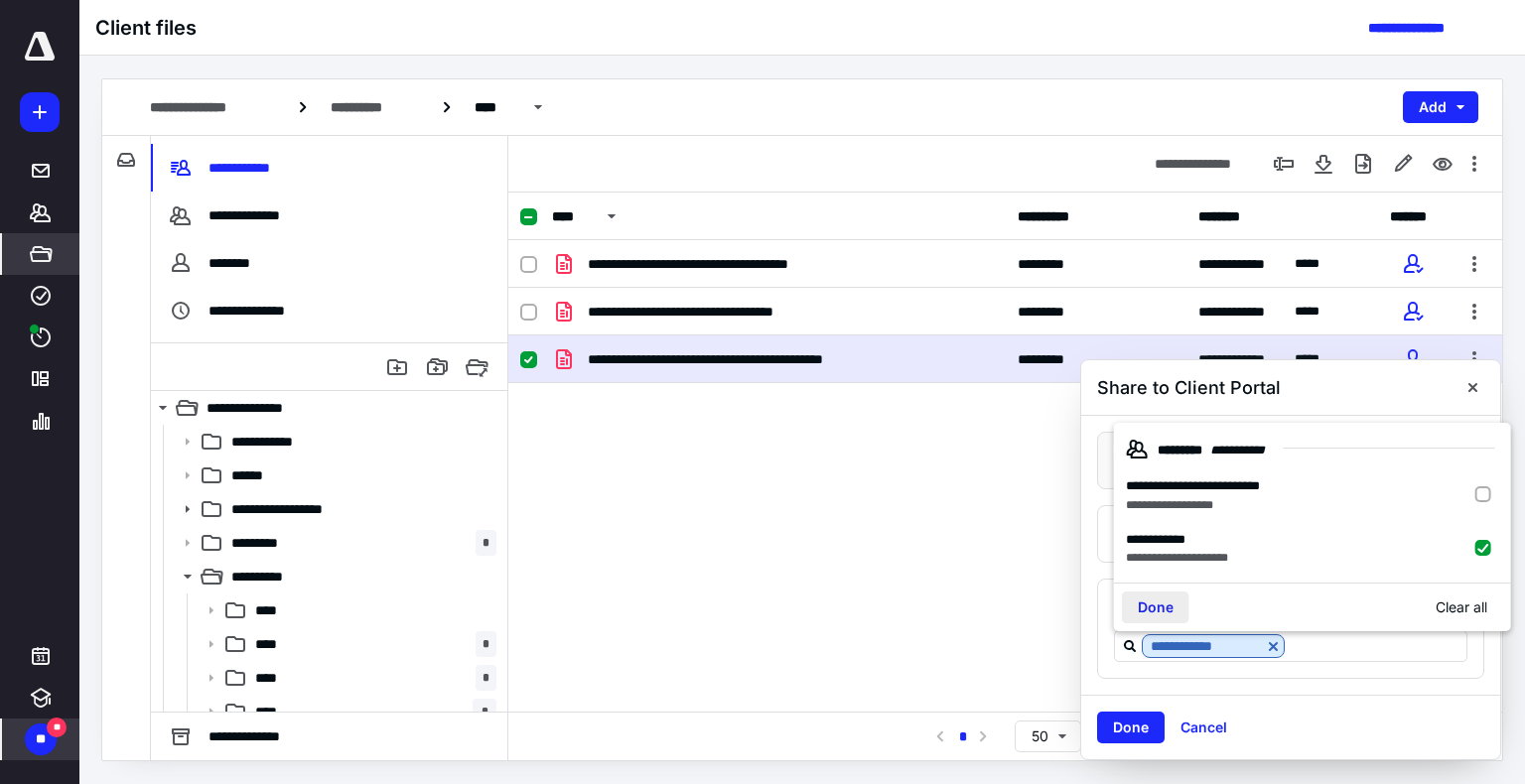 click on "Done" at bounding box center (1156, 607) 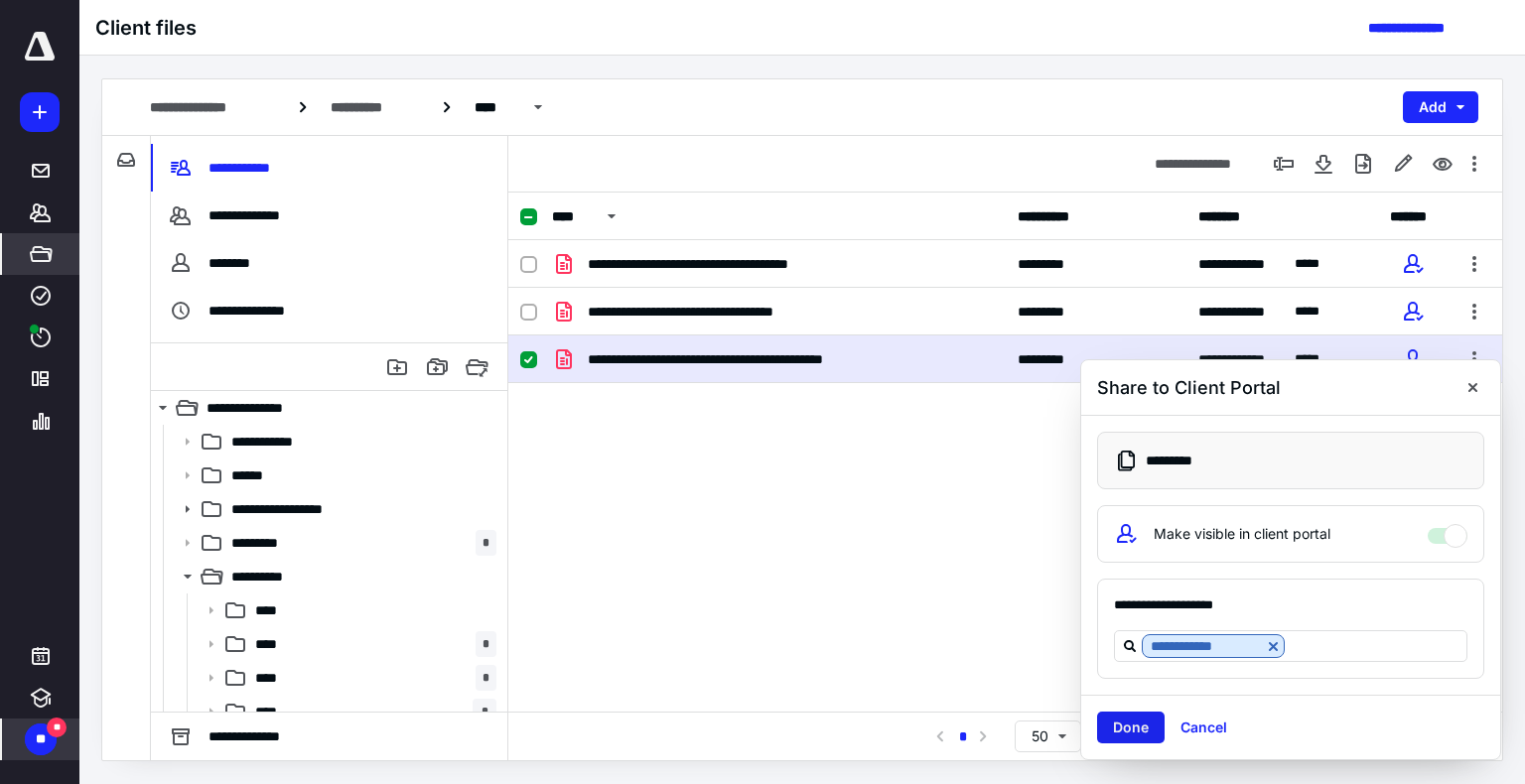 click on "Done" at bounding box center [1131, 727] 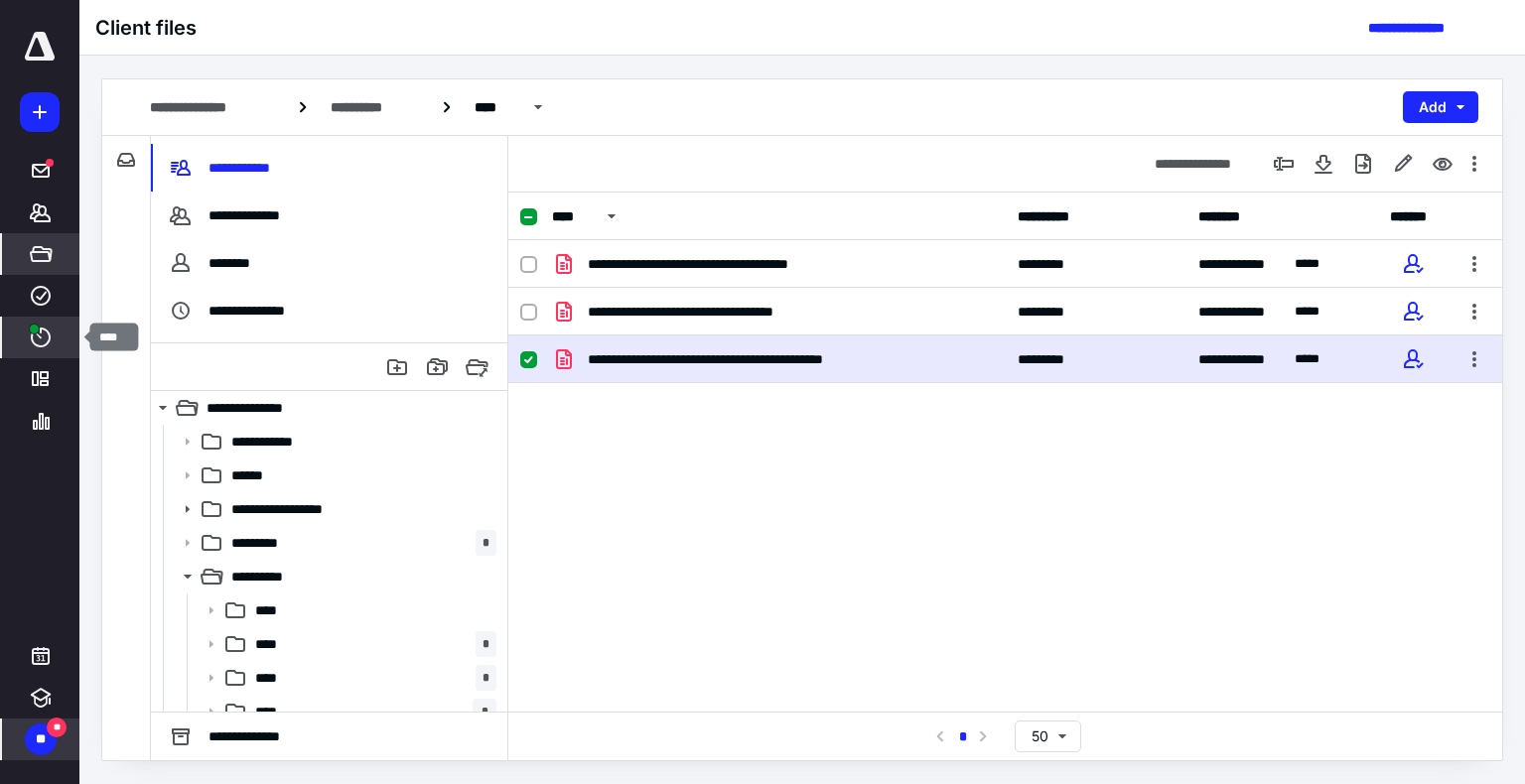 click 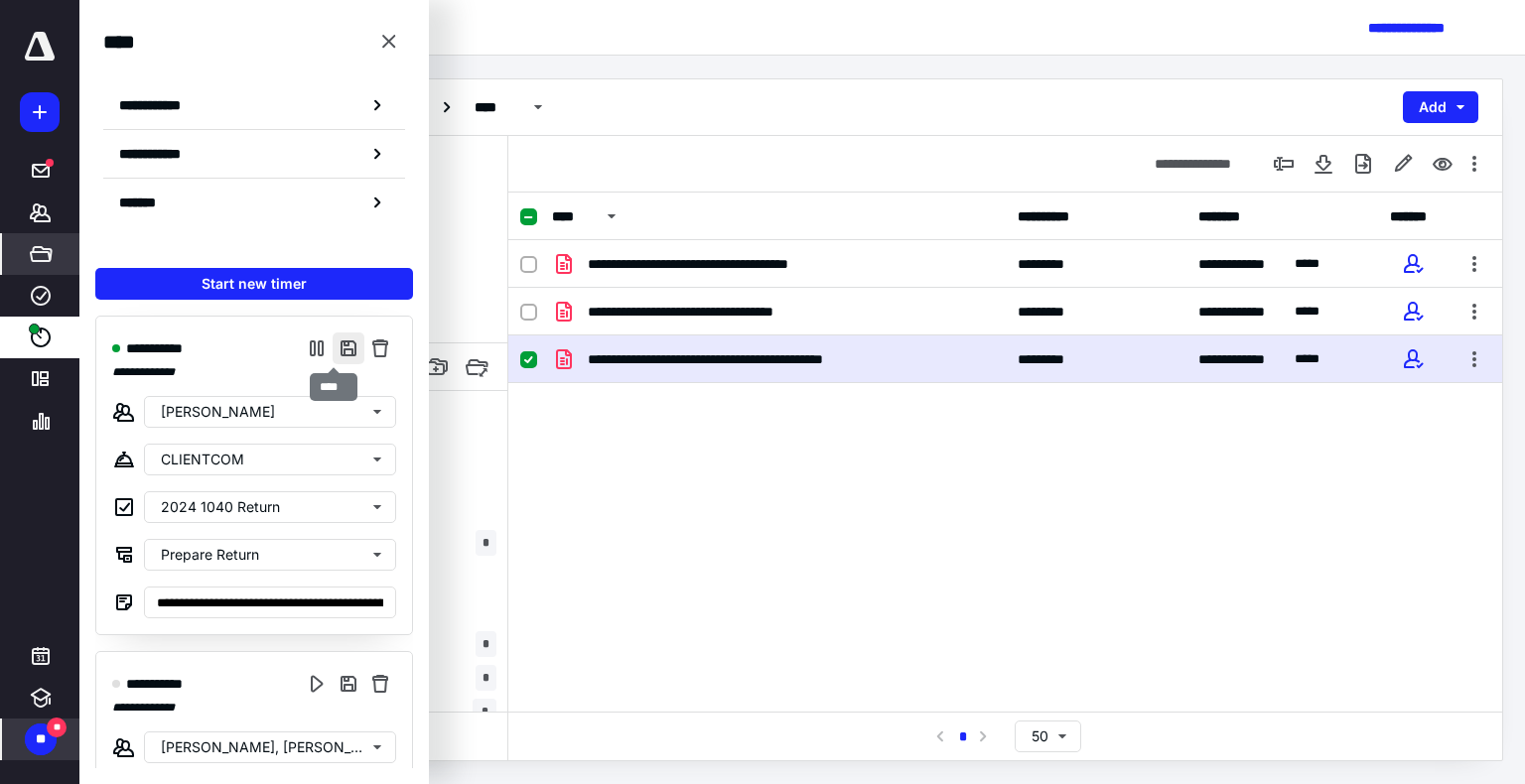 click at bounding box center [348, 348] 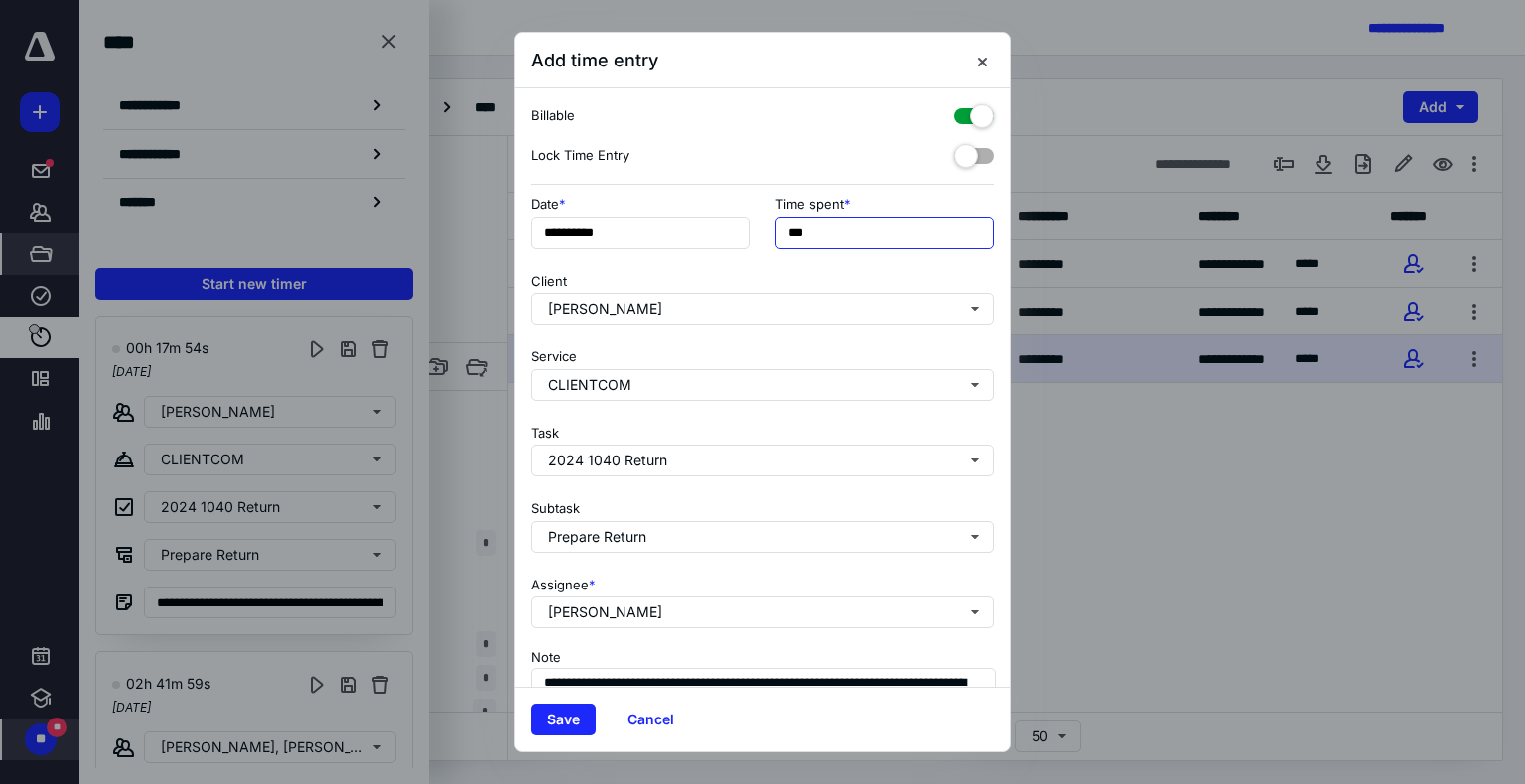 click on "***" at bounding box center [885, 233] 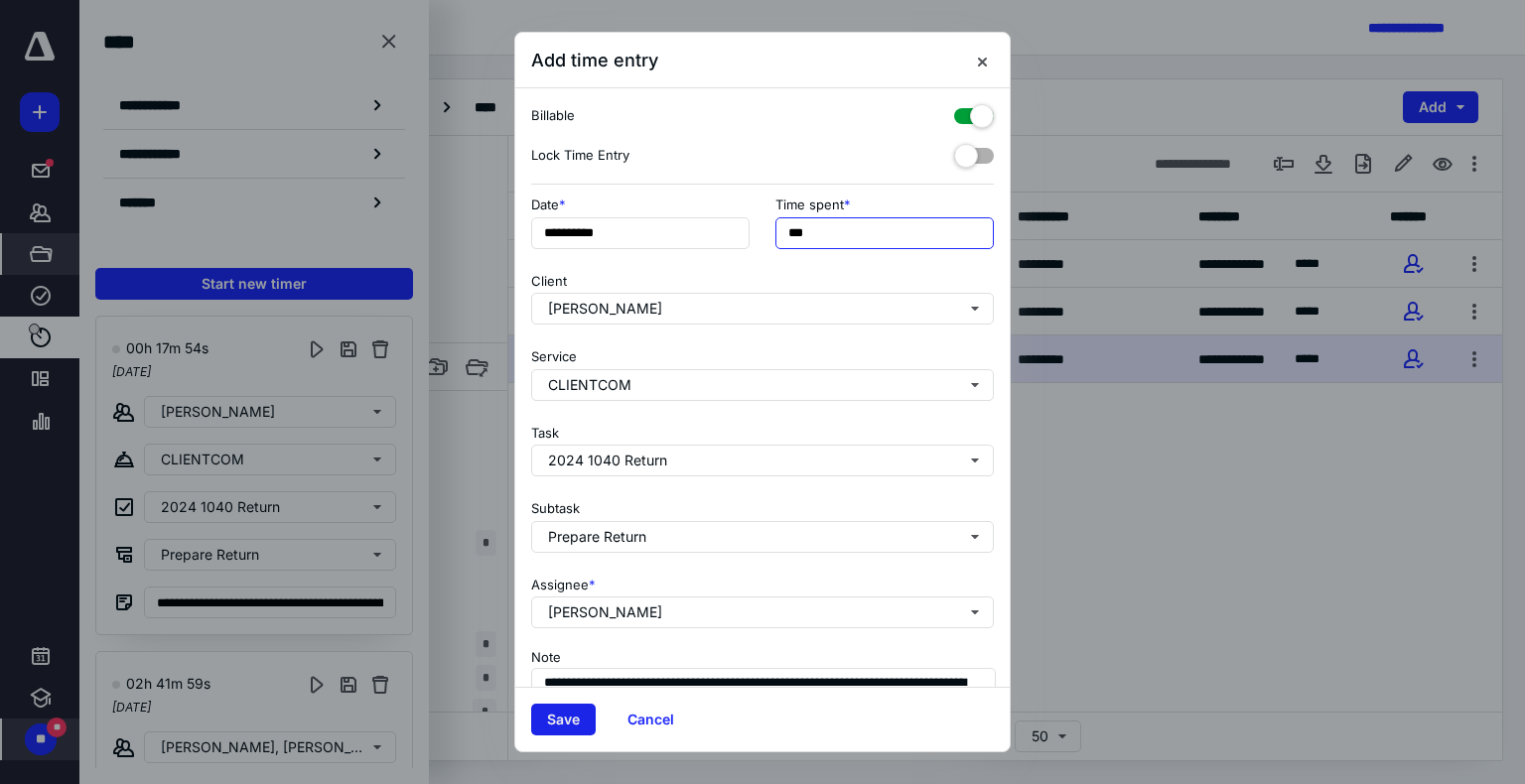 type on "***" 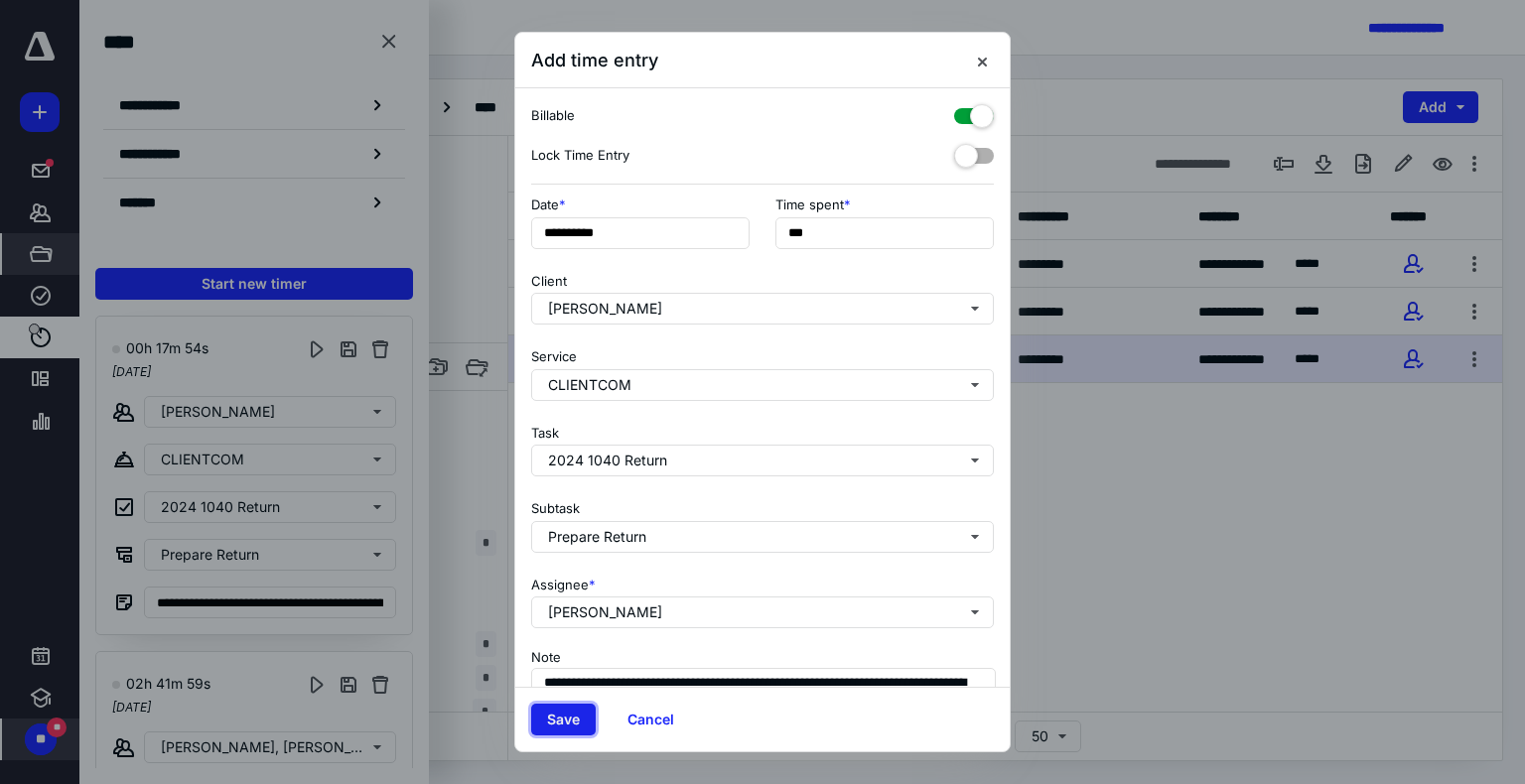 click on "Save" at bounding box center (563, 719) 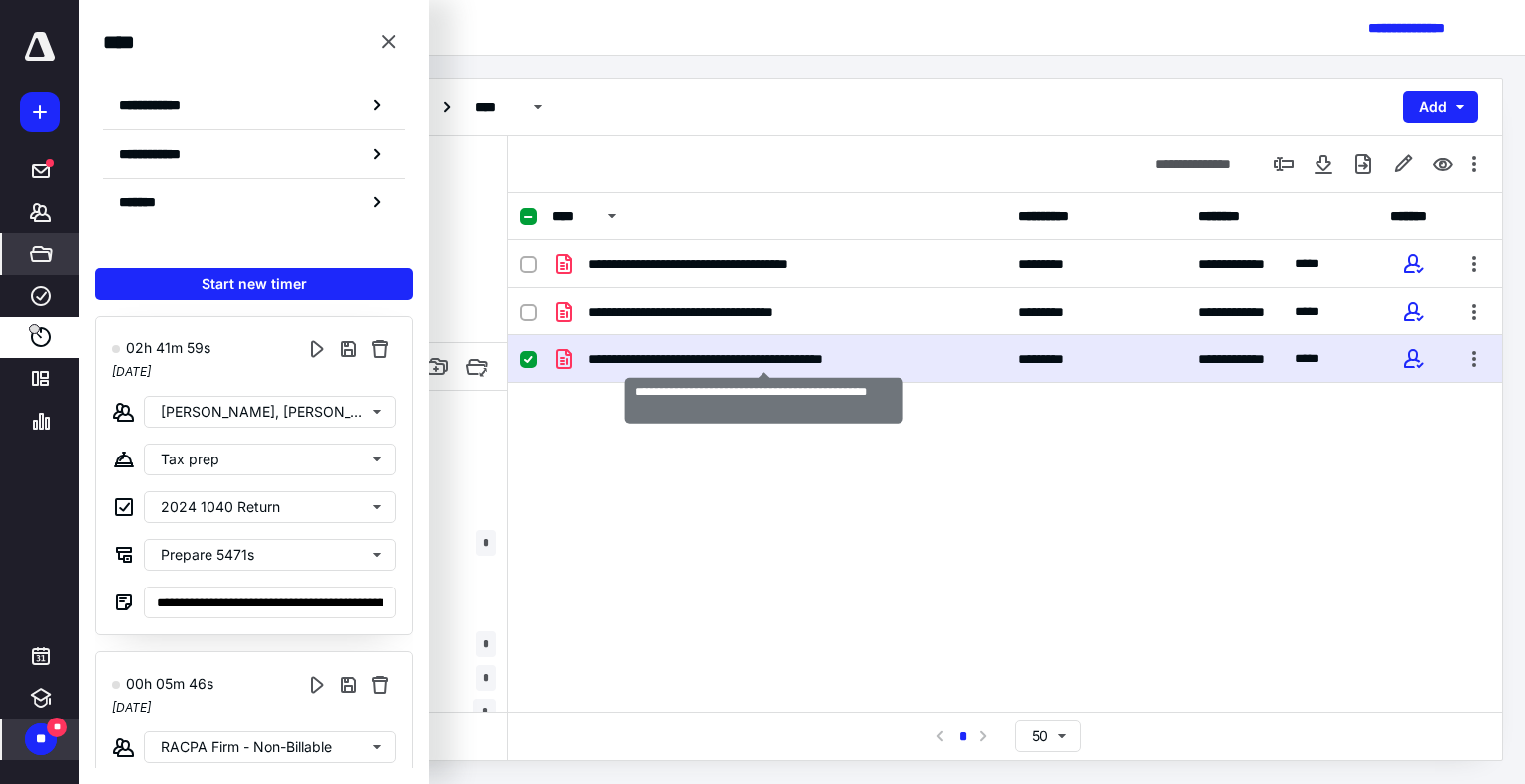 click on "**********" at bounding box center [763, 359] 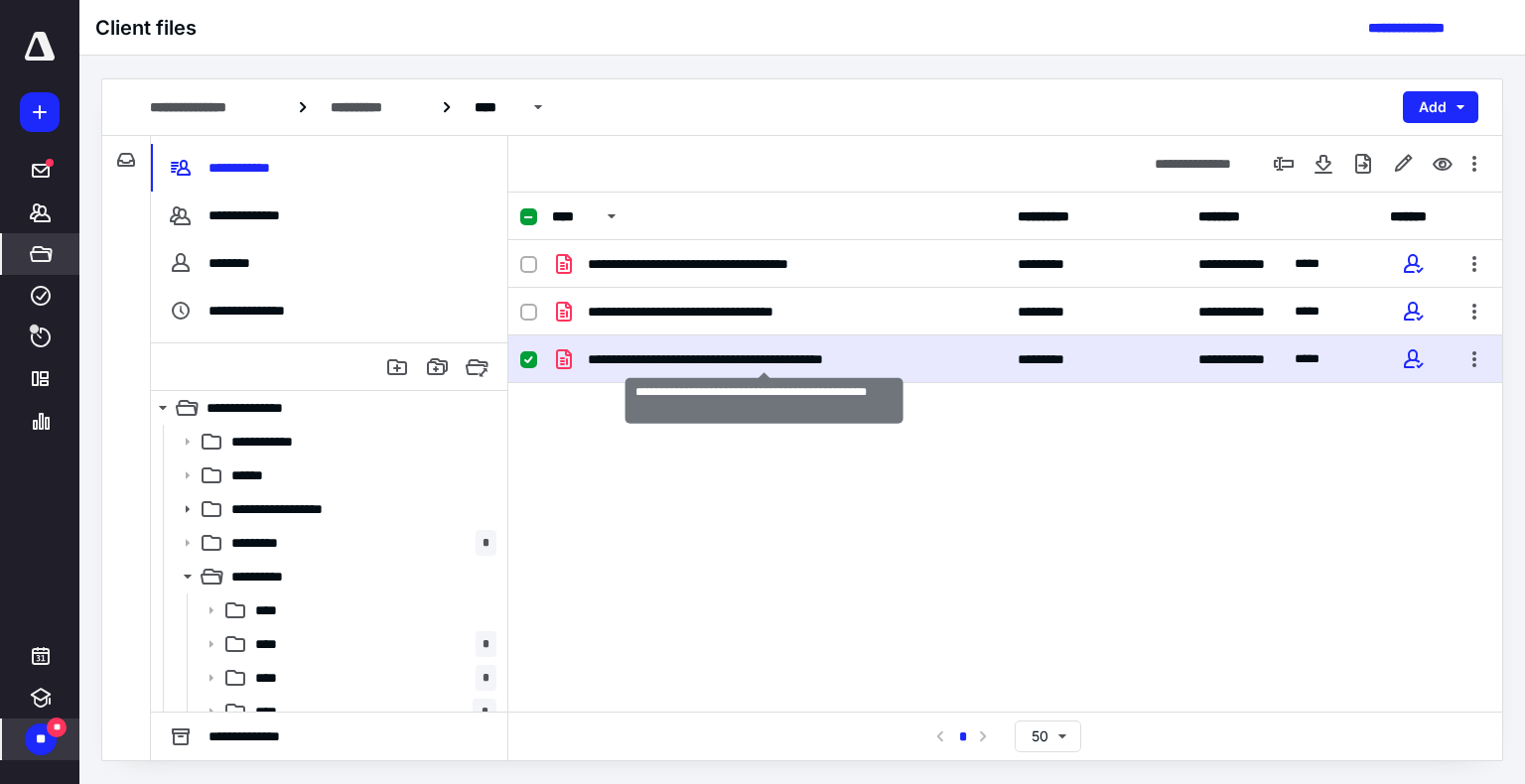 click on "**********" at bounding box center (763, 359) 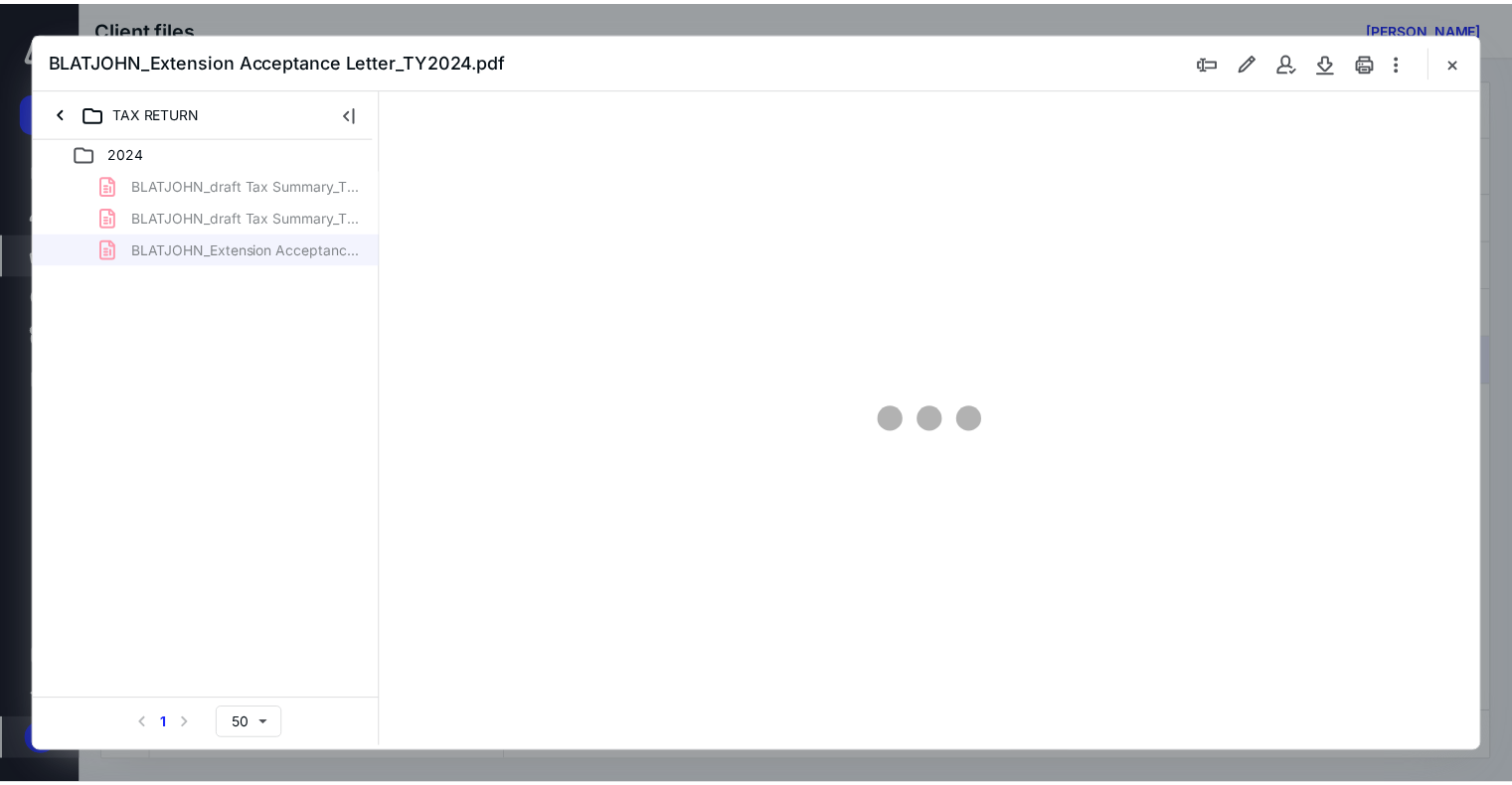 scroll, scrollTop: 0, scrollLeft: 0, axis: both 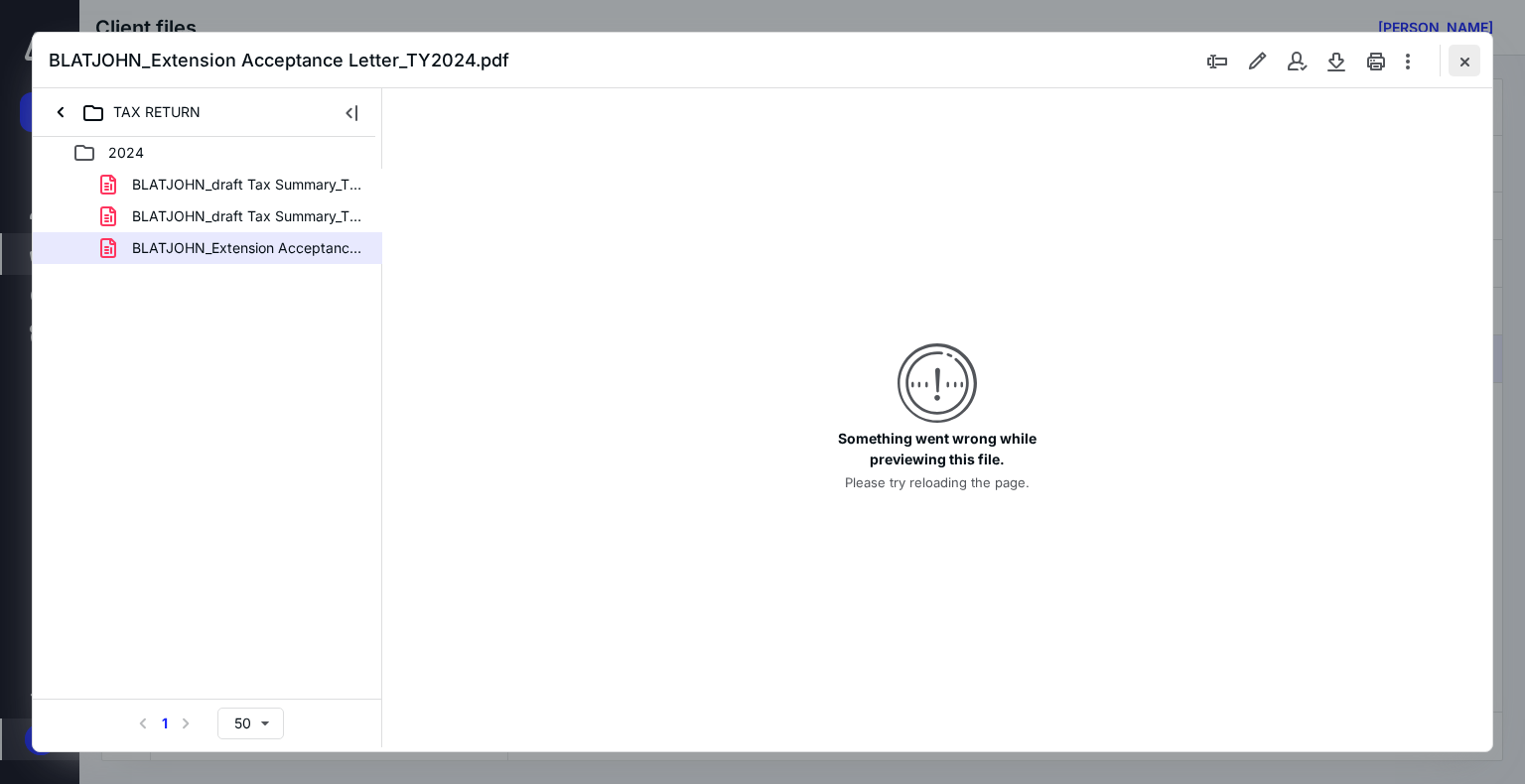 click at bounding box center (1464, 61) 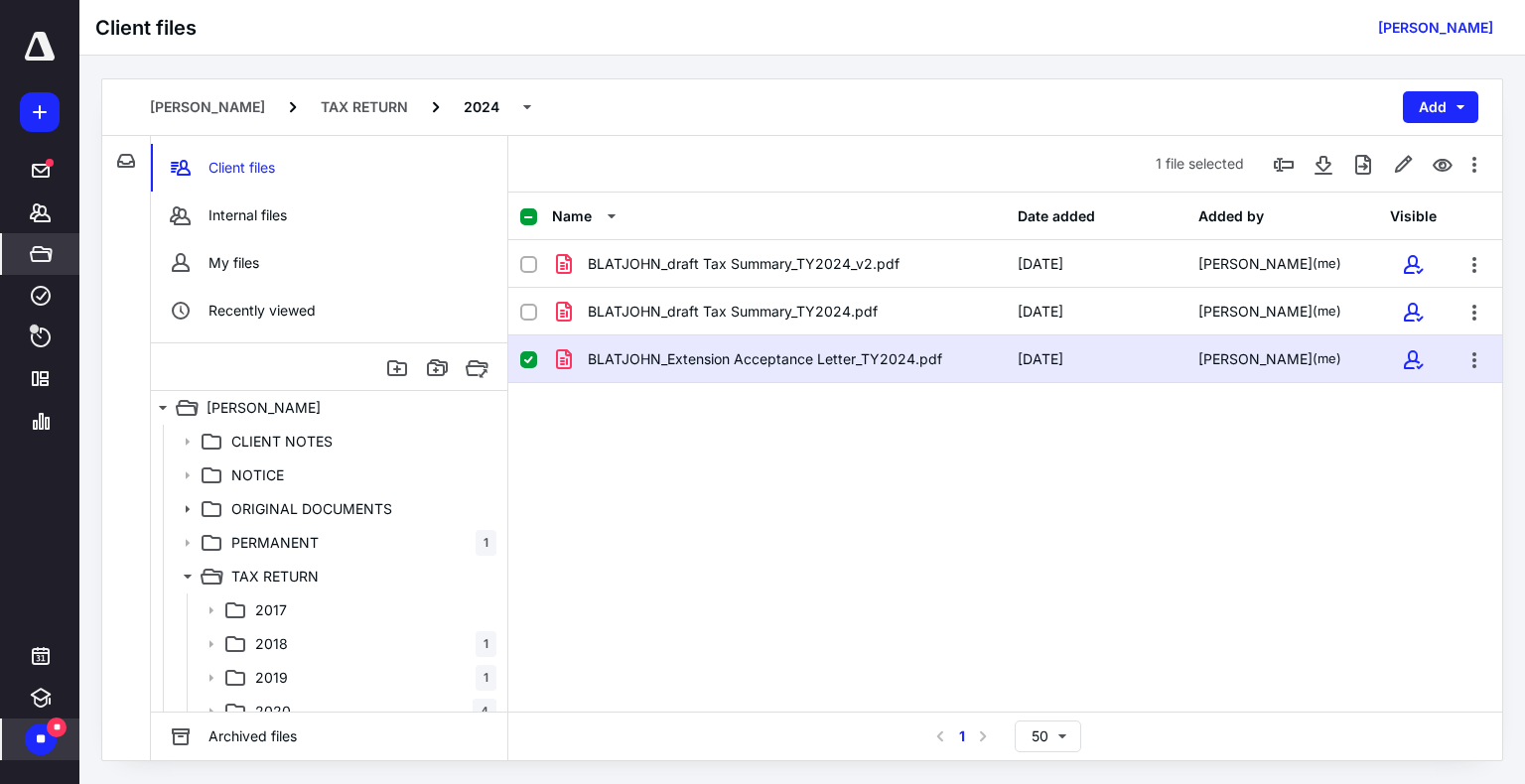 click on "**" at bounding box center (41, 739) 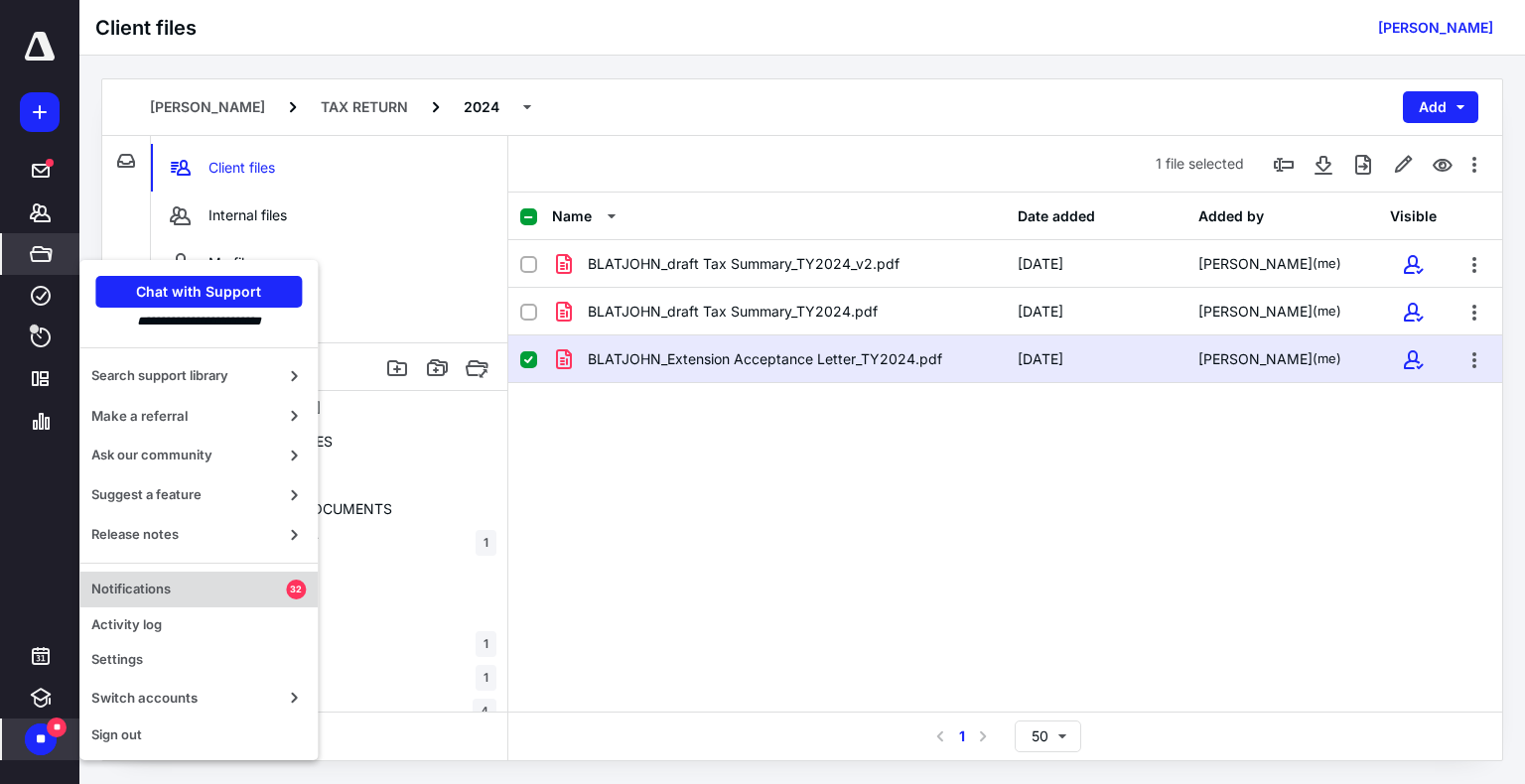 click on "Notifications" at bounding box center [189, 589] 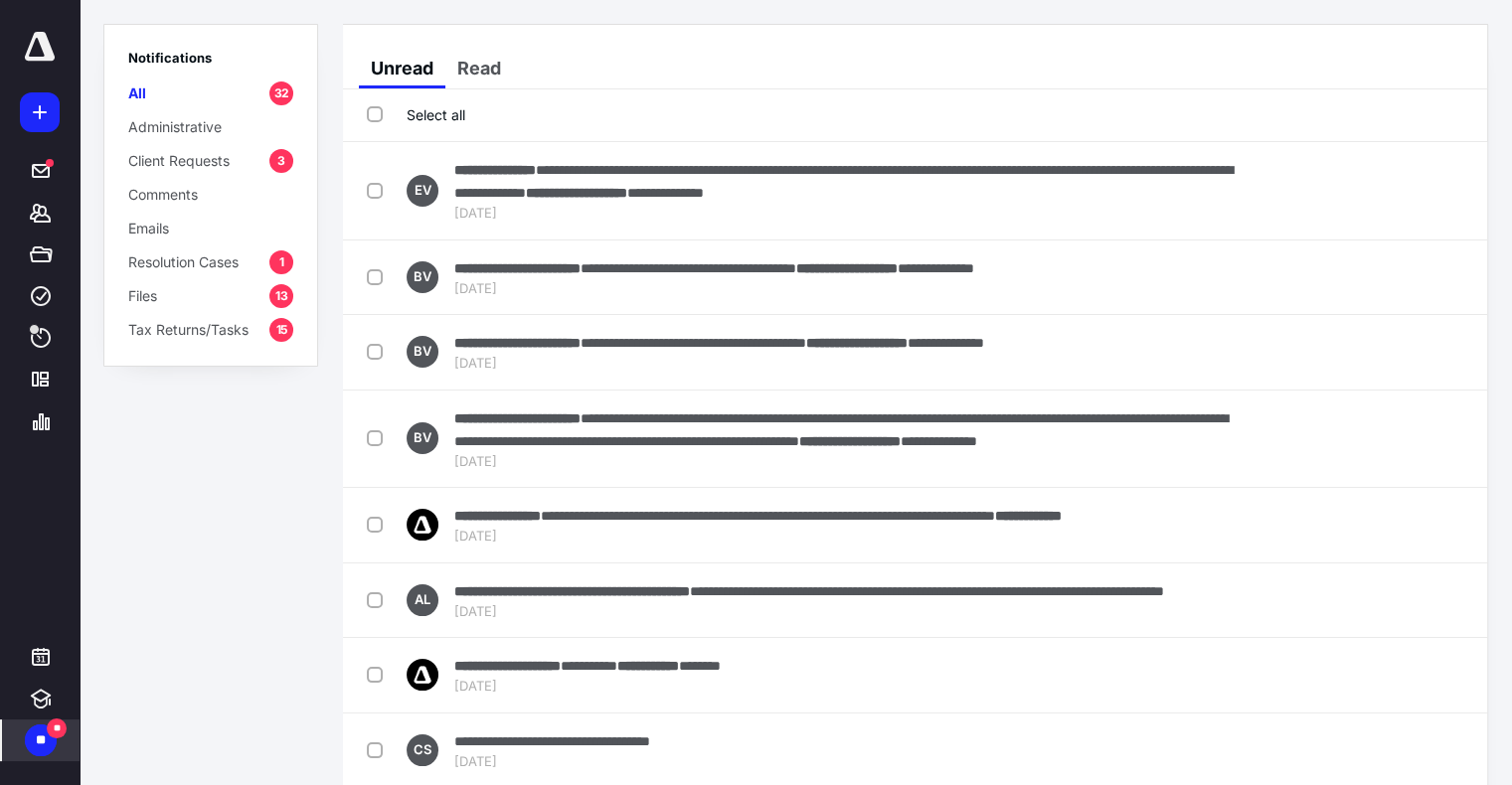 click on "**" at bounding box center [41, 740] 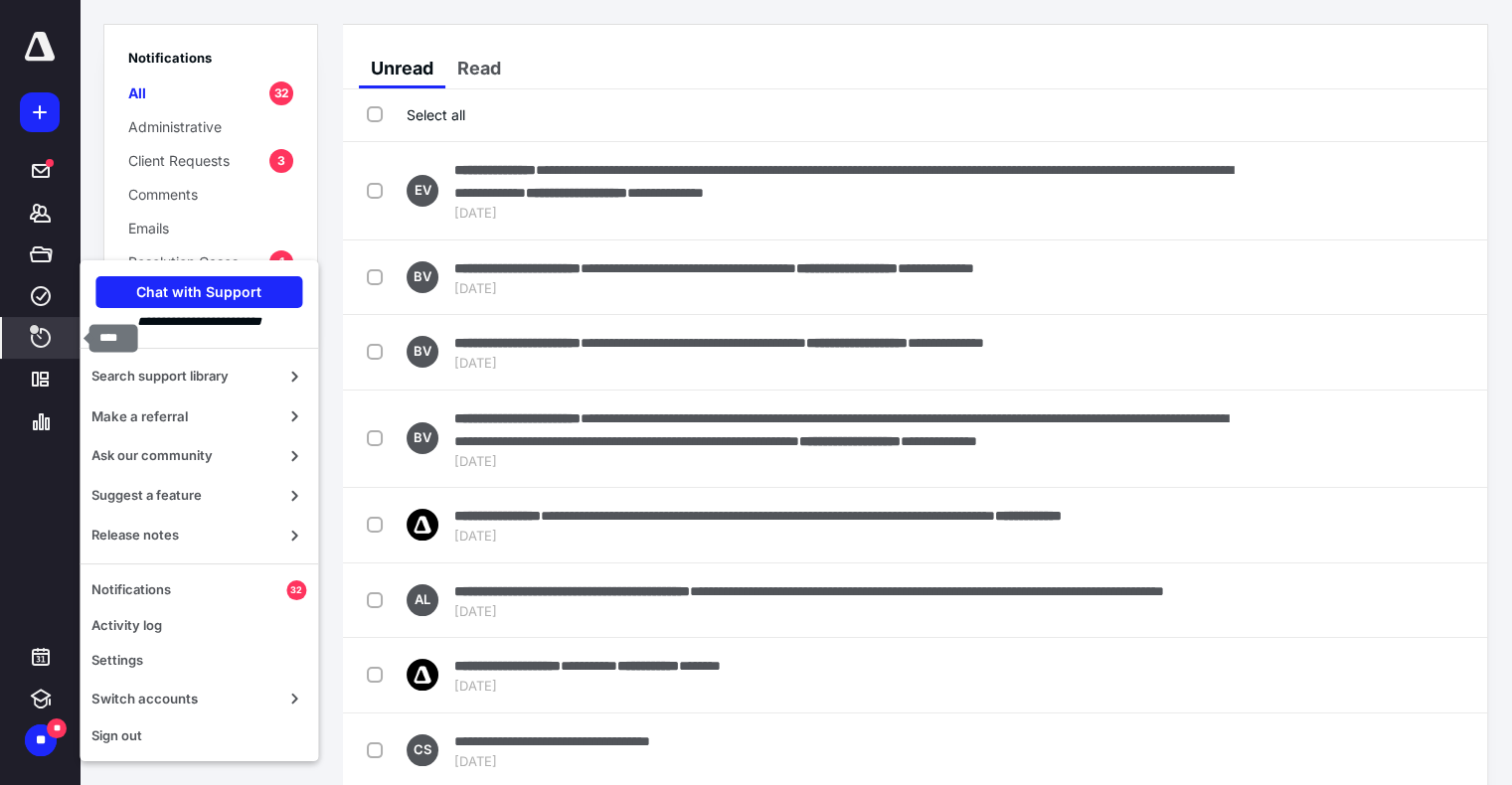 click 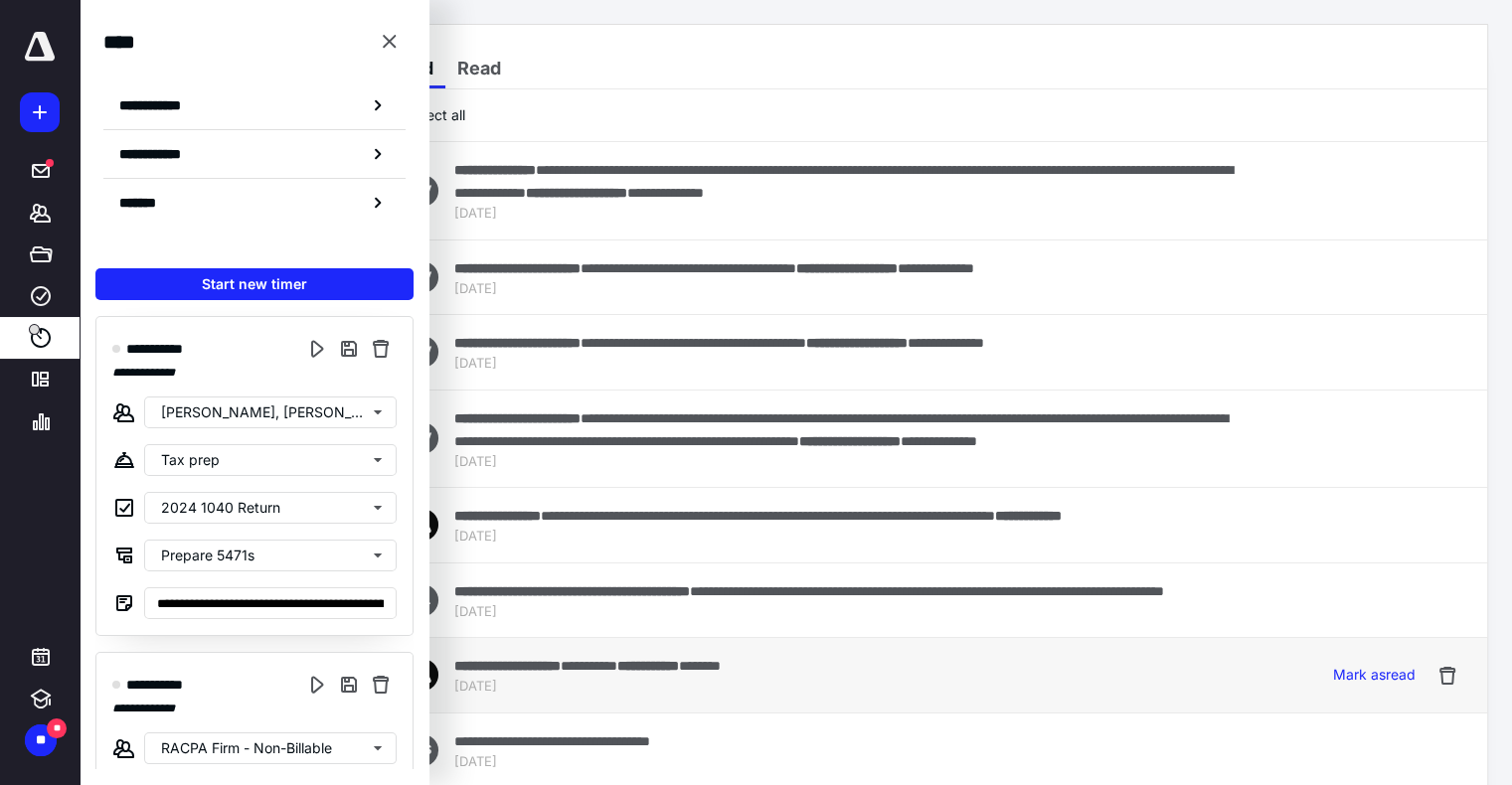 click on "**********" at bounding box center (805, 675) 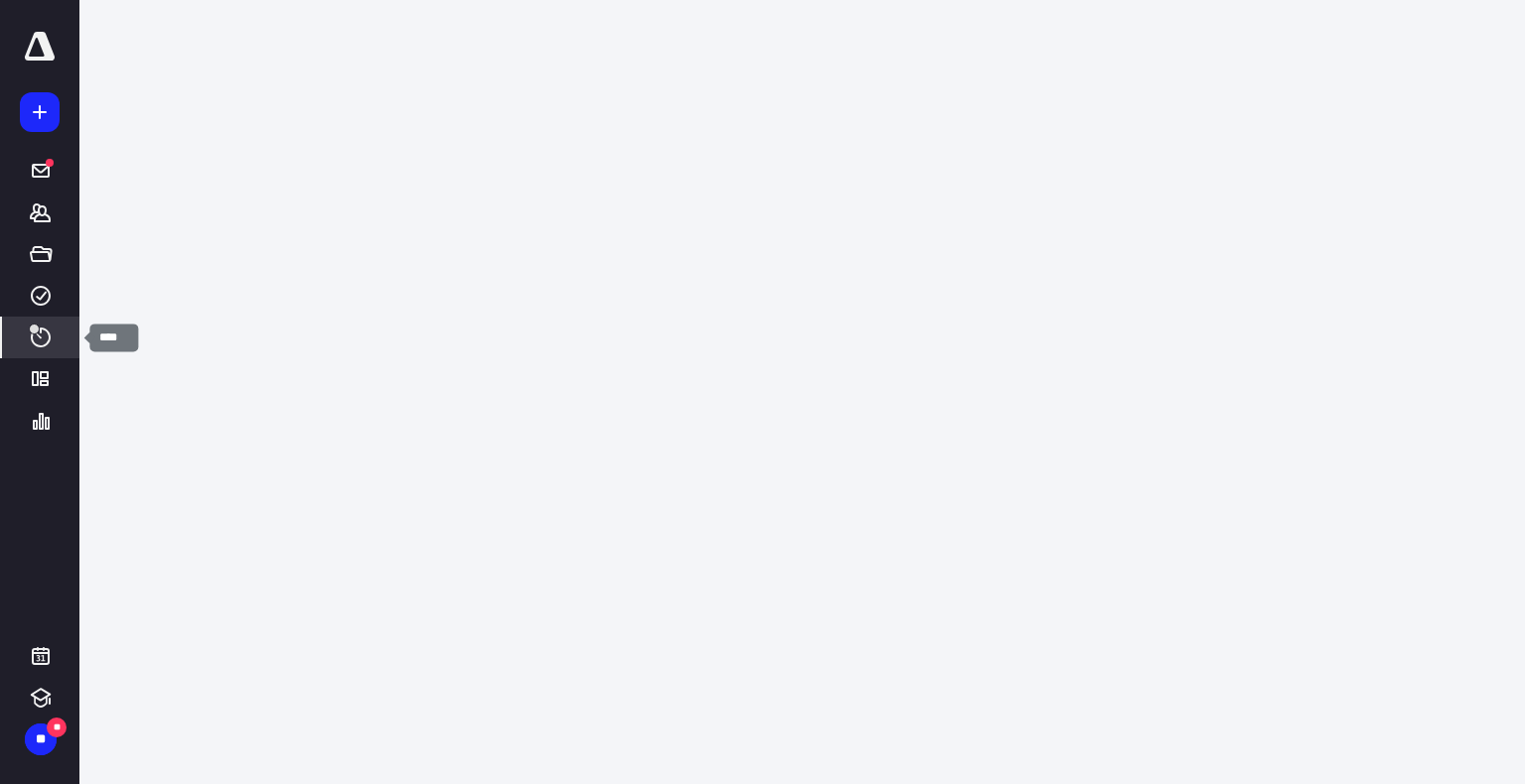 click 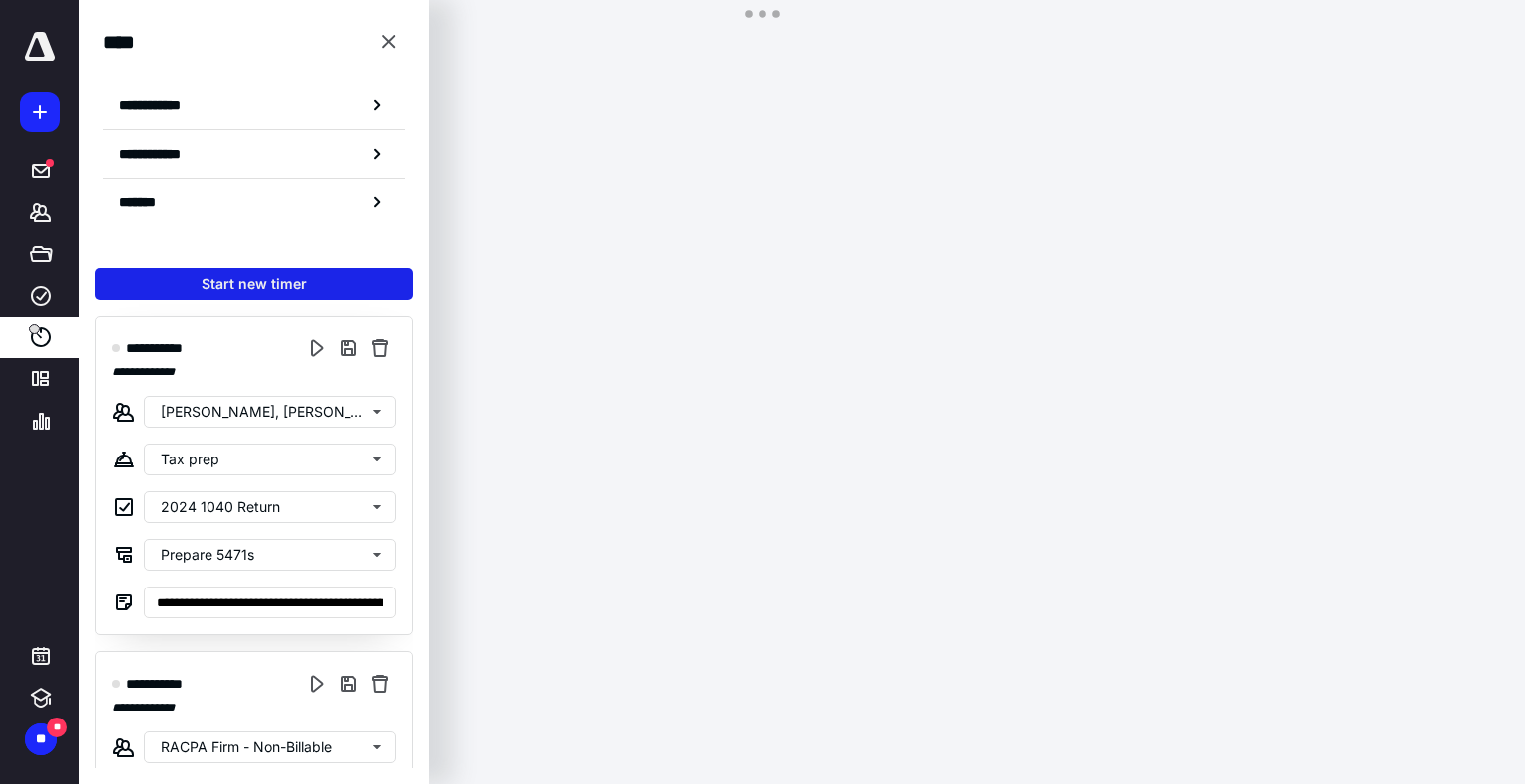 click on "Start new timer" at bounding box center (254, 284) 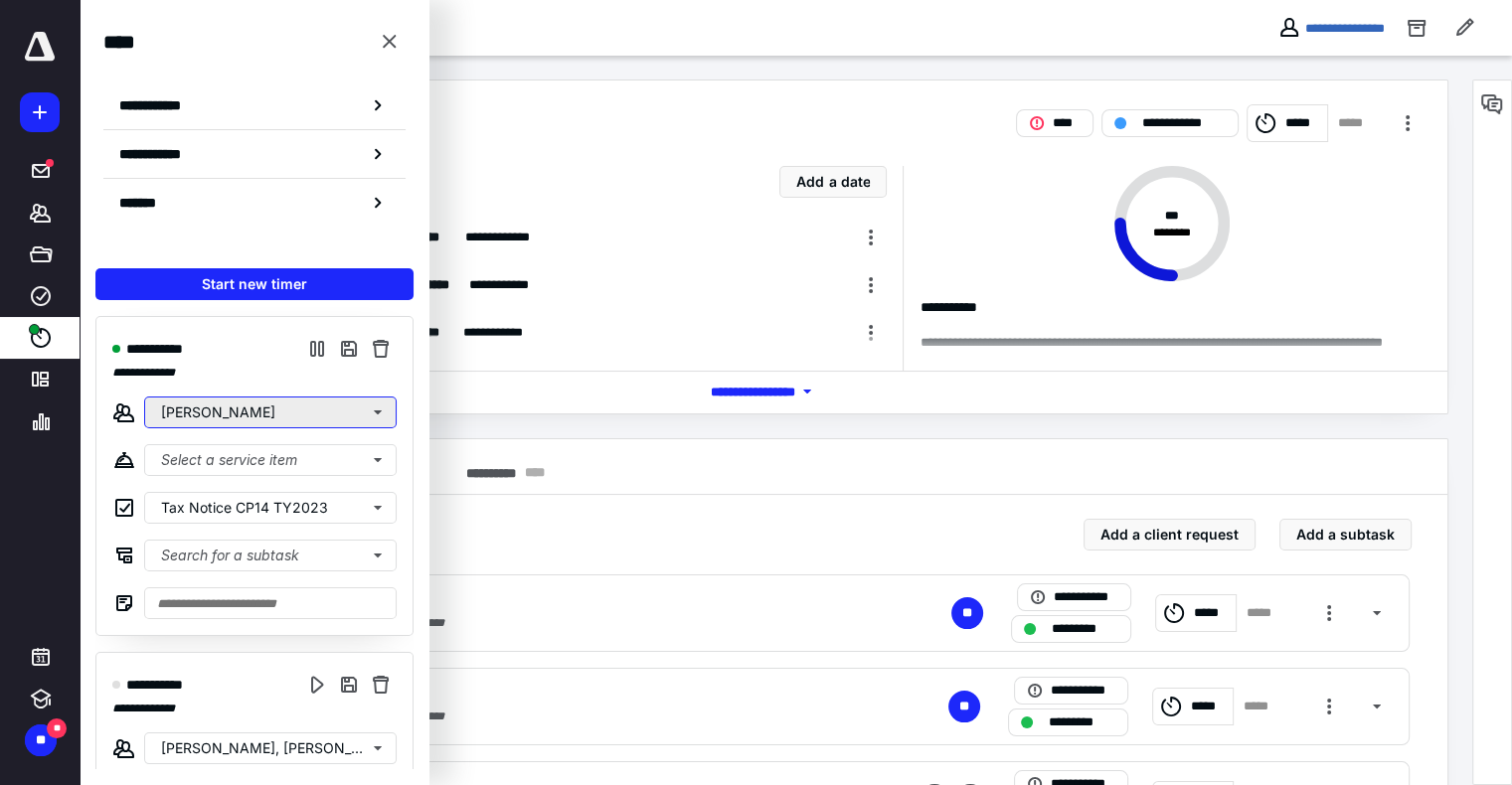 click on "[PERSON_NAME]" at bounding box center (270, 412) 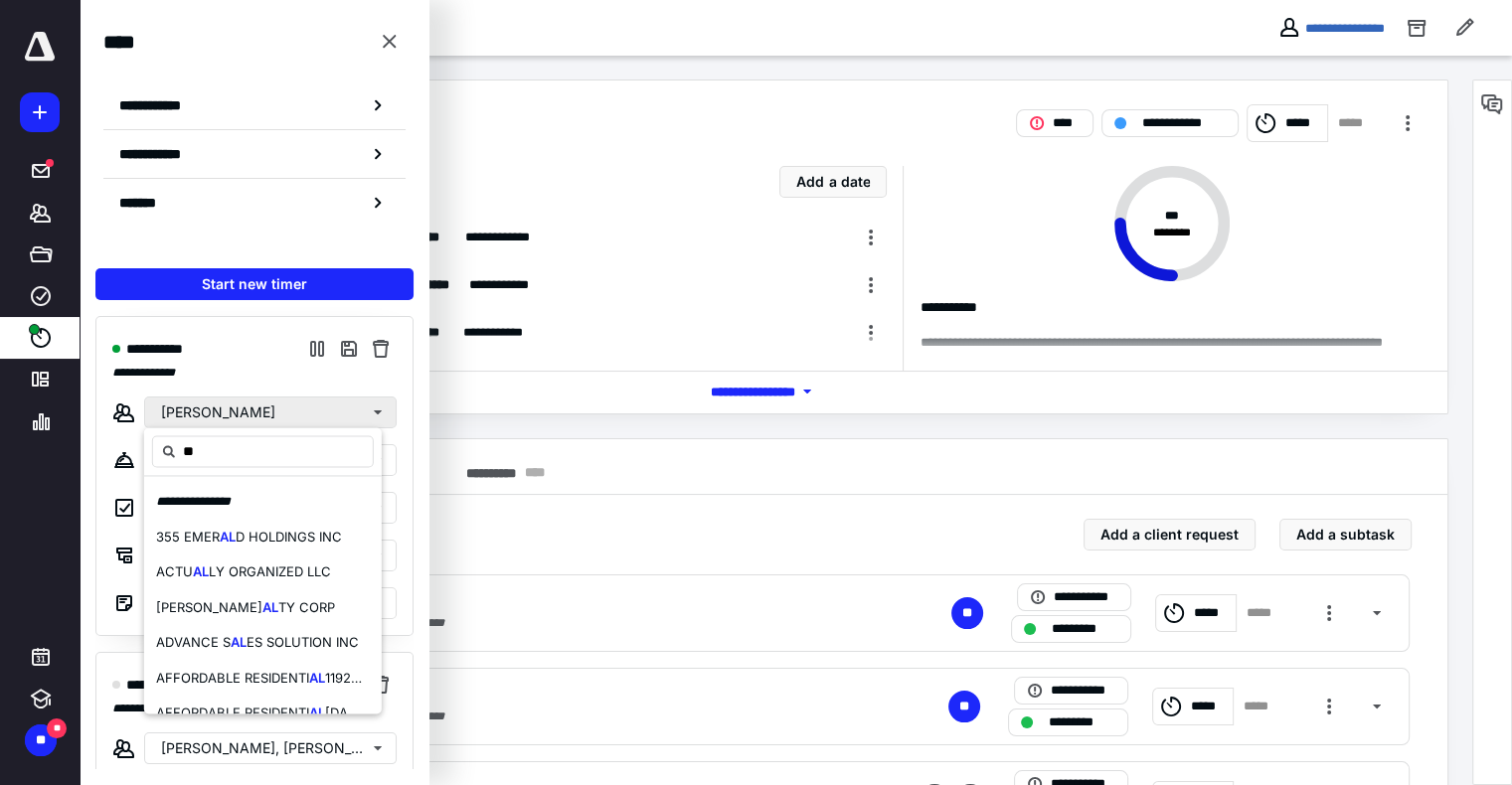 type on "*" 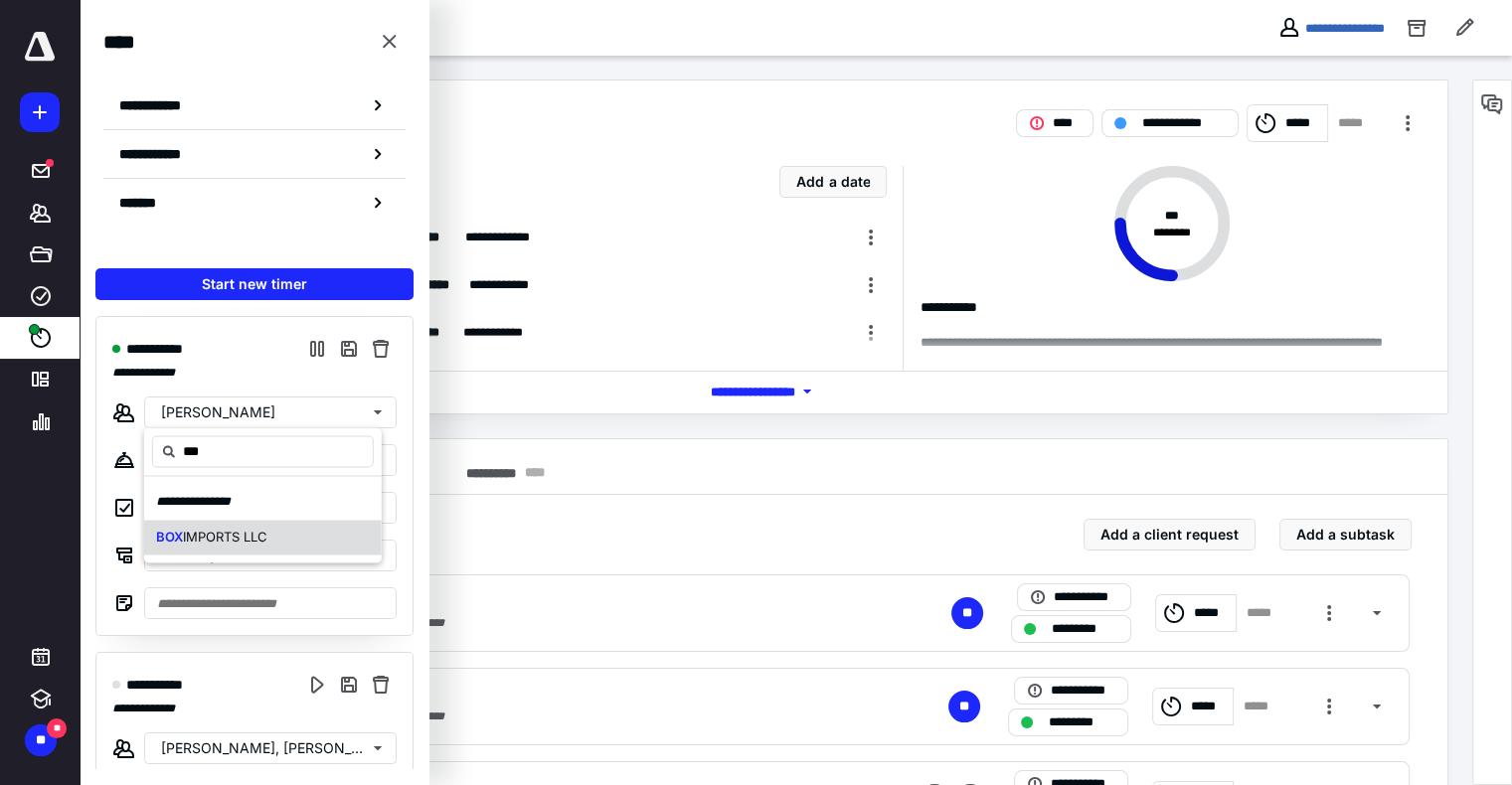 drag, startPoint x: 233, startPoint y: 538, endPoint x: 243, endPoint y: 523, distance: 18.027756 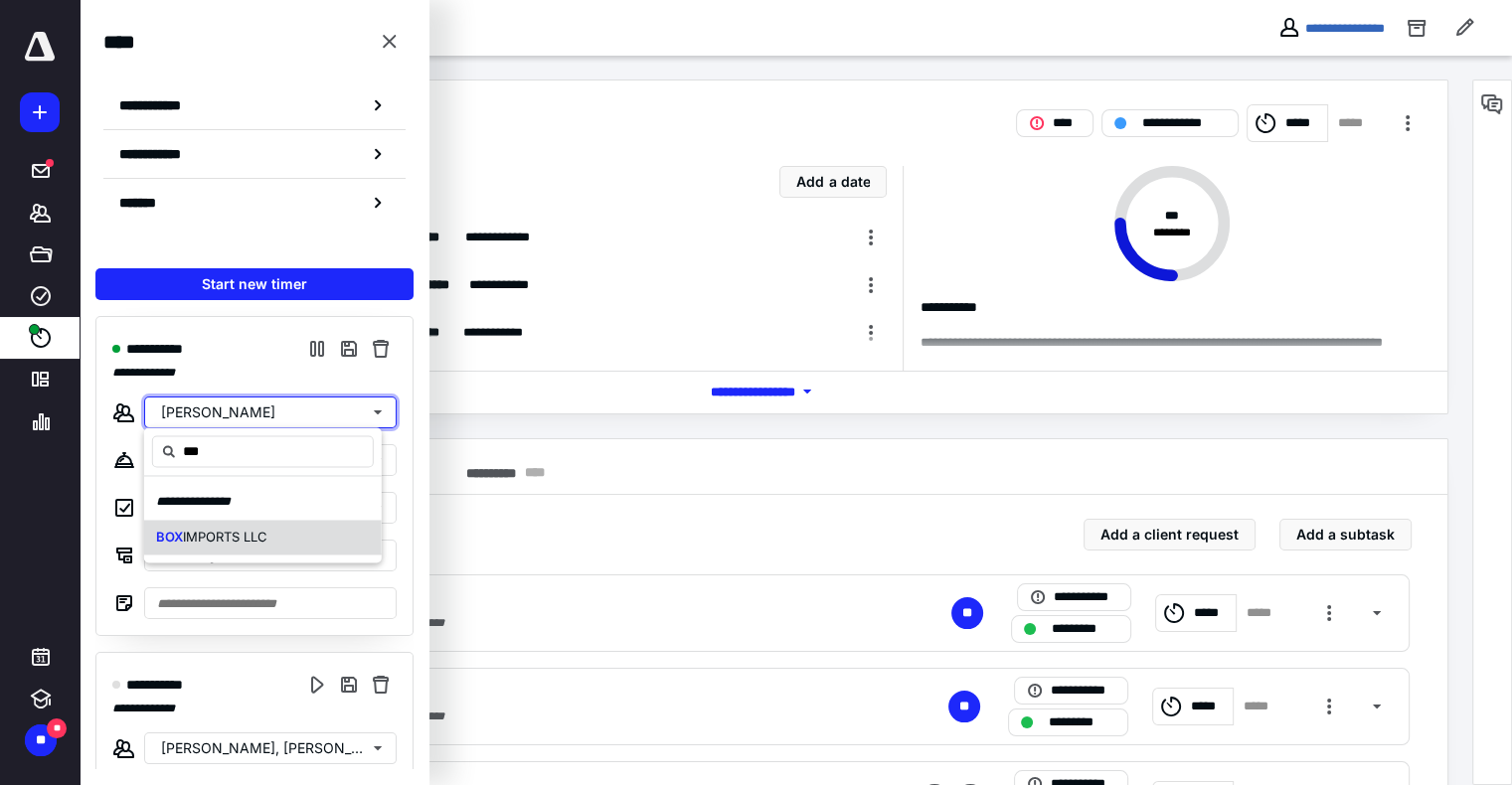 type 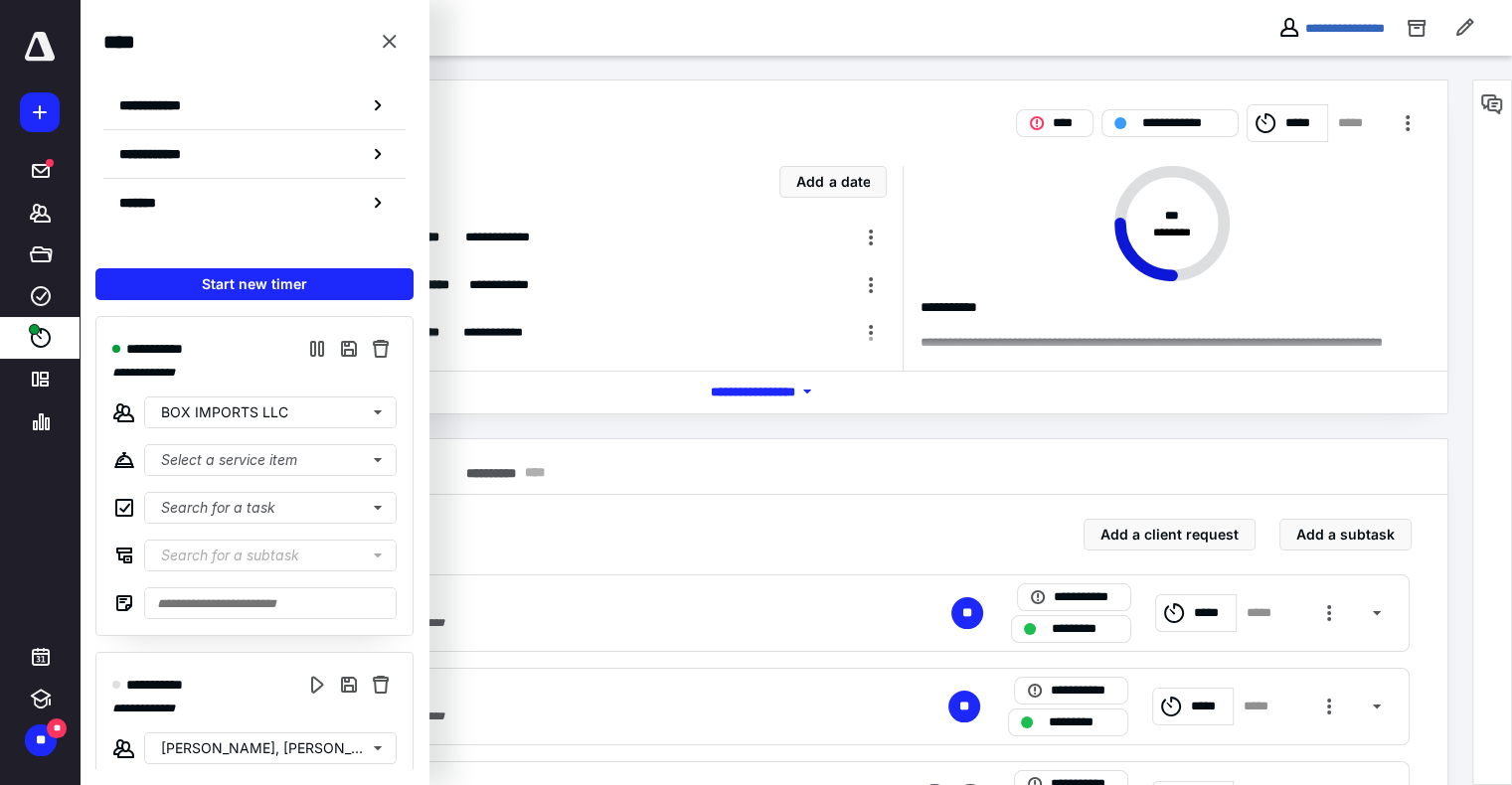 click on "**********" at bounding box center (254, 476) 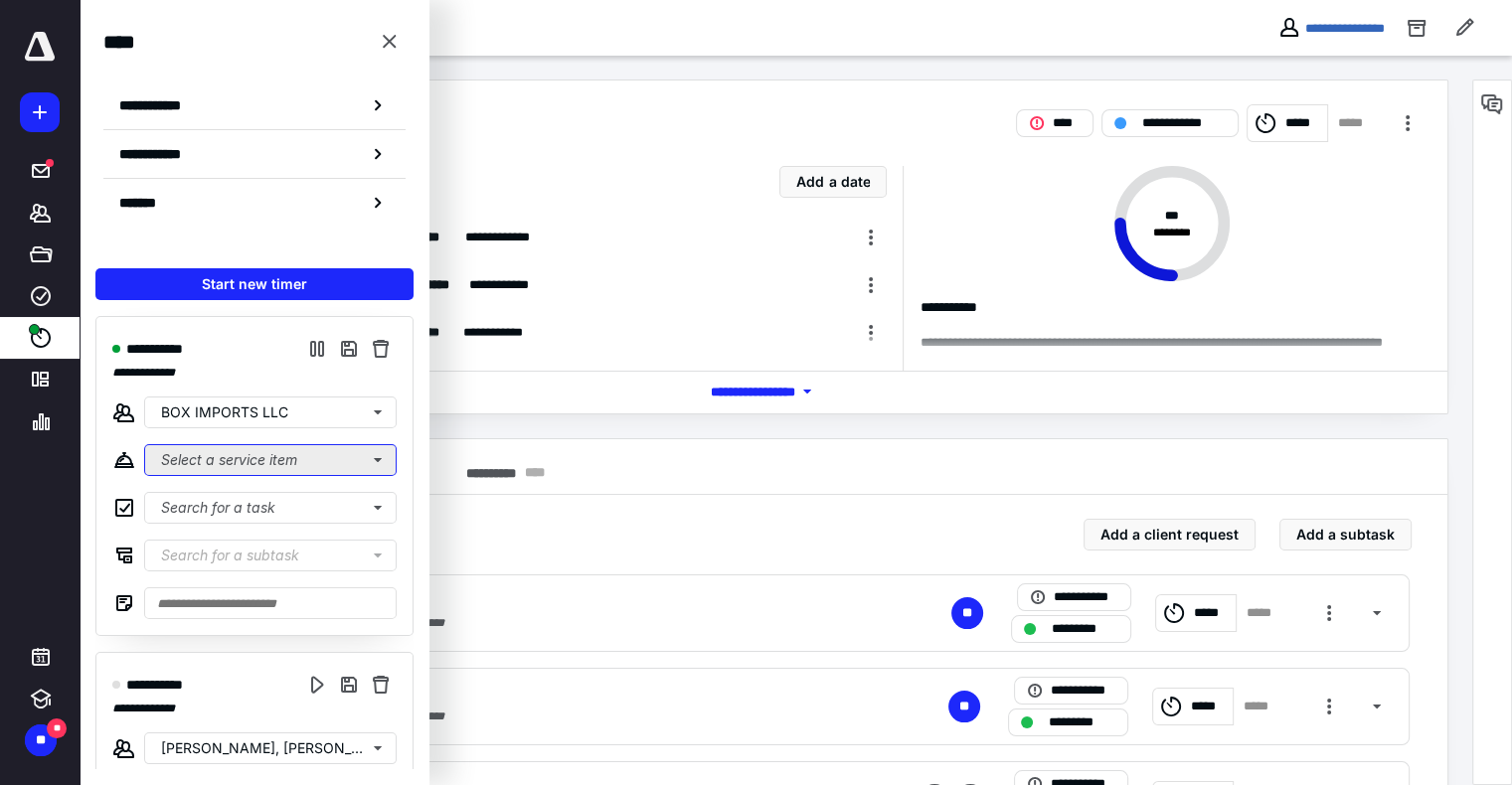 click on "Select a service item" at bounding box center (270, 460) 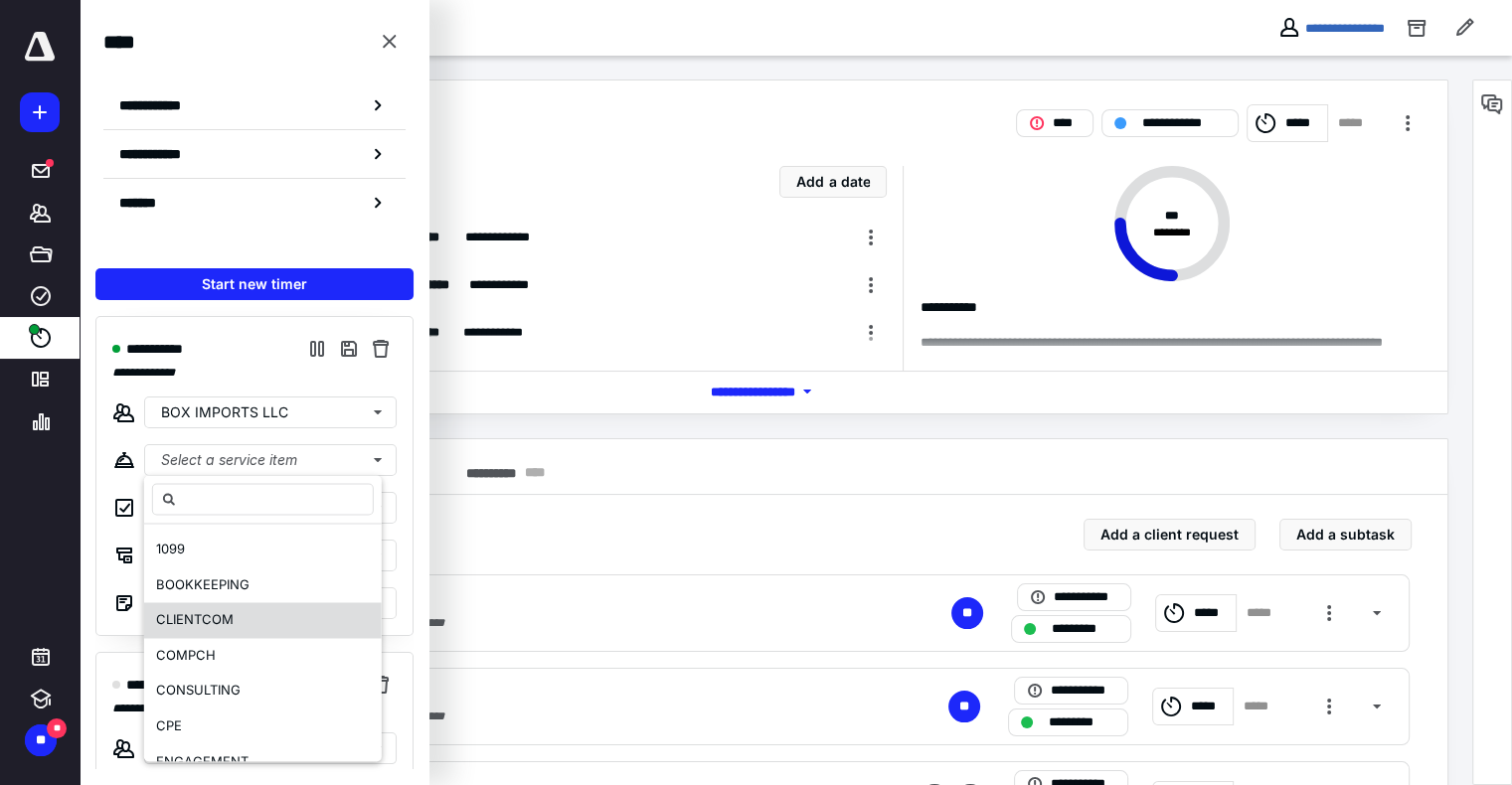 click on "CLIENTCOM" at bounding box center (262, 620) 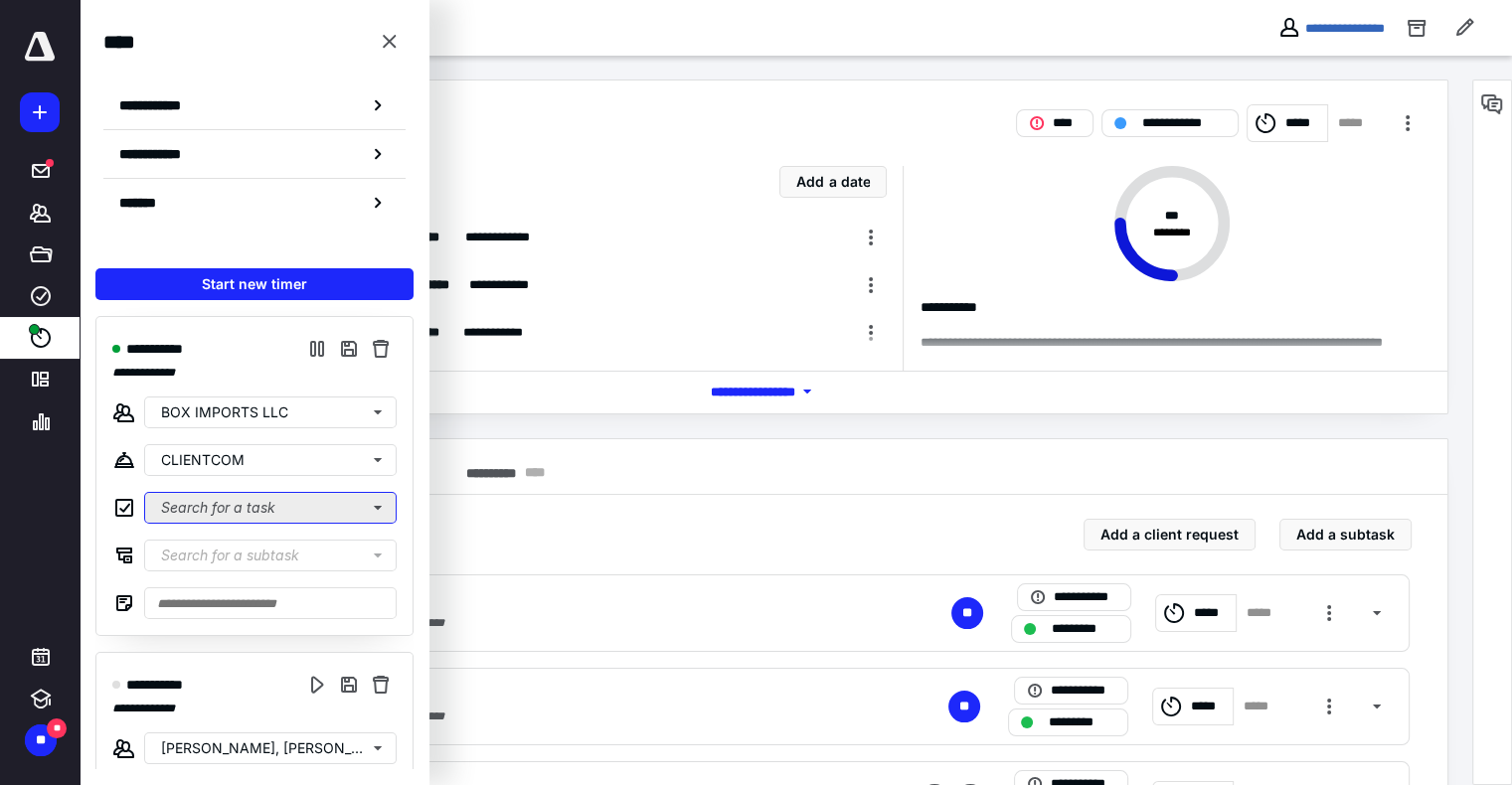 click on "Search for a task" at bounding box center (270, 508) 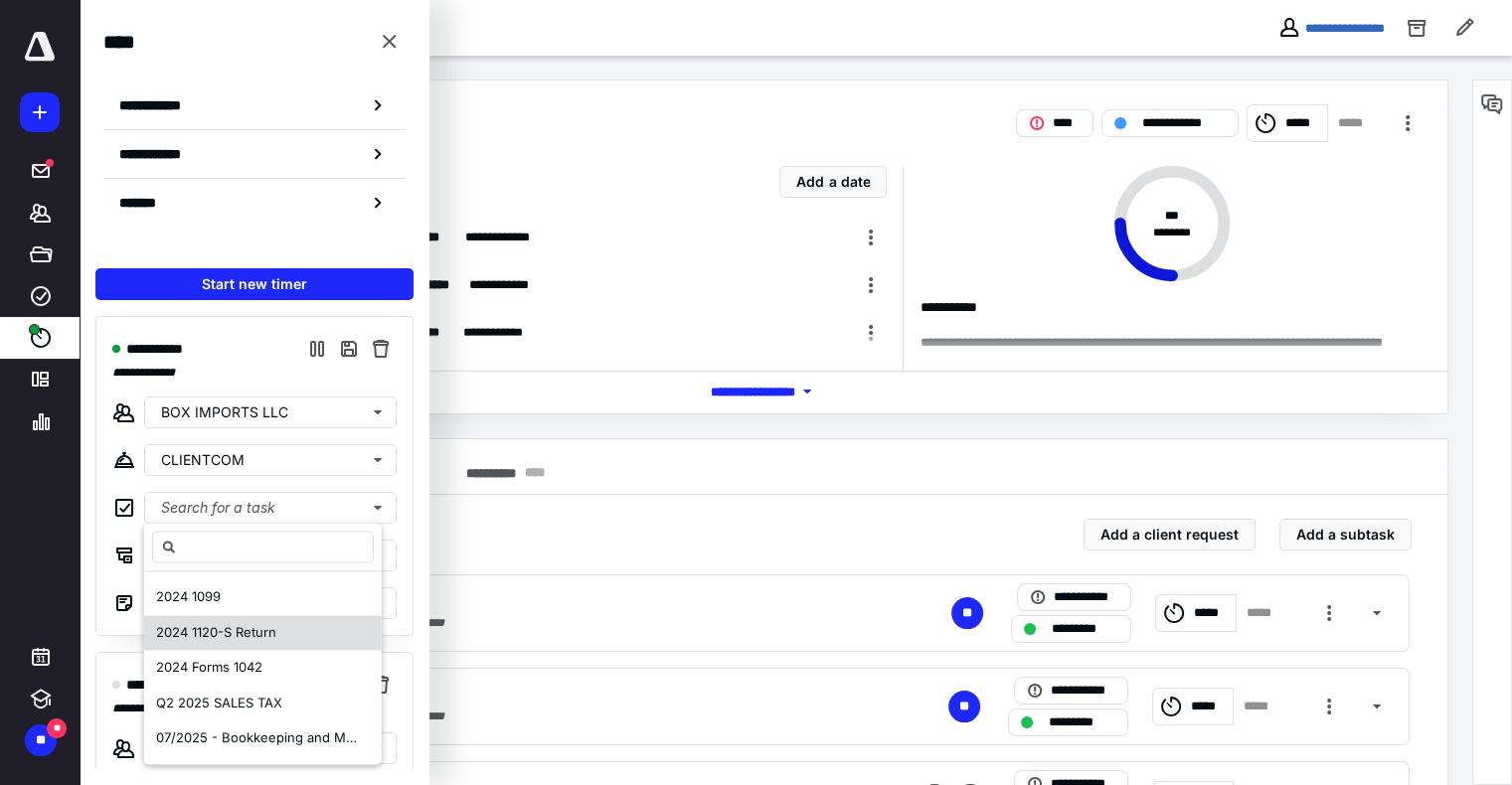 click on "2024 1120-S Return" at bounding box center [216, 632] 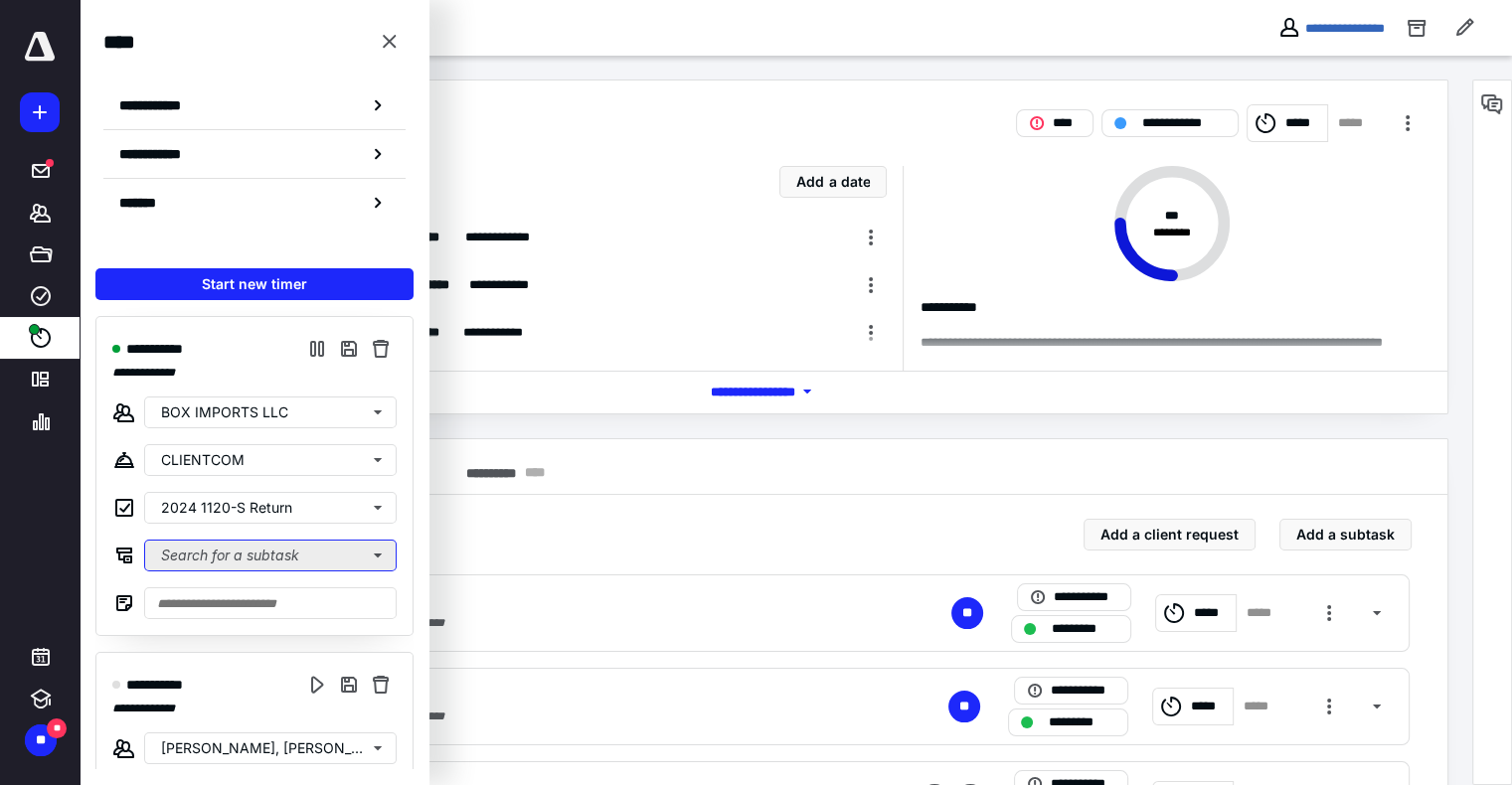 click on "Search for a subtask" at bounding box center [270, 555] 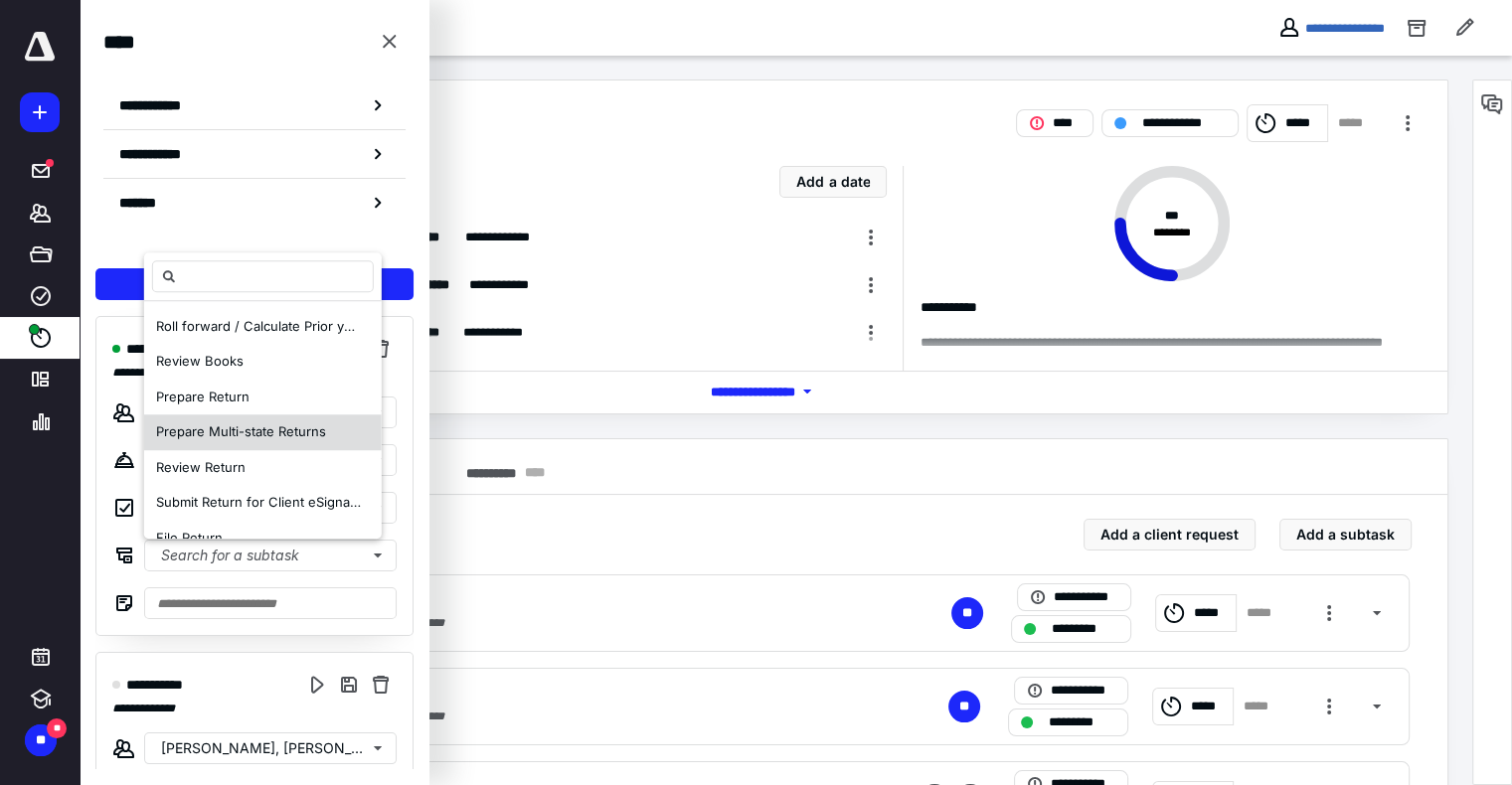 click on "Prepare Multi-state Returns" at bounding box center (241, 431) 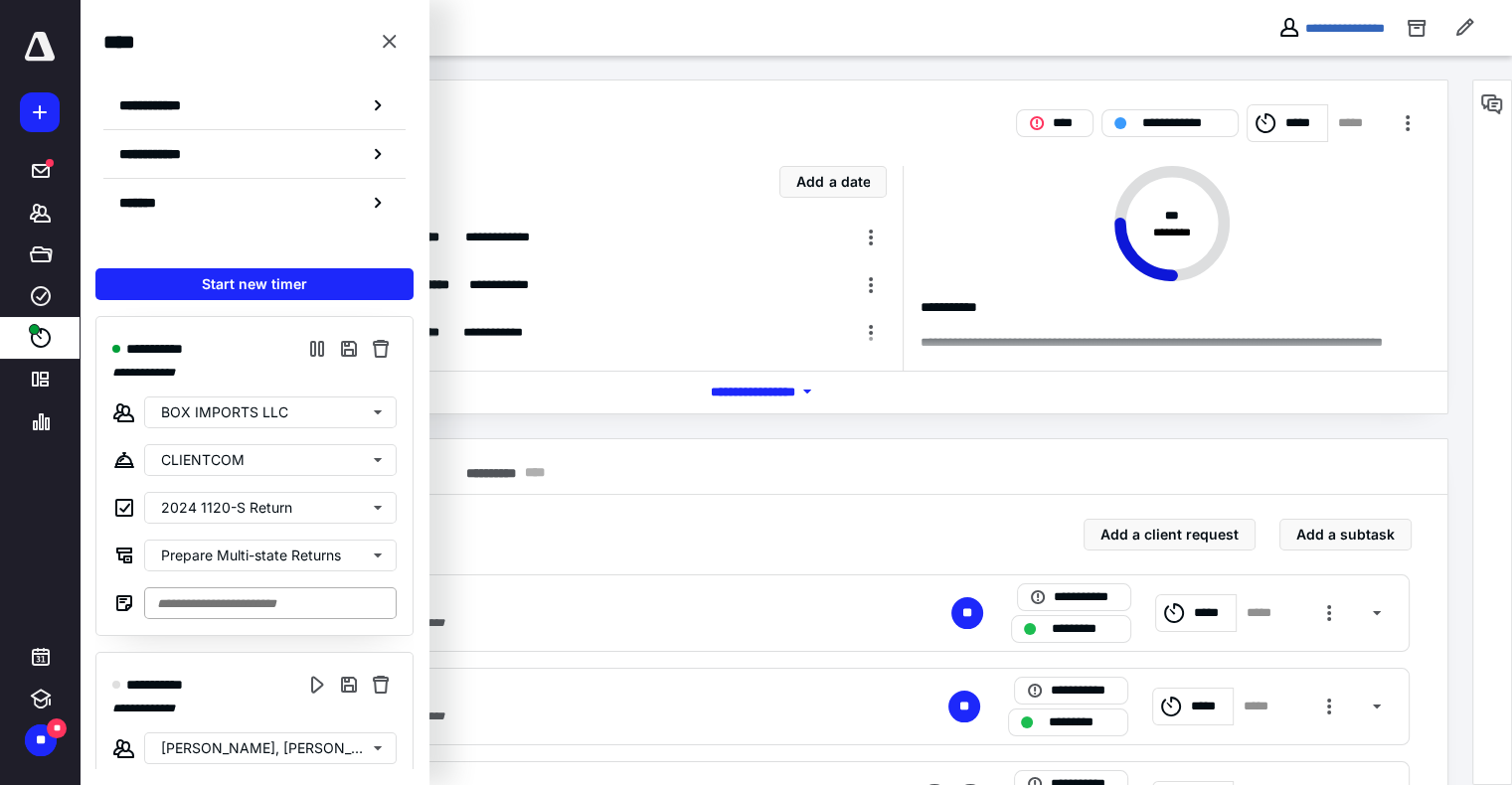 click on "**********" at bounding box center (254, 476) 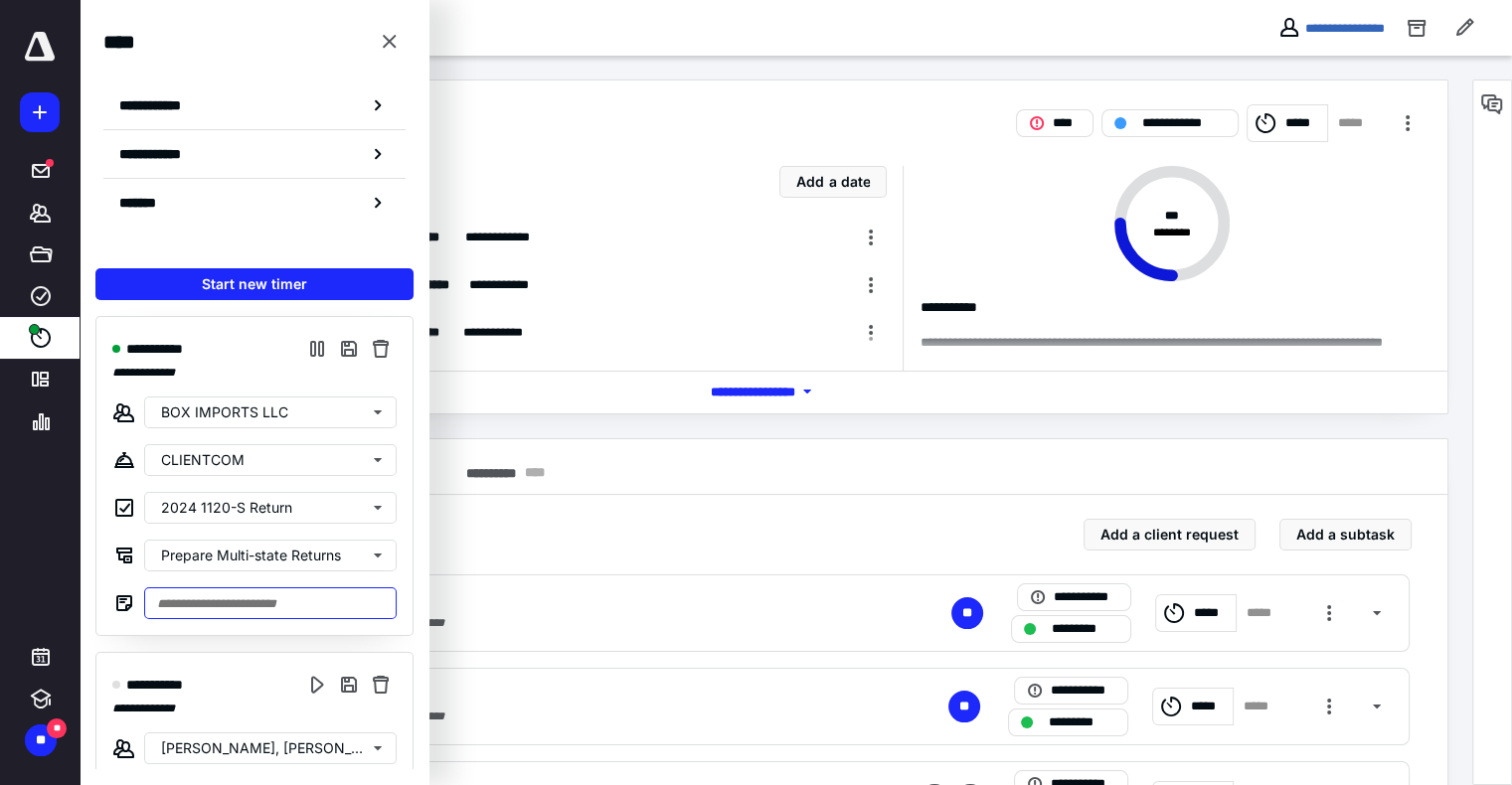 click at bounding box center [270, 603] 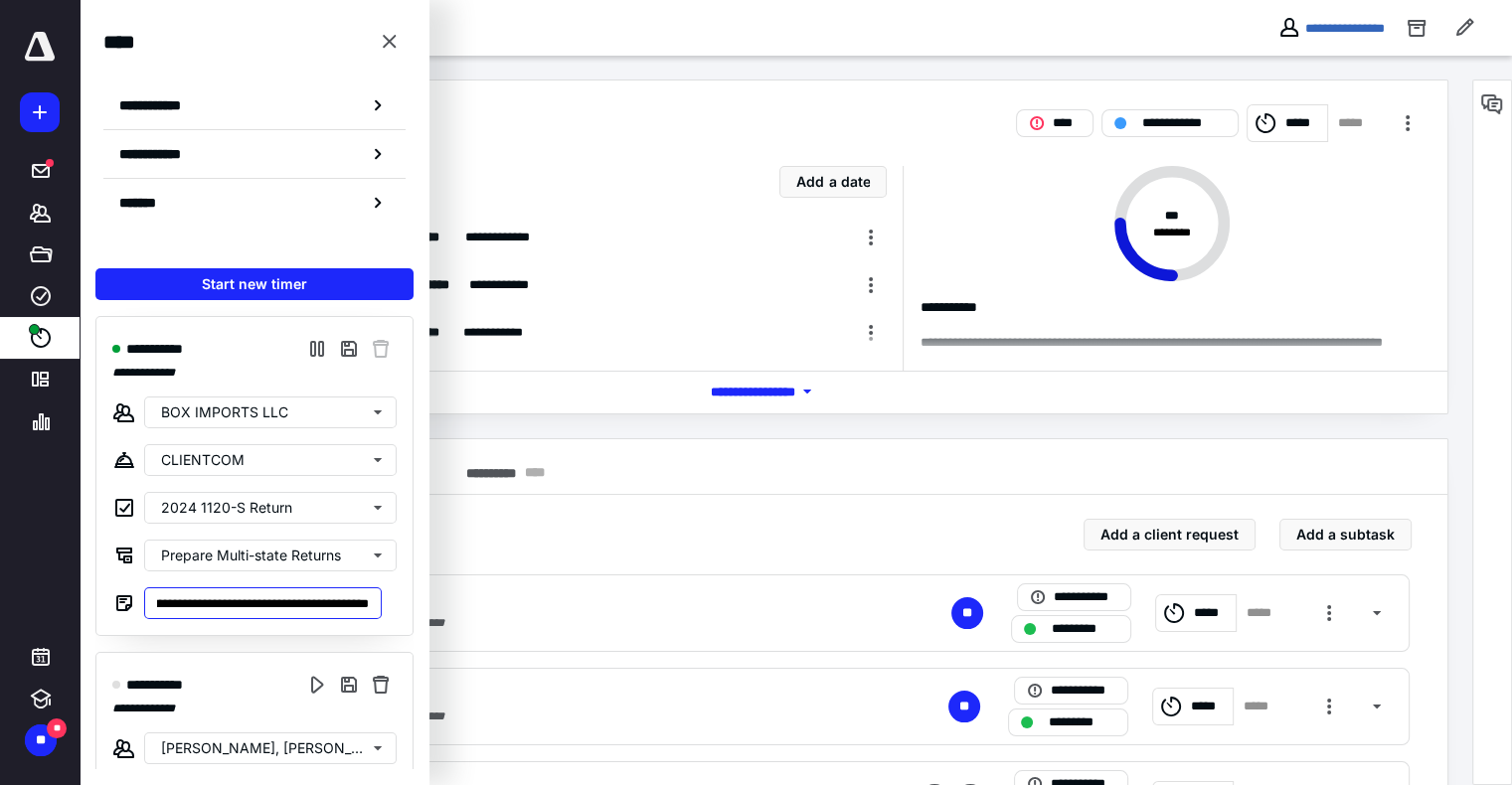 scroll, scrollTop: 0, scrollLeft: 179, axis: horizontal 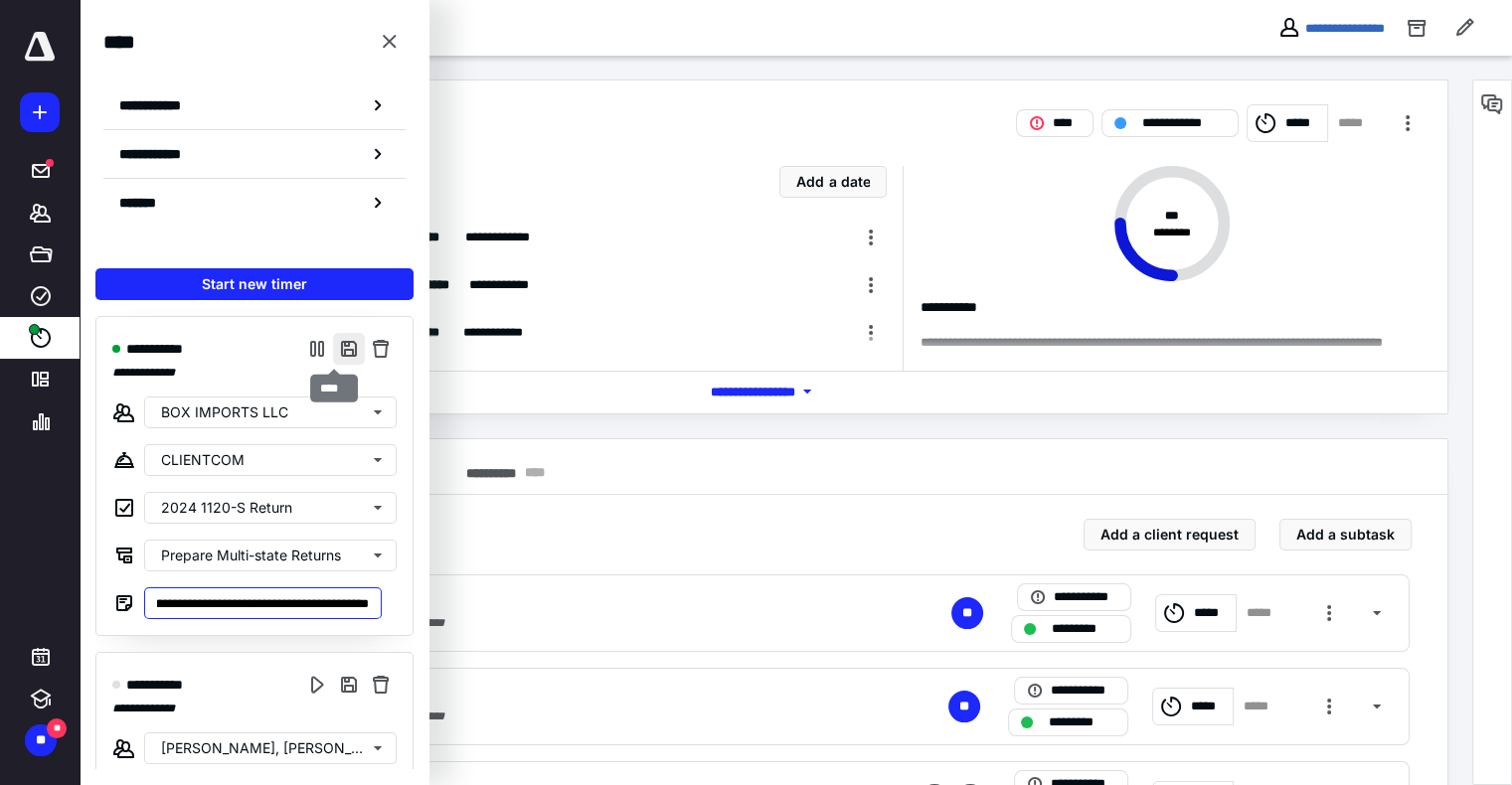 type on "**********" 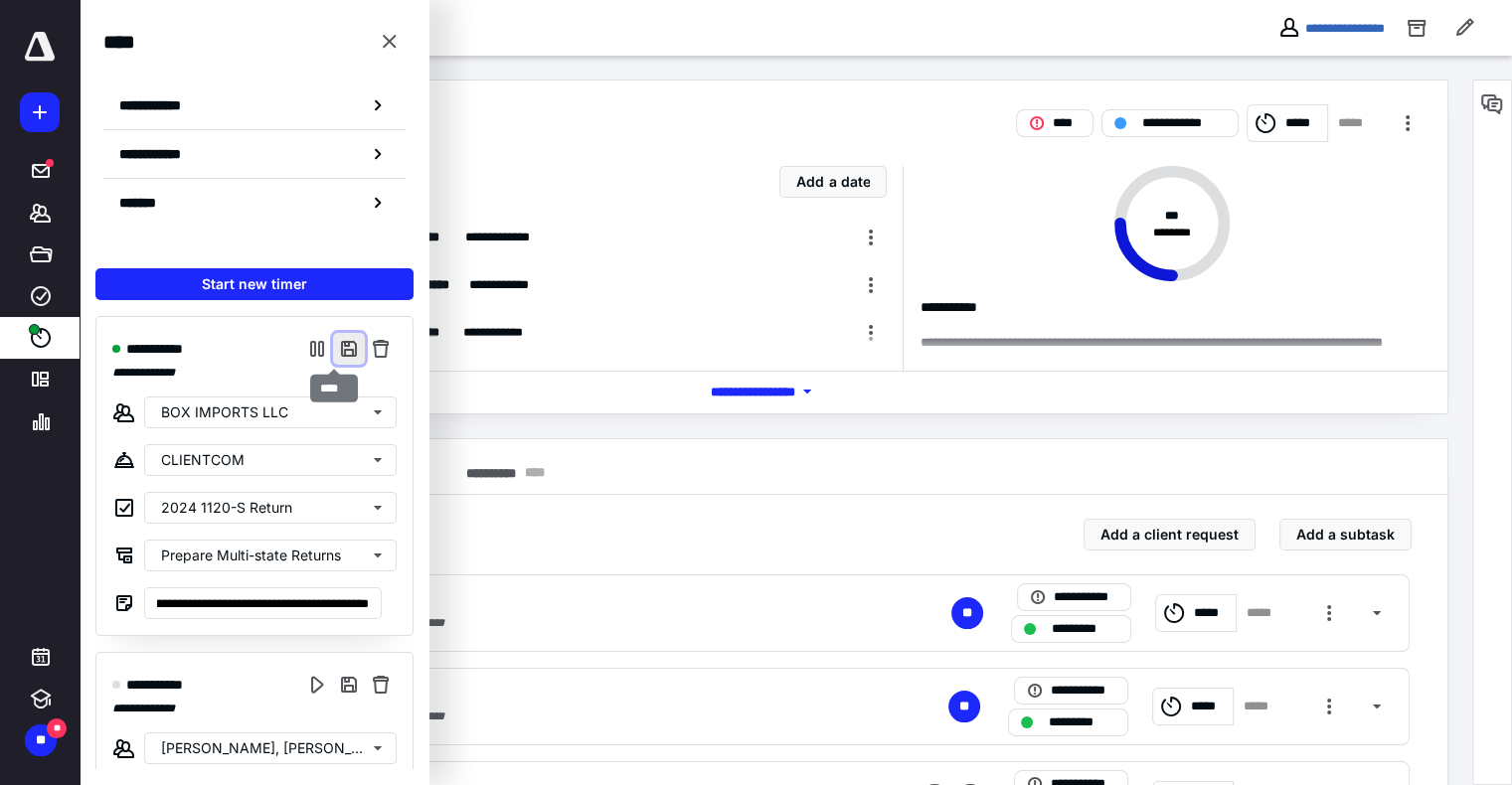 scroll, scrollTop: 0, scrollLeft: 0, axis: both 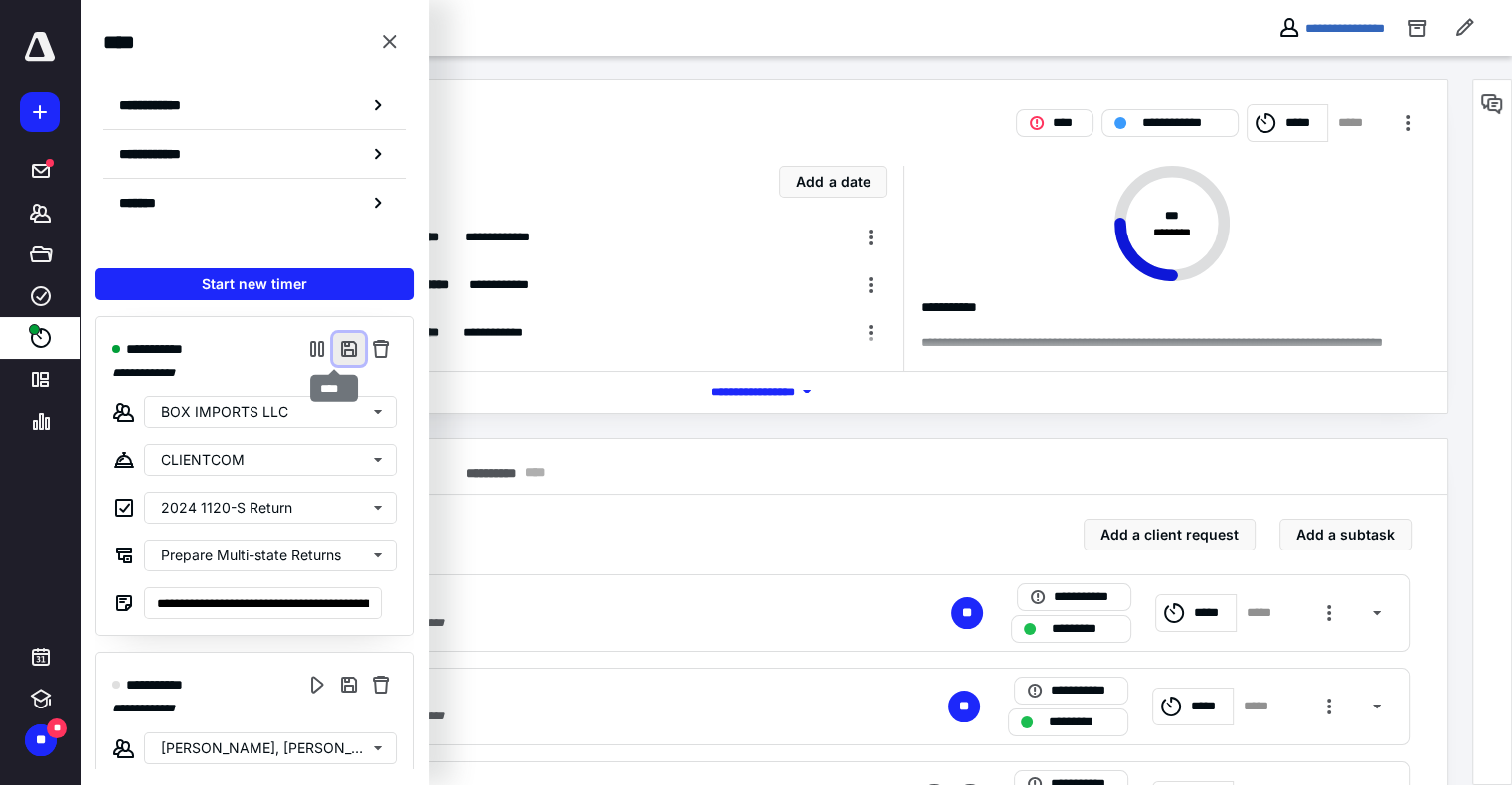 click at bounding box center (349, 349) 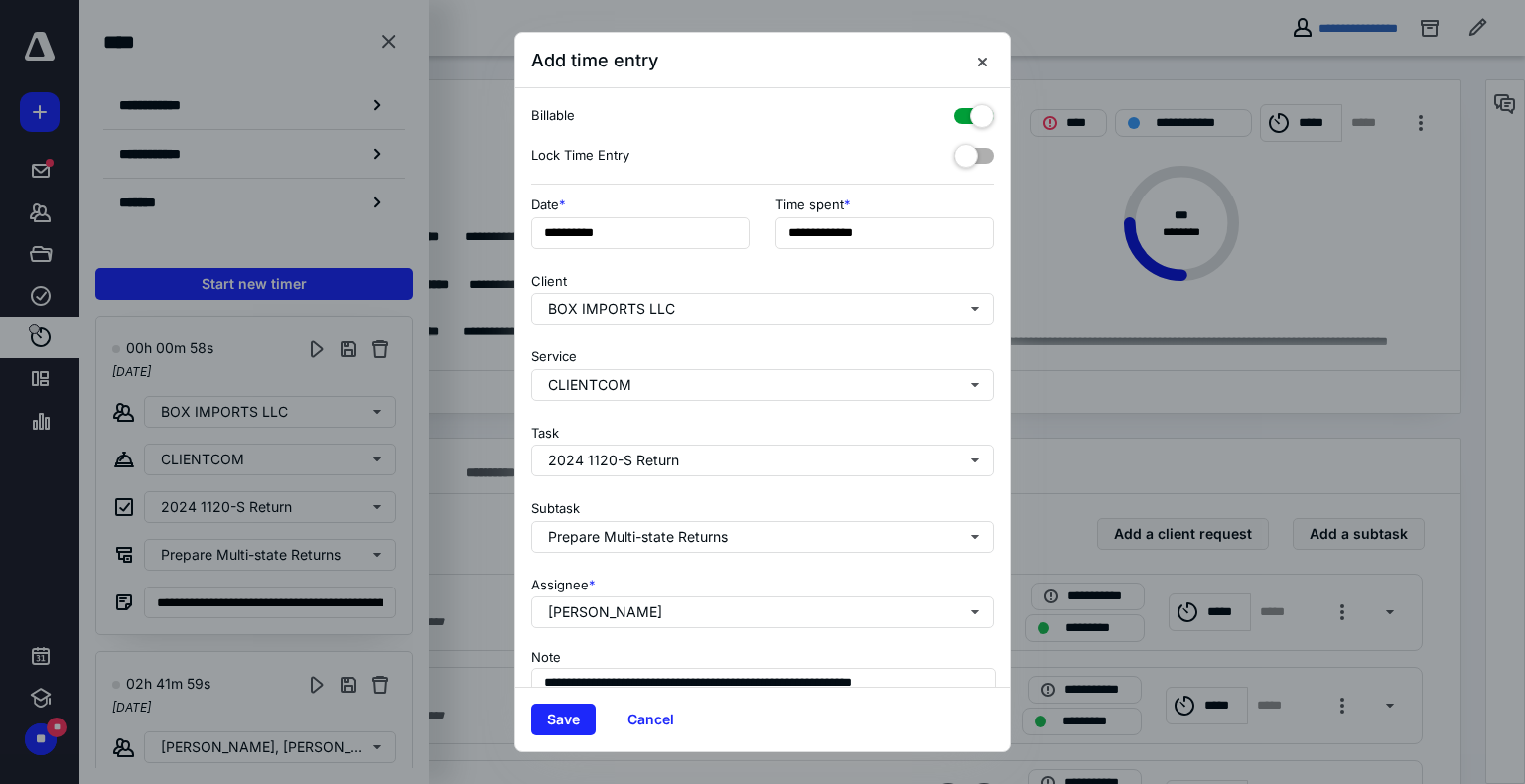 click on "Time spent *" at bounding box center (885, 204) 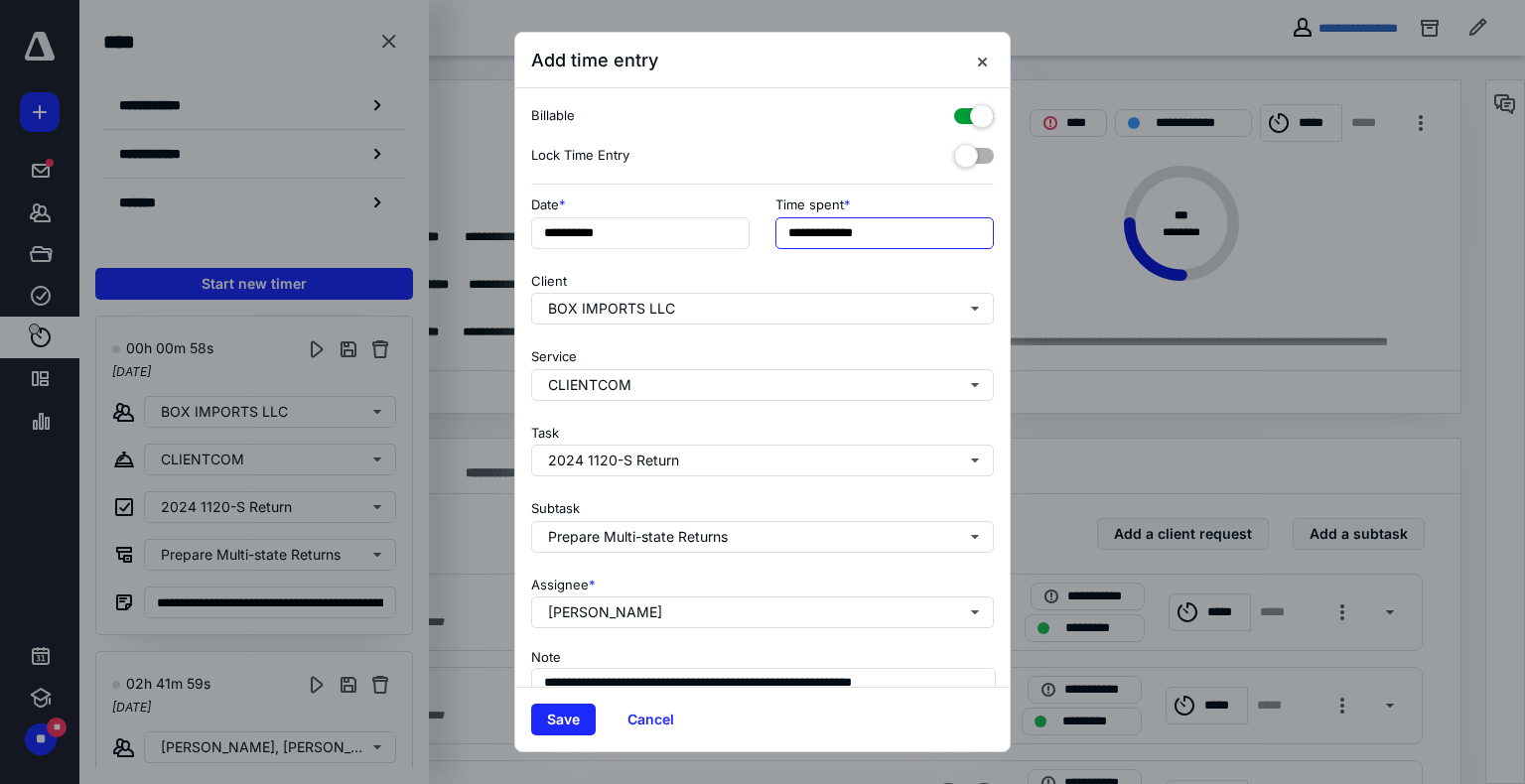 click on "**********" at bounding box center (885, 233) 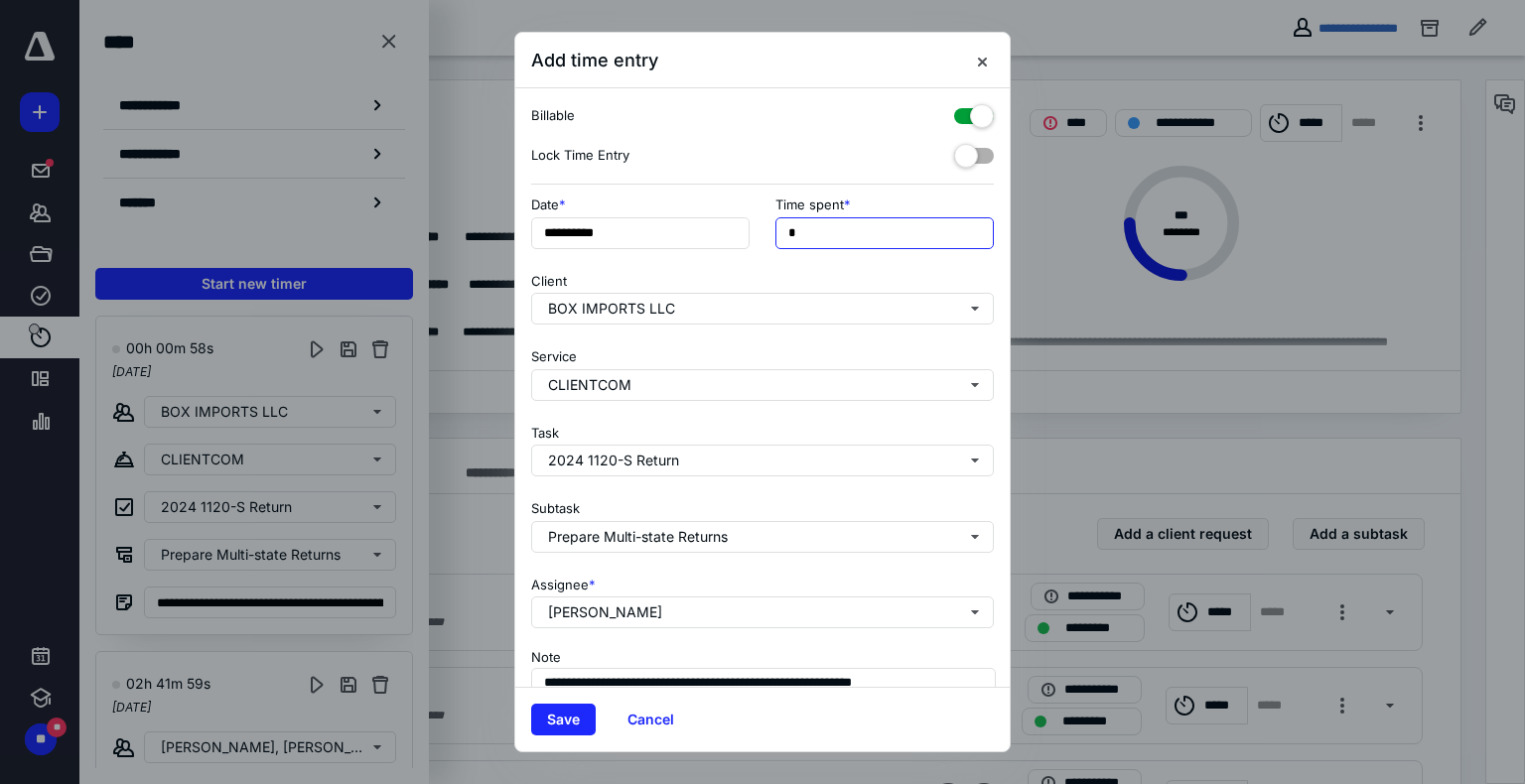 drag, startPoint x: 941, startPoint y: 232, endPoint x: 901, endPoint y: 274, distance: 58 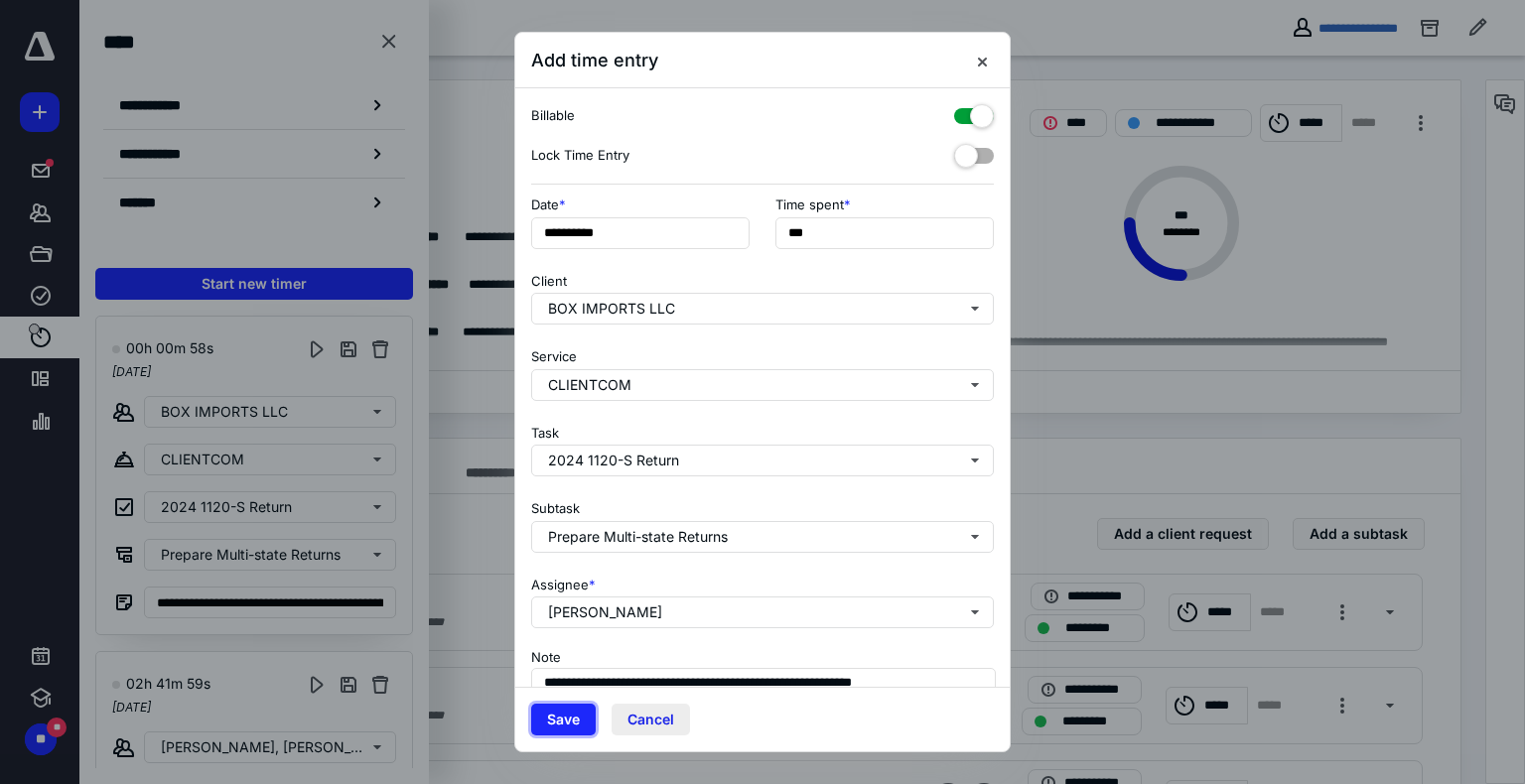 drag, startPoint x: 580, startPoint y: 719, endPoint x: 619, endPoint y: 717, distance: 39.051248 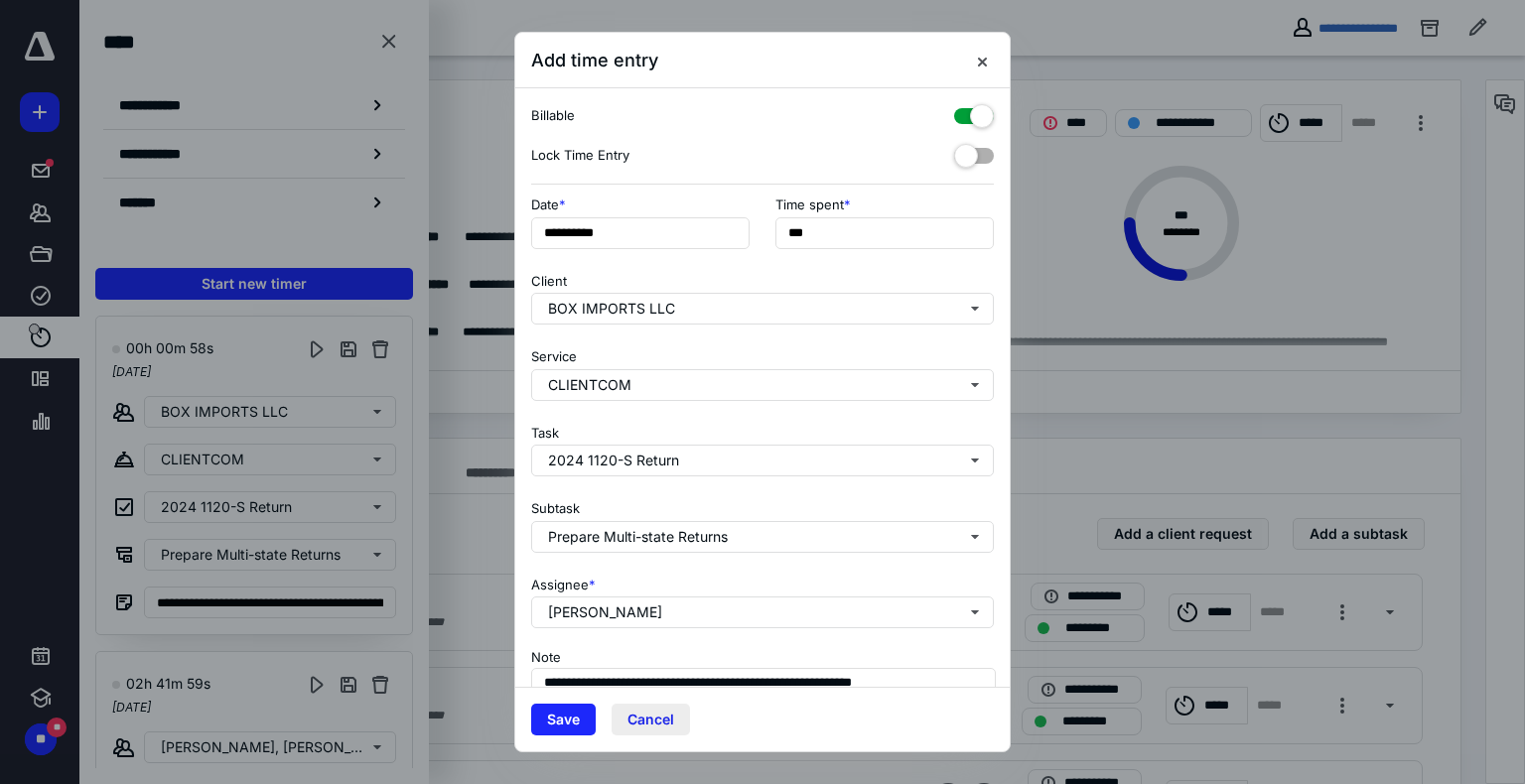 click on "Cancel" at bounding box center [650, 719] 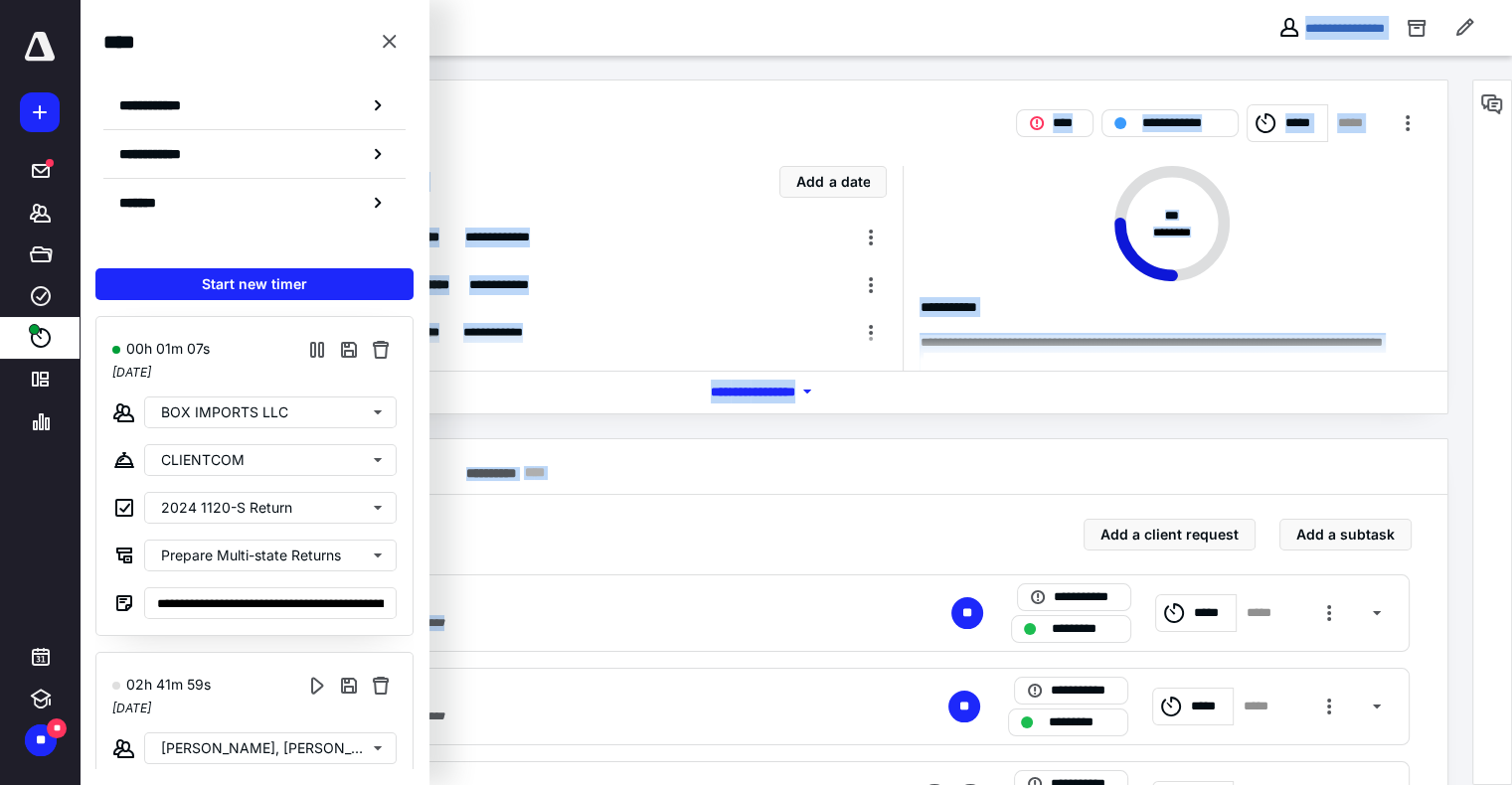 drag, startPoint x: 577, startPoint y: 650, endPoint x: 1505, endPoint y: -14, distance: 1141.0872 